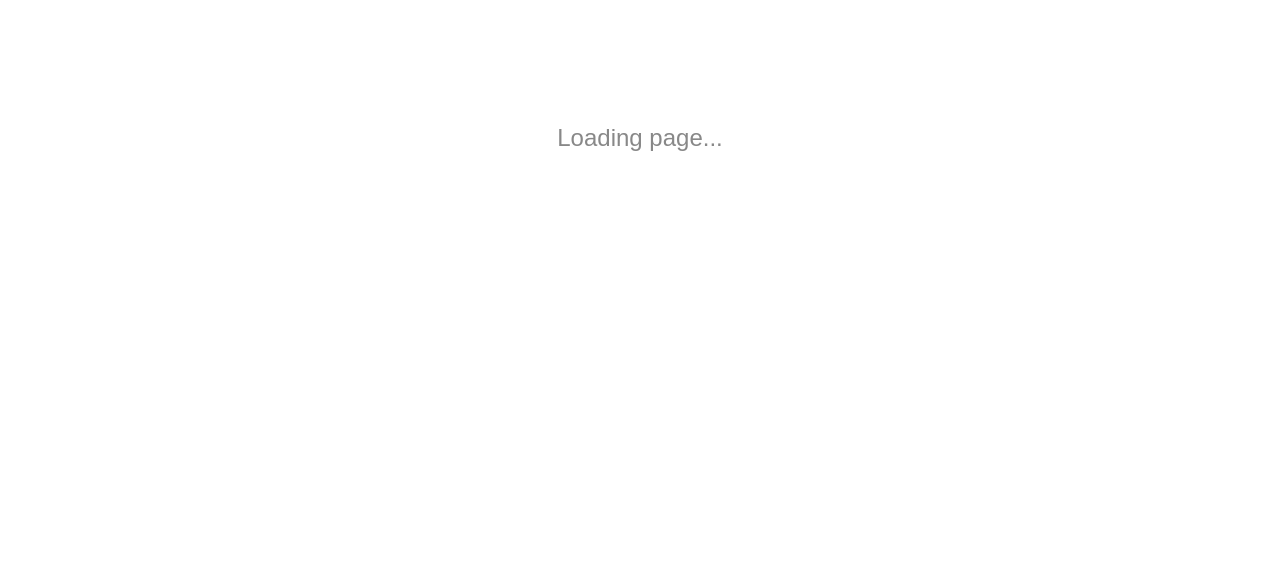 scroll, scrollTop: 0, scrollLeft: 0, axis: both 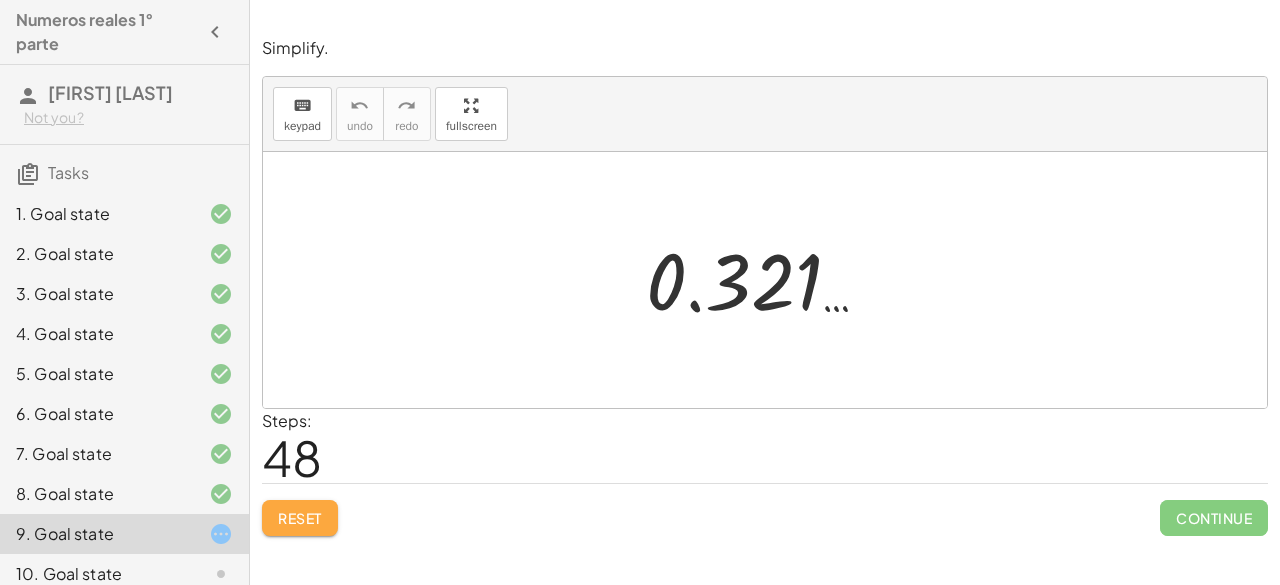 click on "Reset" 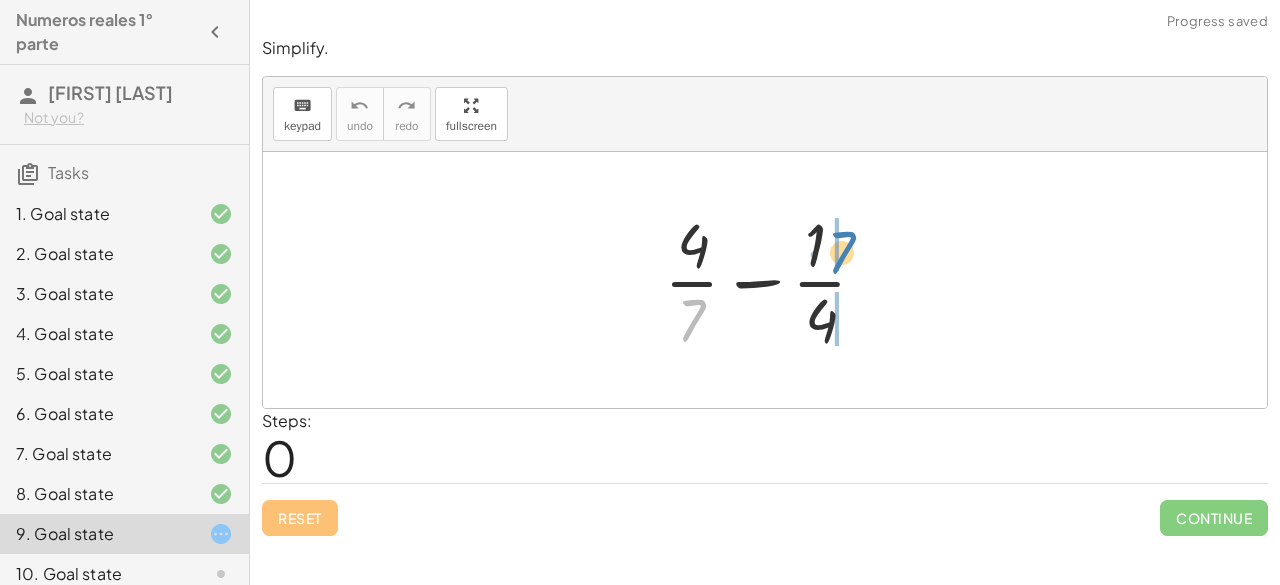 drag, startPoint x: 683, startPoint y: 329, endPoint x: 833, endPoint y: 259, distance: 165.52945 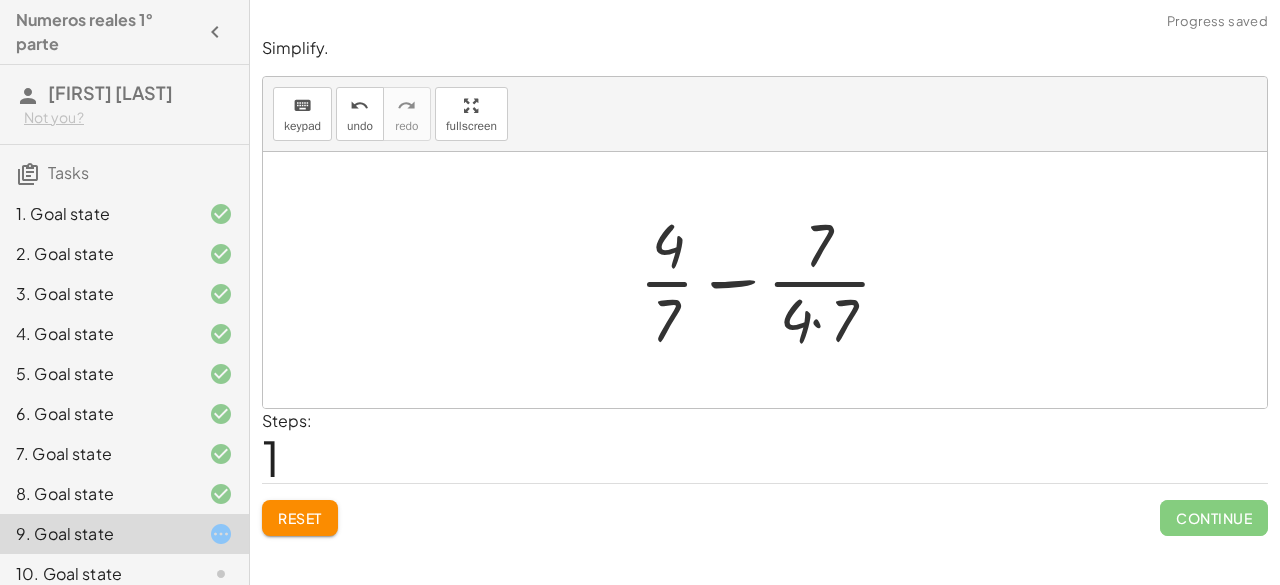 click at bounding box center [773, 280] 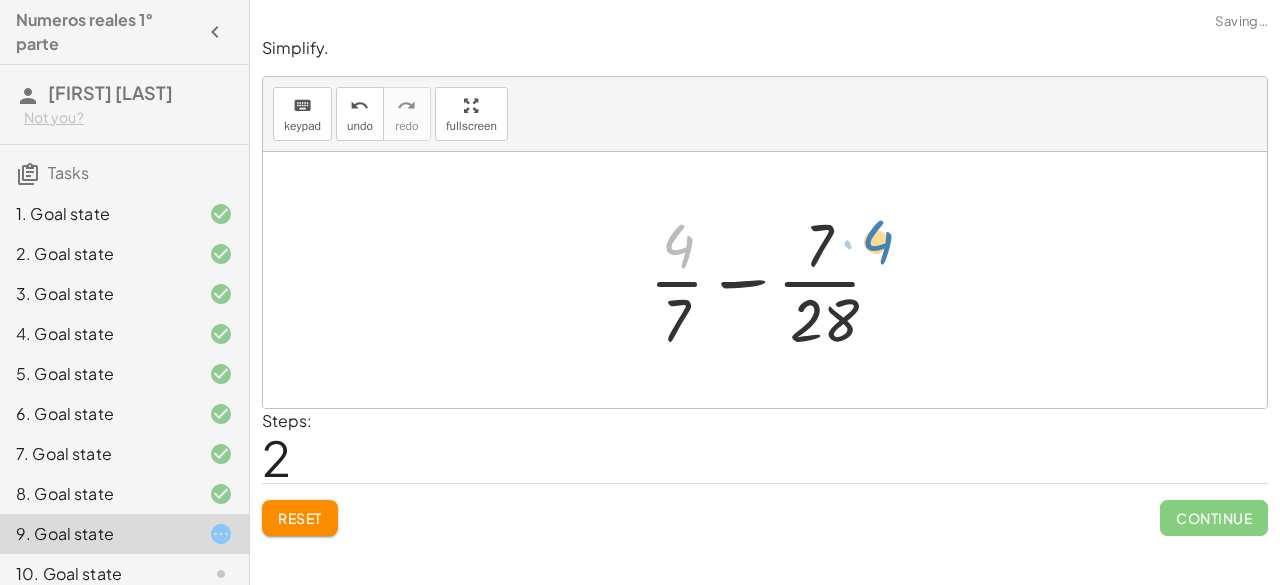 drag, startPoint x: 684, startPoint y: 251, endPoint x: 883, endPoint y: 247, distance: 199.04019 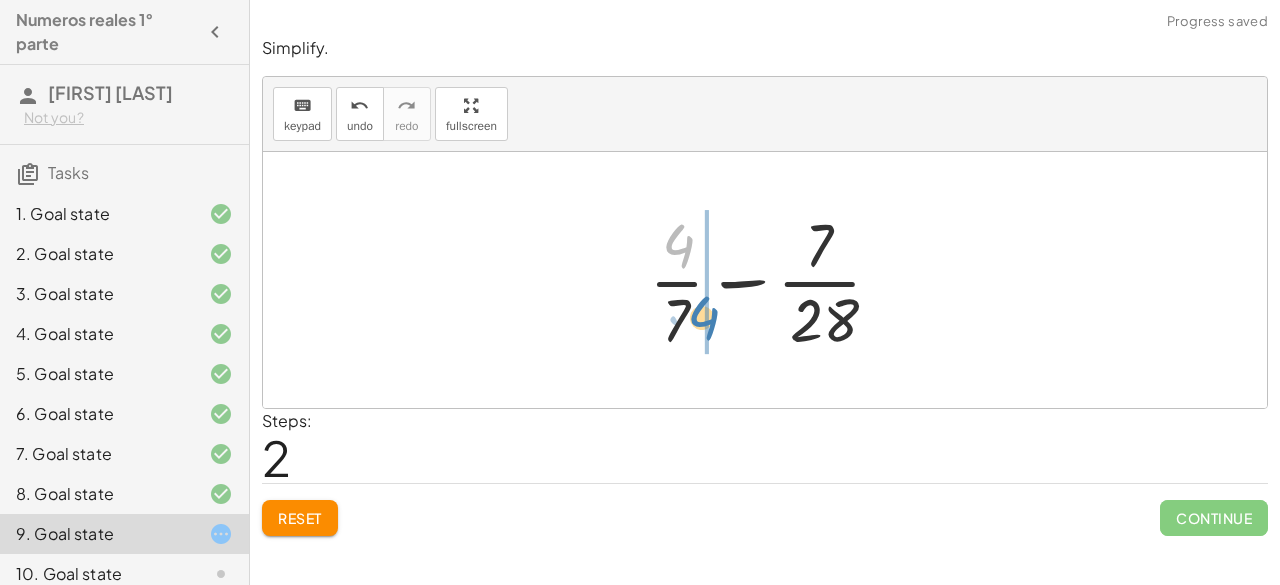 drag, startPoint x: 683, startPoint y: 251, endPoint x: 704, endPoint y: 323, distance: 75 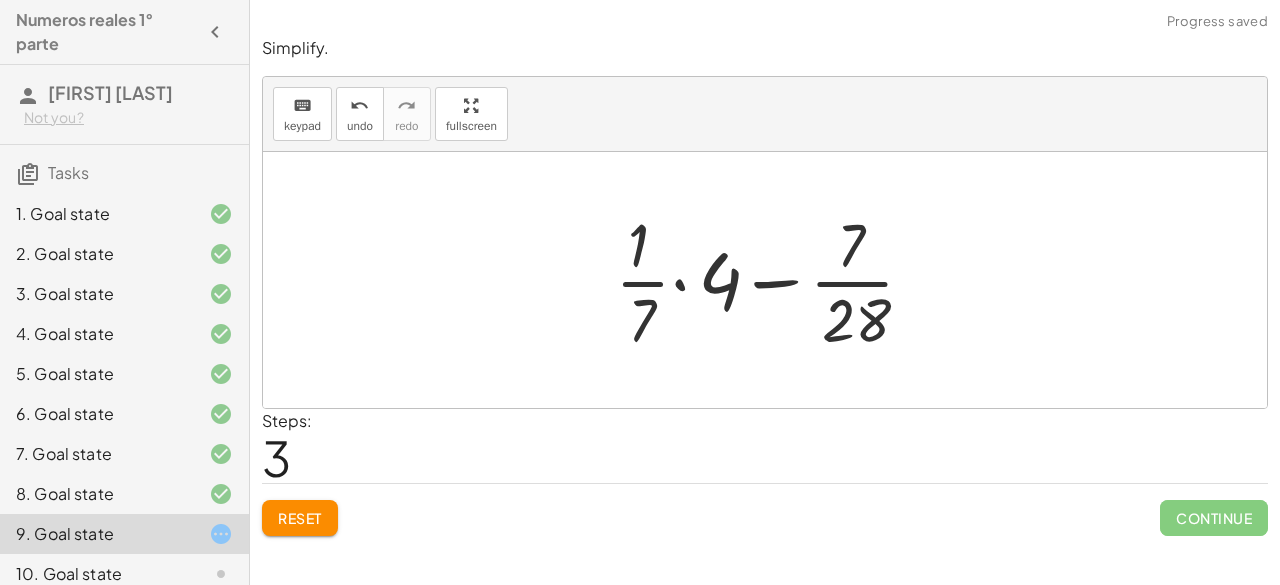 click at bounding box center (772, 280) 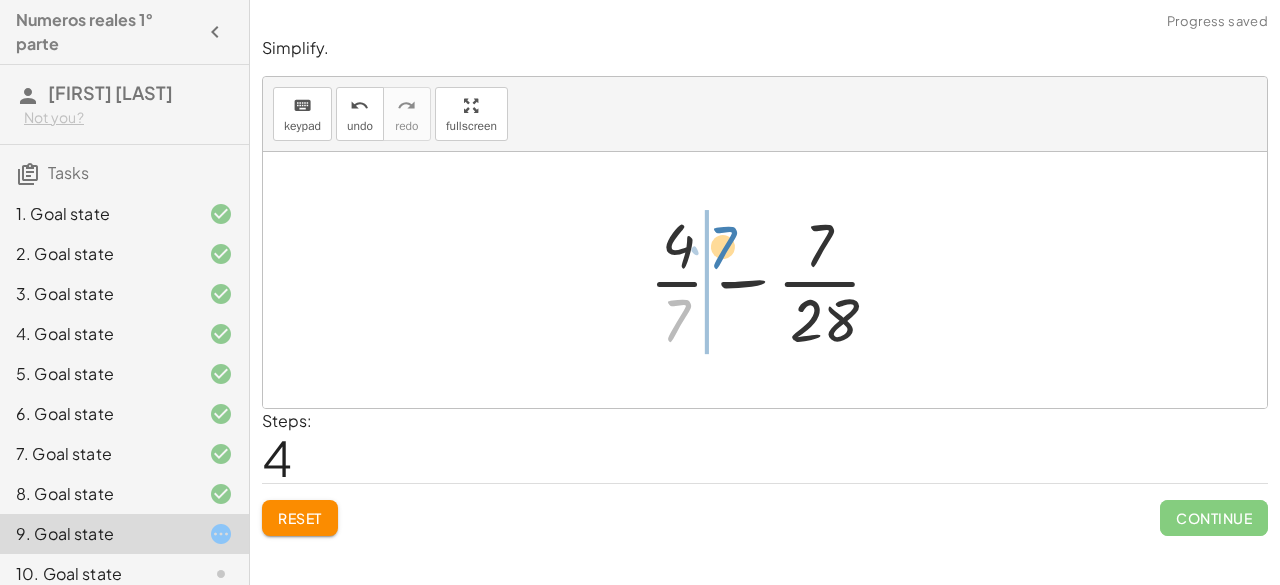 drag, startPoint x: 678, startPoint y: 315, endPoint x: 724, endPoint y: 242, distance: 86.28442 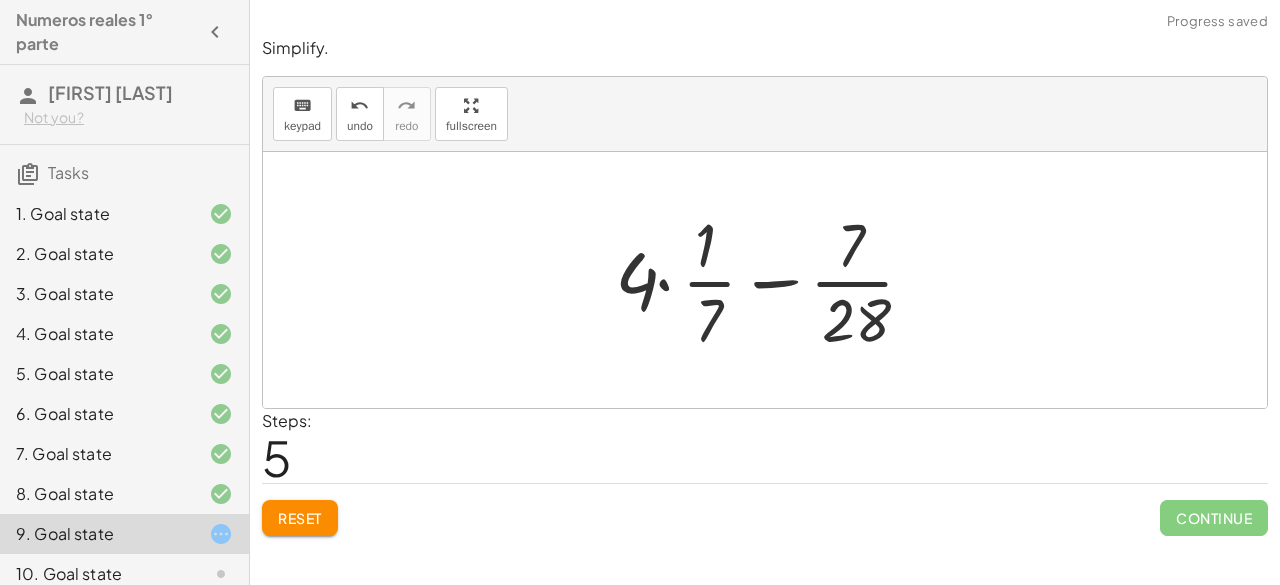 click at bounding box center [772, 280] 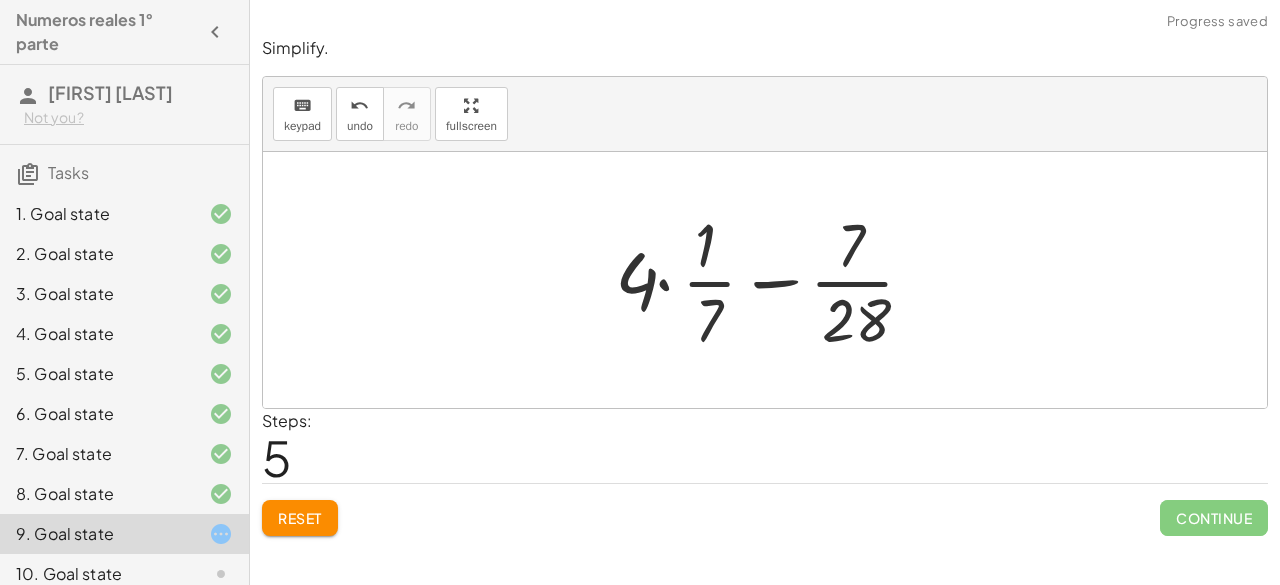 click at bounding box center [772, 280] 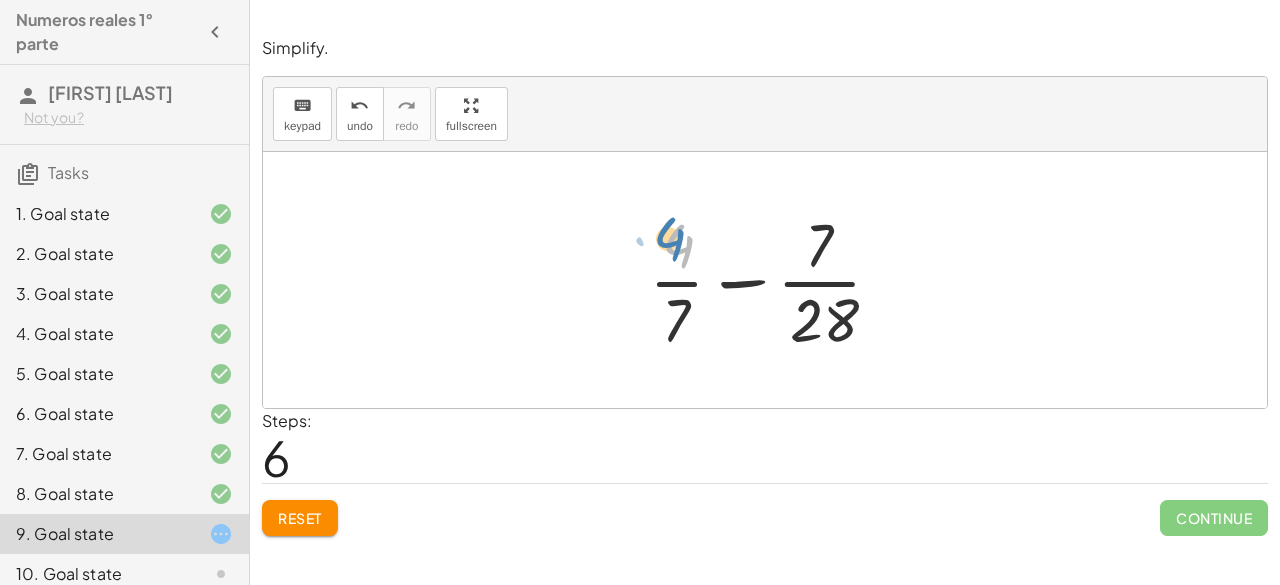 drag, startPoint x: 676, startPoint y: 251, endPoint x: 668, endPoint y: 243, distance: 11.313708 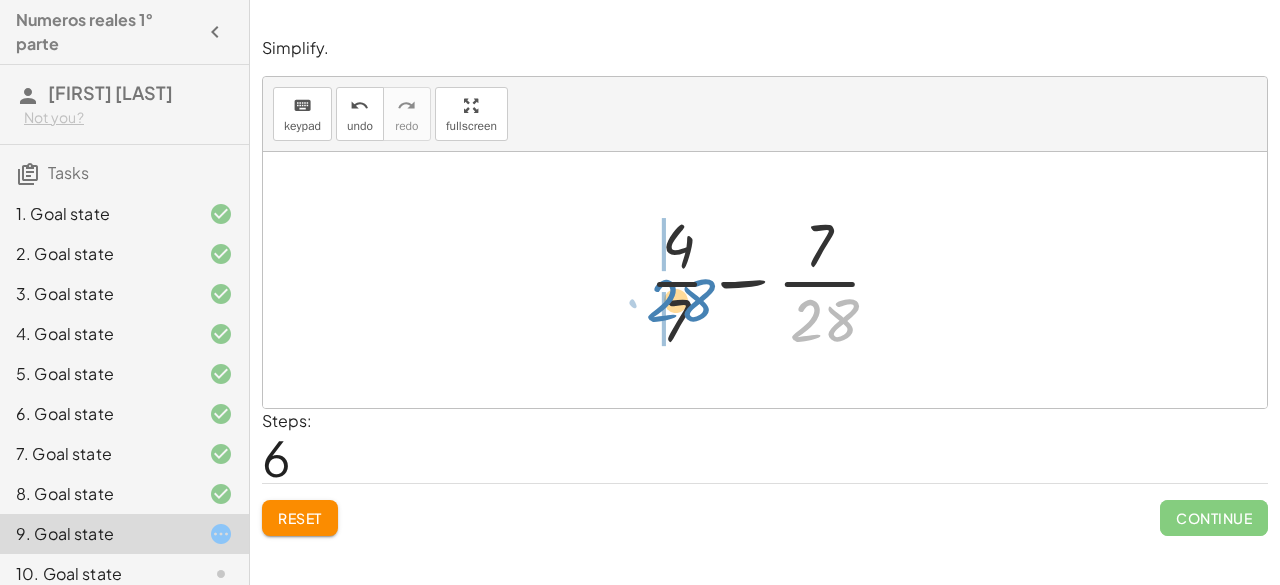 drag, startPoint x: 804, startPoint y: 319, endPoint x: 660, endPoint y: 299, distance: 145.38225 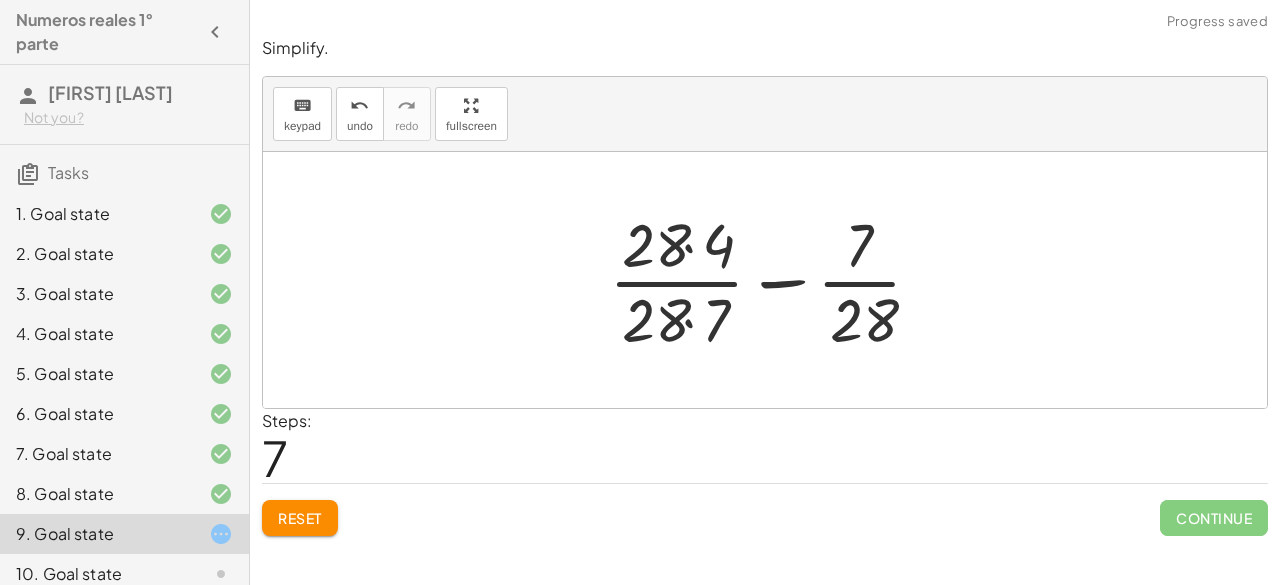 click at bounding box center (773, 280) 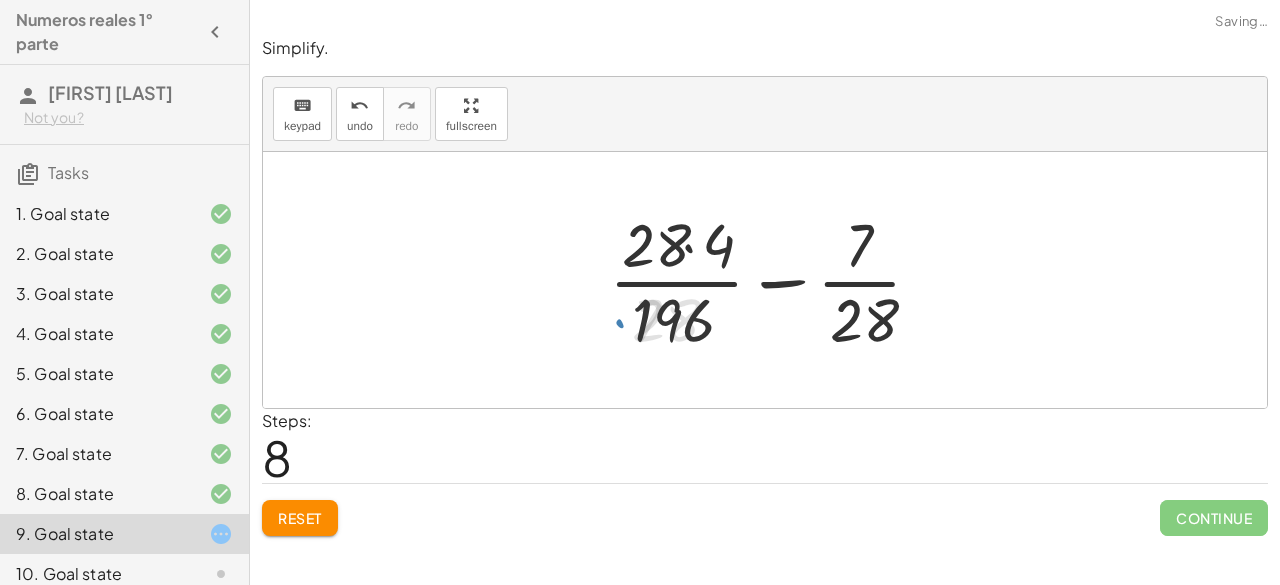 click at bounding box center [773, 280] 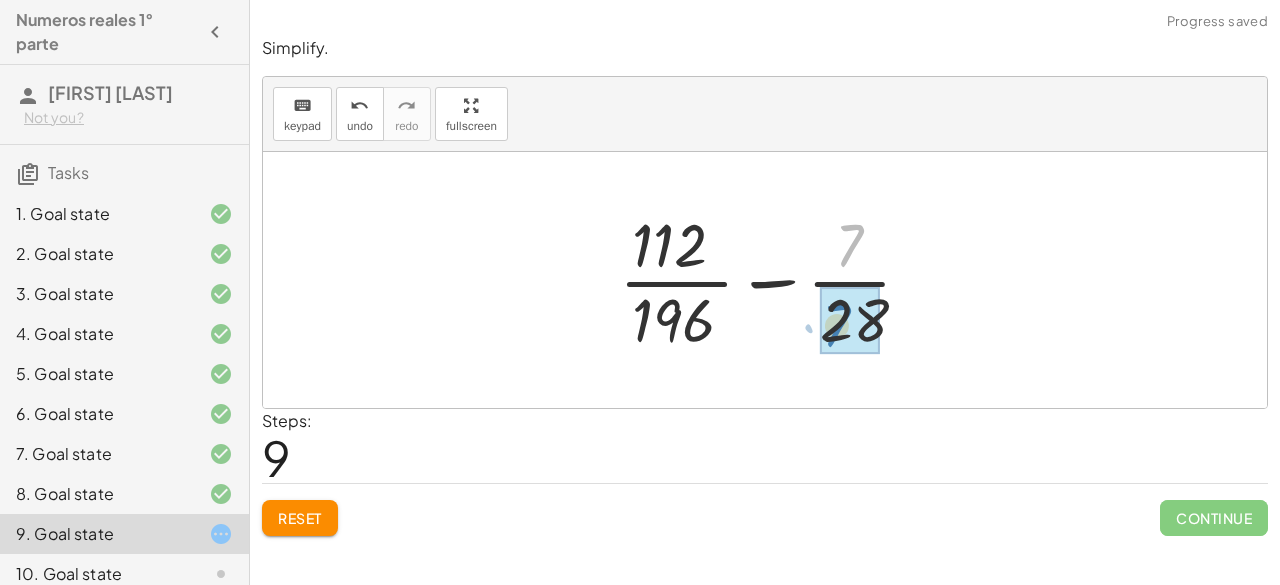 drag, startPoint x: 858, startPoint y: 248, endPoint x: 846, endPoint y: 326, distance: 78.91768 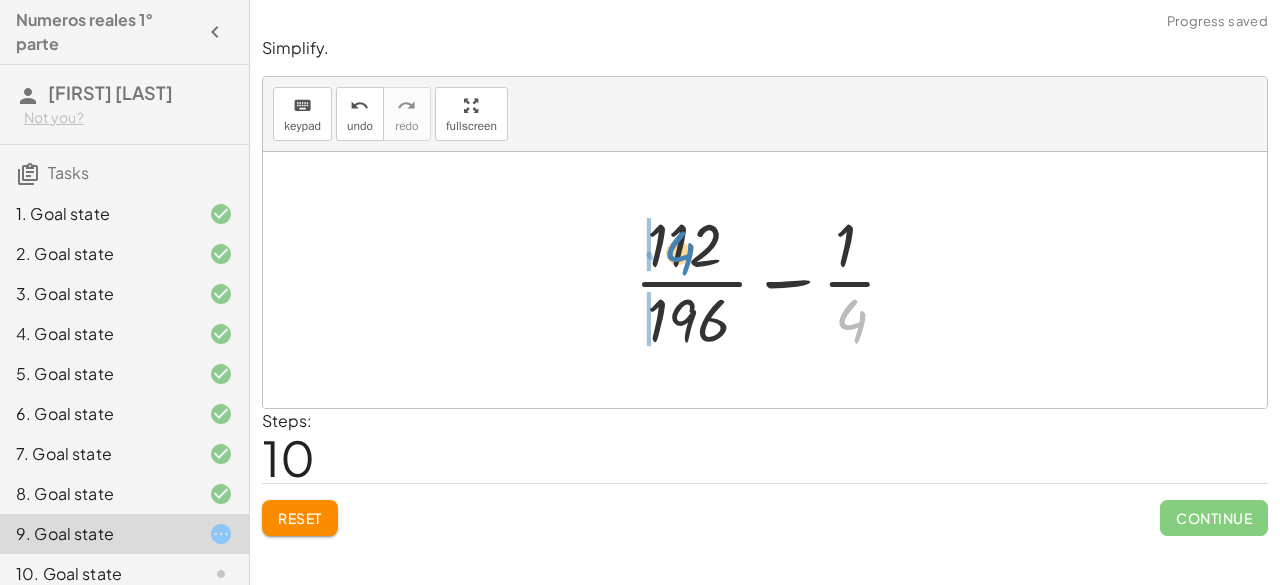 drag, startPoint x: 853, startPoint y: 328, endPoint x: 684, endPoint y: 259, distance: 182.54315 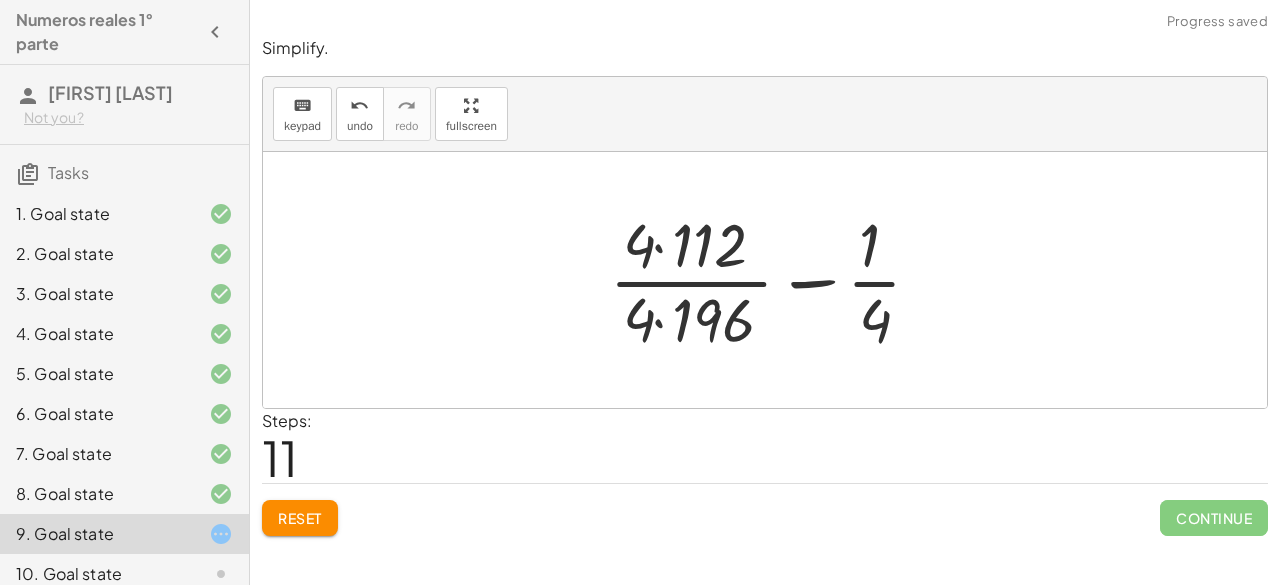 click at bounding box center (773, 280) 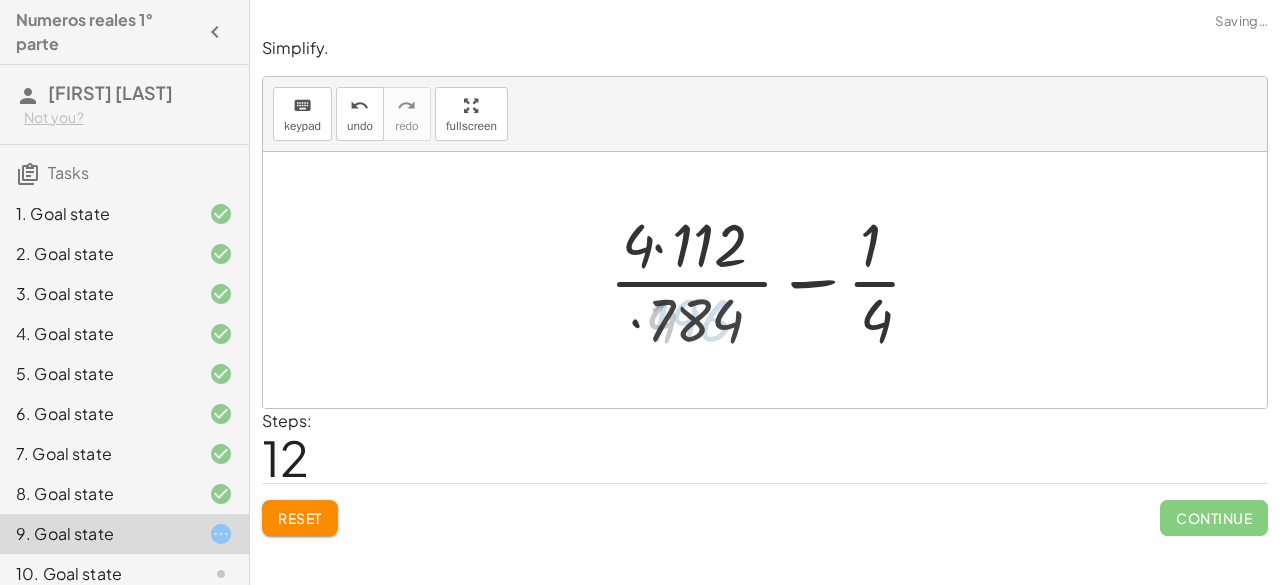 click at bounding box center (773, 280) 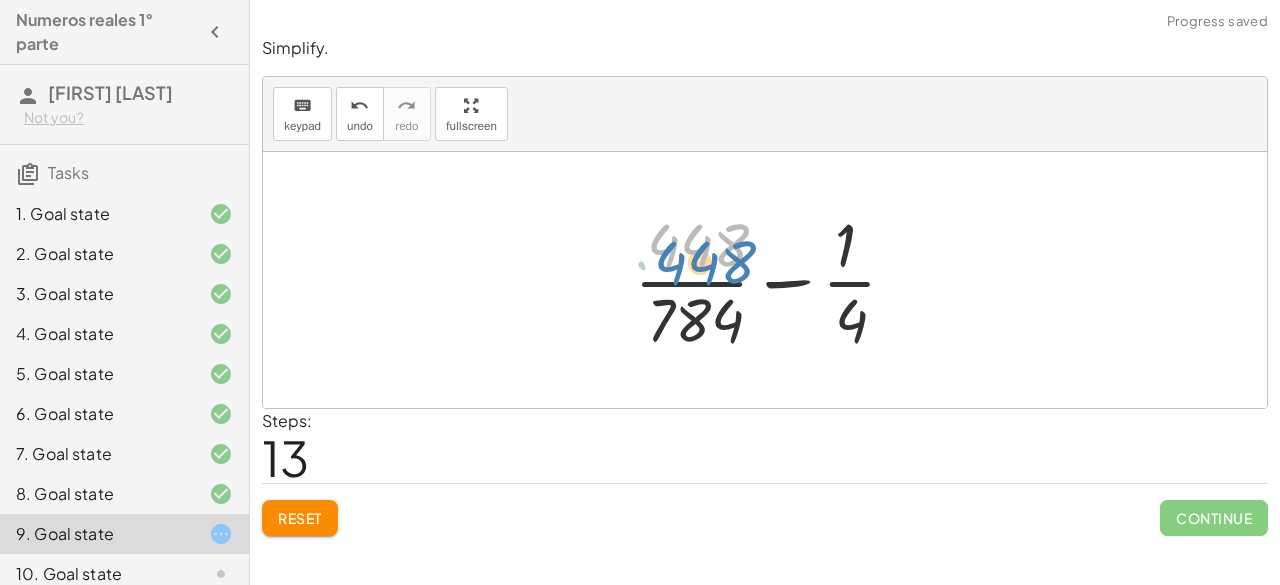 click at bounding box center [773, 280] 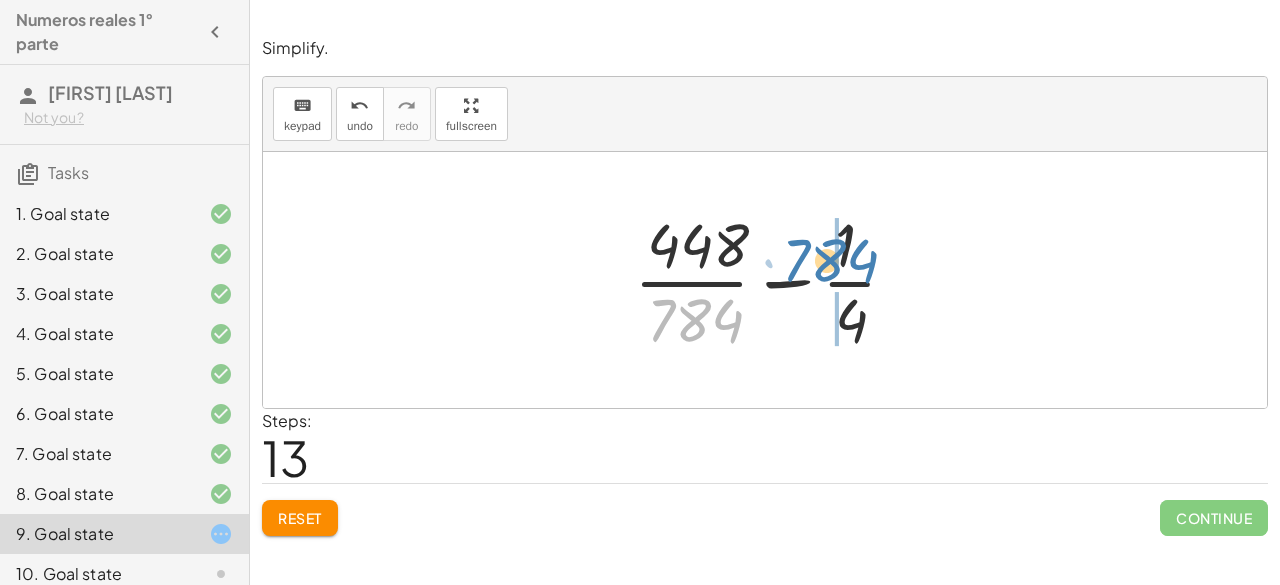 drag, startPoint x: 692, startPoint y: 313, endPoint x: 829, endPoint y: 253, distance: 149.5627 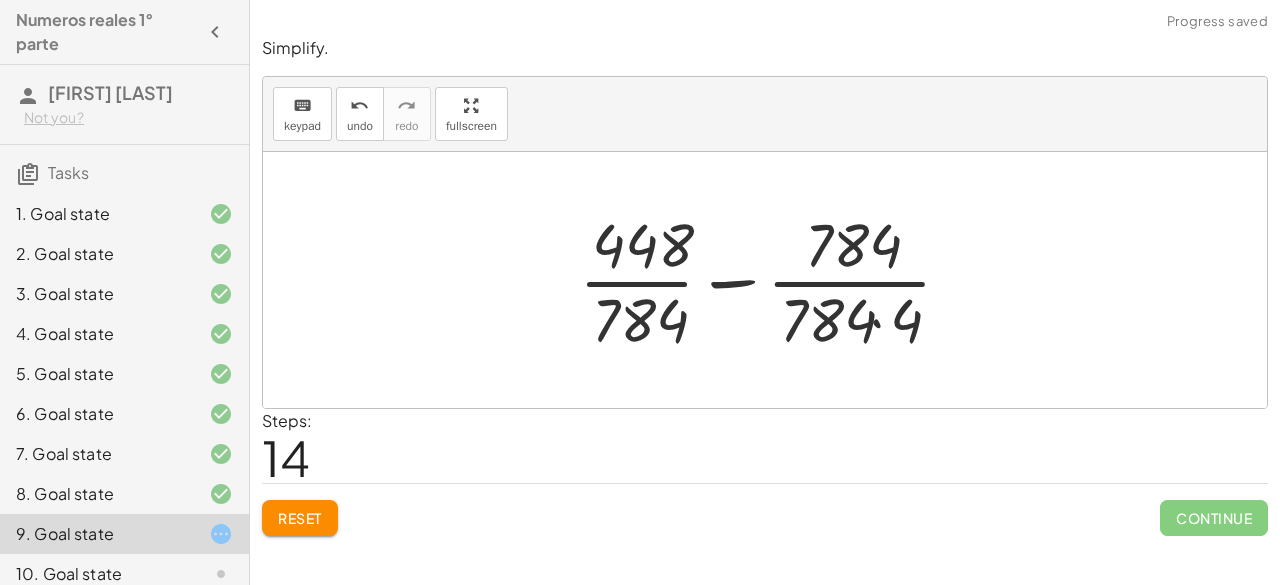 click at bounding box center (773, 280) 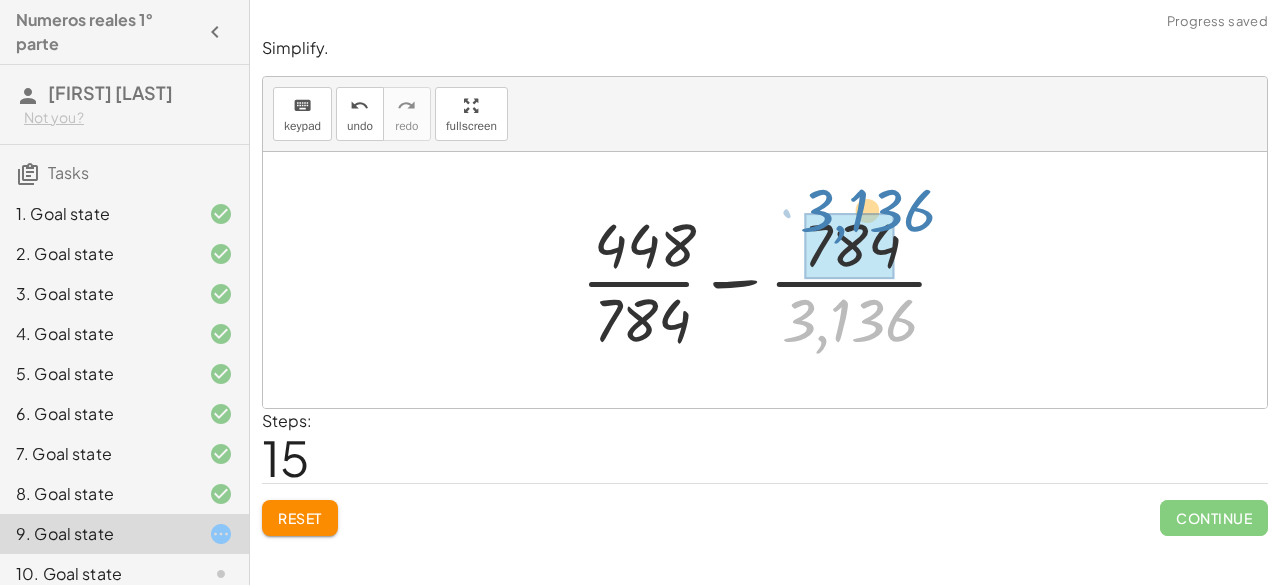 drag, startPoint x: 826, startPoint y: 326, endPoint x: 868, endPoint y: 209, distance: 124.3101 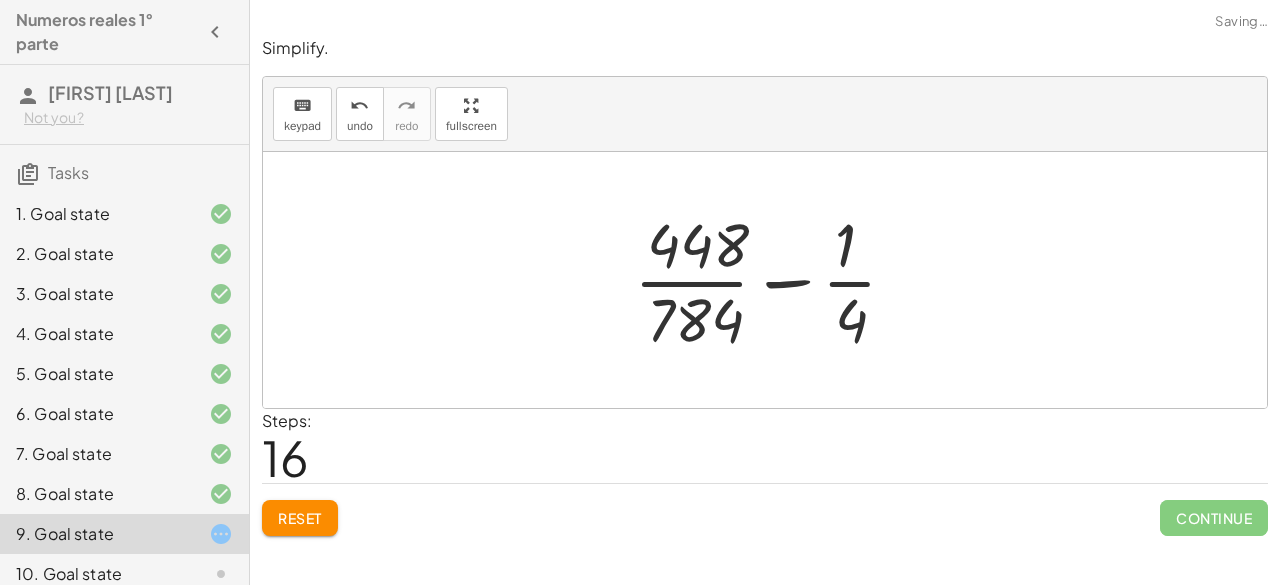 drag, startPoint x: 849, startPoint y: 301, endPoint x: 847, endPoint y: 263, distance: 38.052597 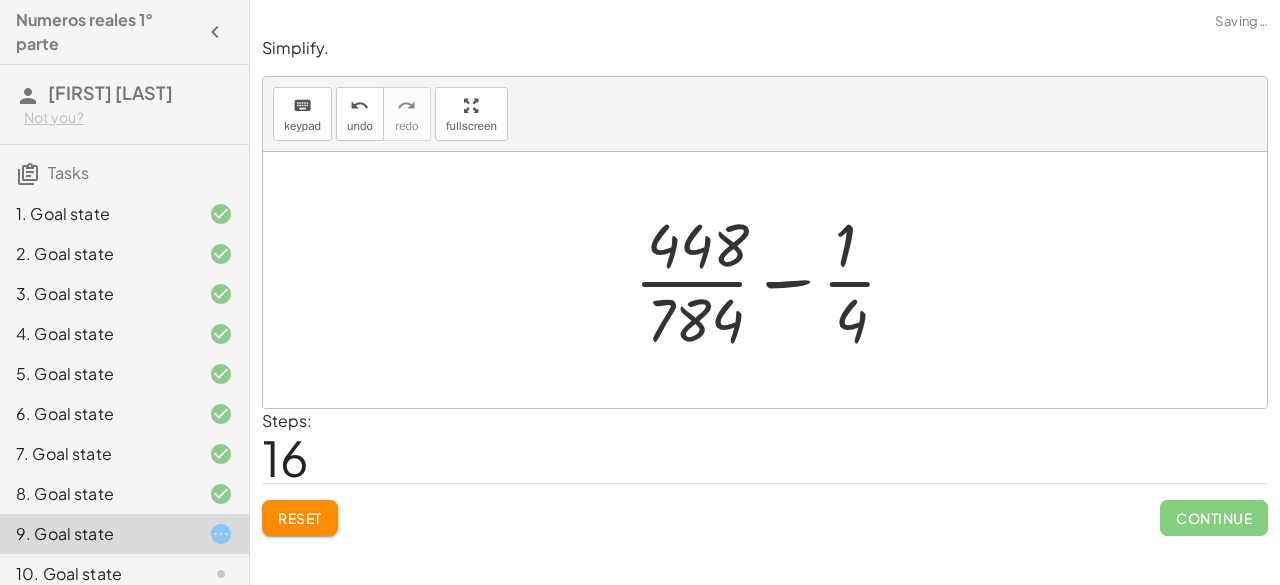 click at bounding box center (773, 280) 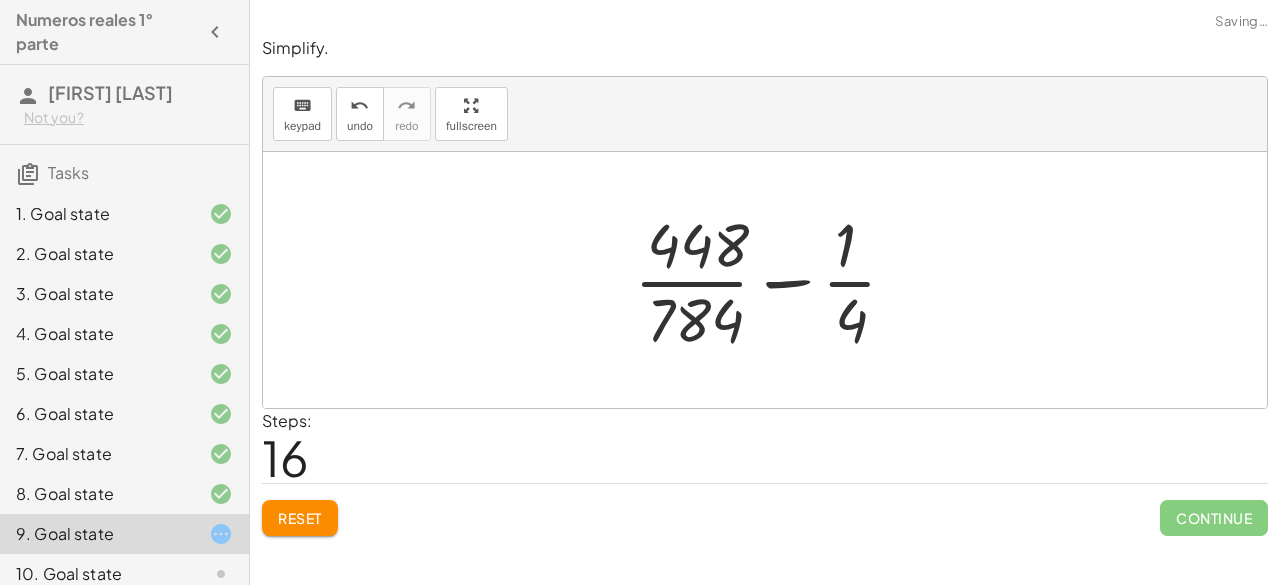click at bounding box center [773, 280] 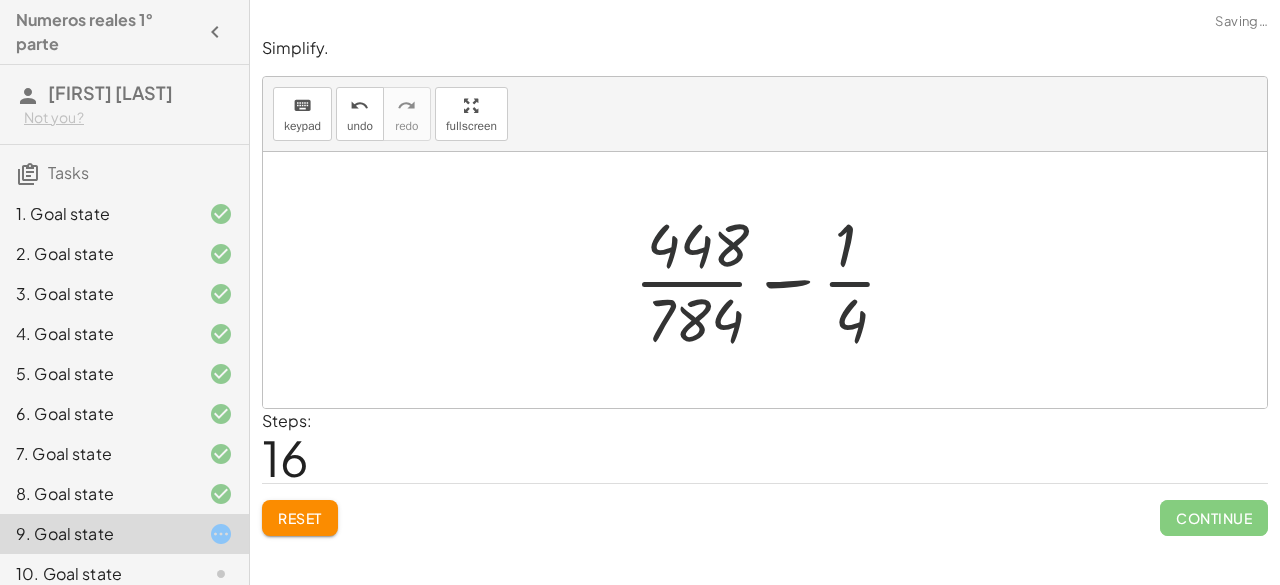 click at bounding box center [773, 280] 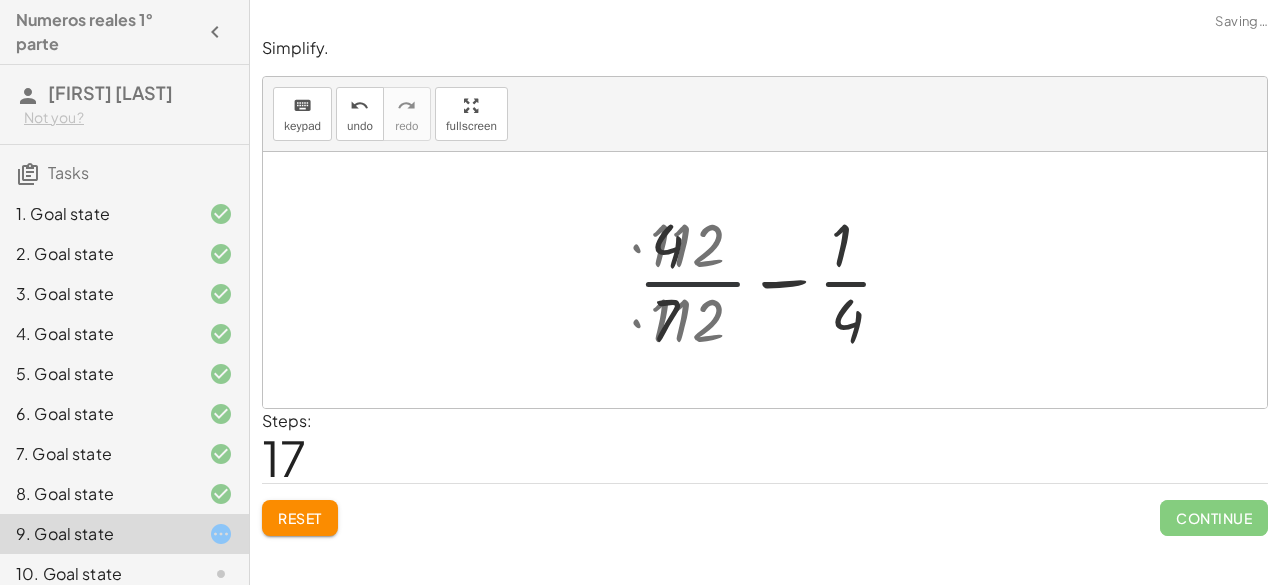 click at bounding box center (773, 280) 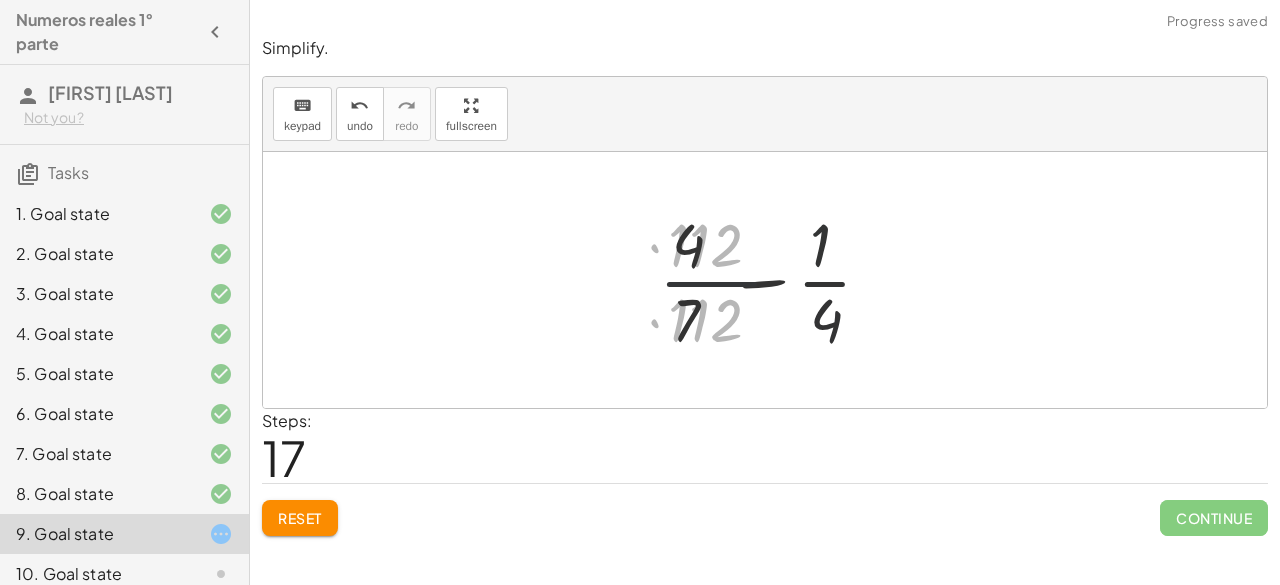 click at bounding box center (773, 280) 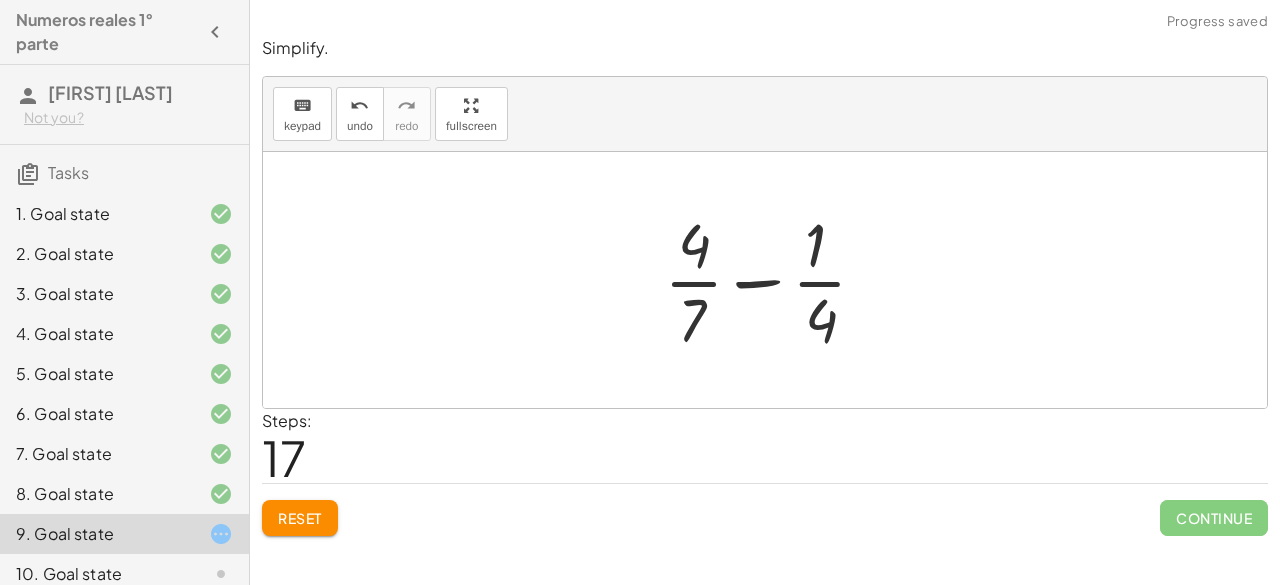 click at bounding box center (773, 280) 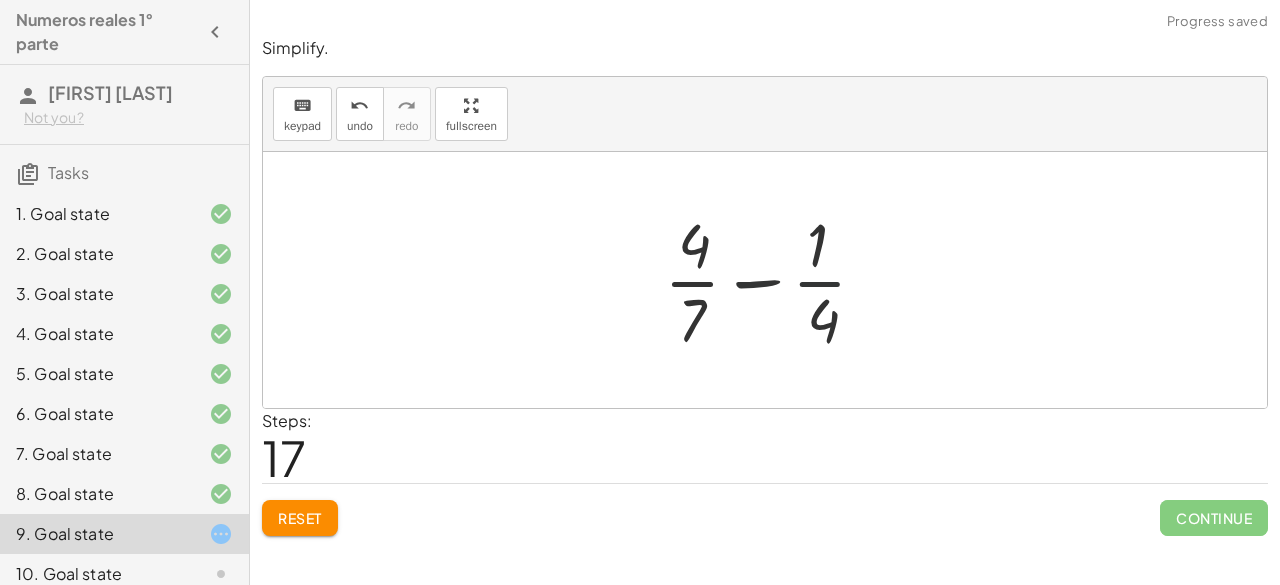 click at bounding box center (773, 280) 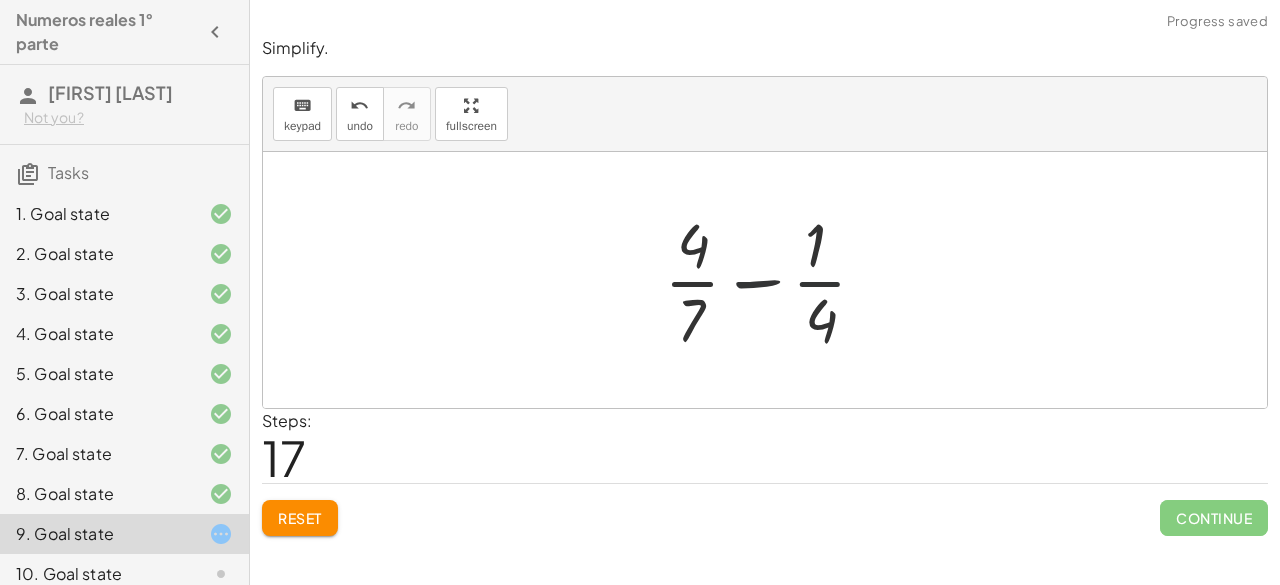 click at bounding box center (773, 280) 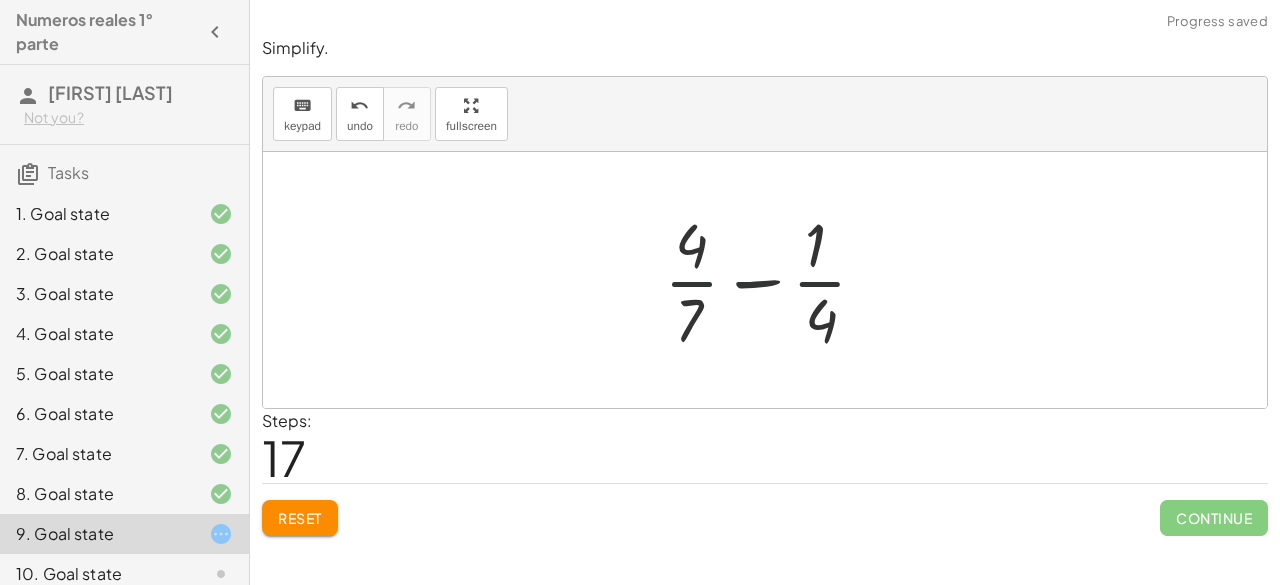 drag, startPoint x: 716, startPoint y: 268, endPoint x: 735, endPoint y: 272, distance: 19.416489 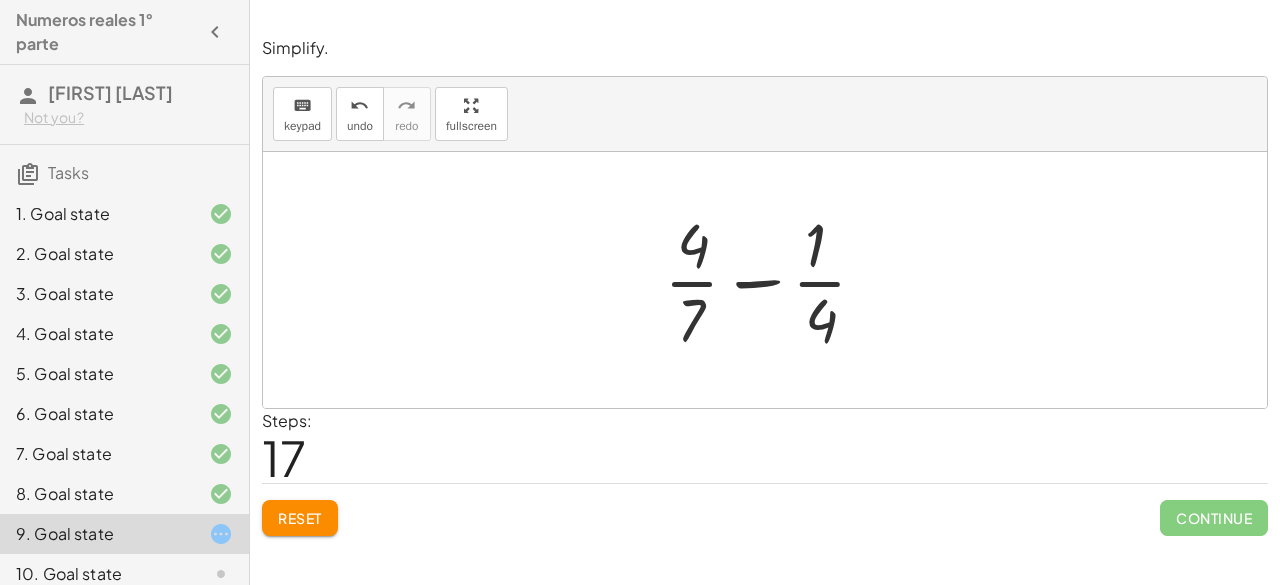 click on "Reset" at bounding box center [300, 518] 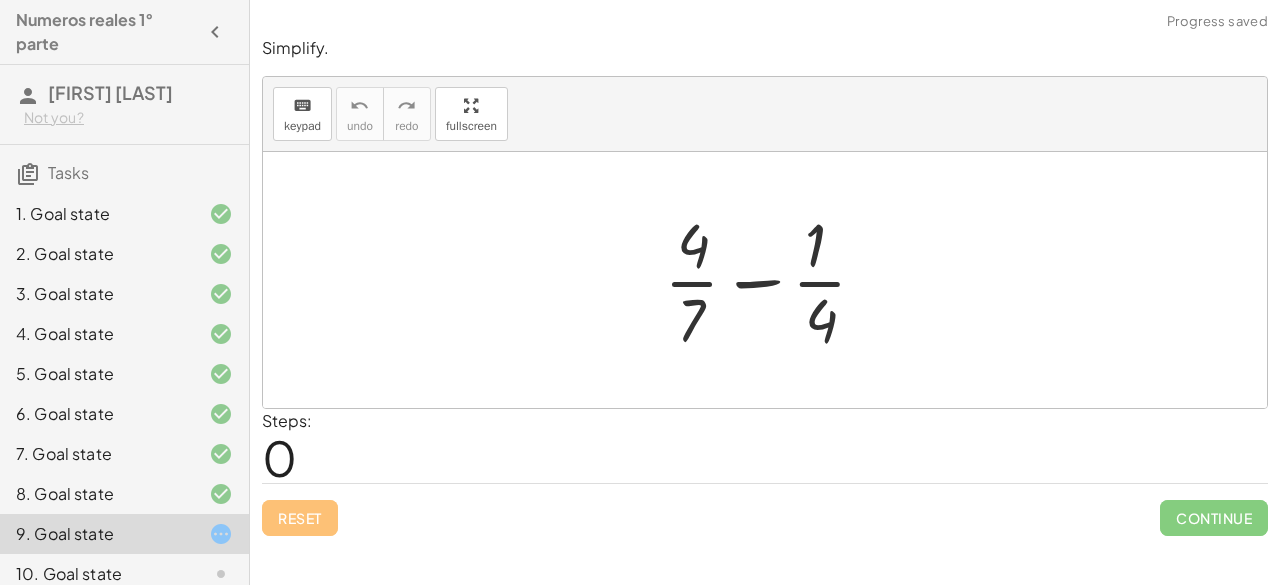 click at bounding box center (773, 280) 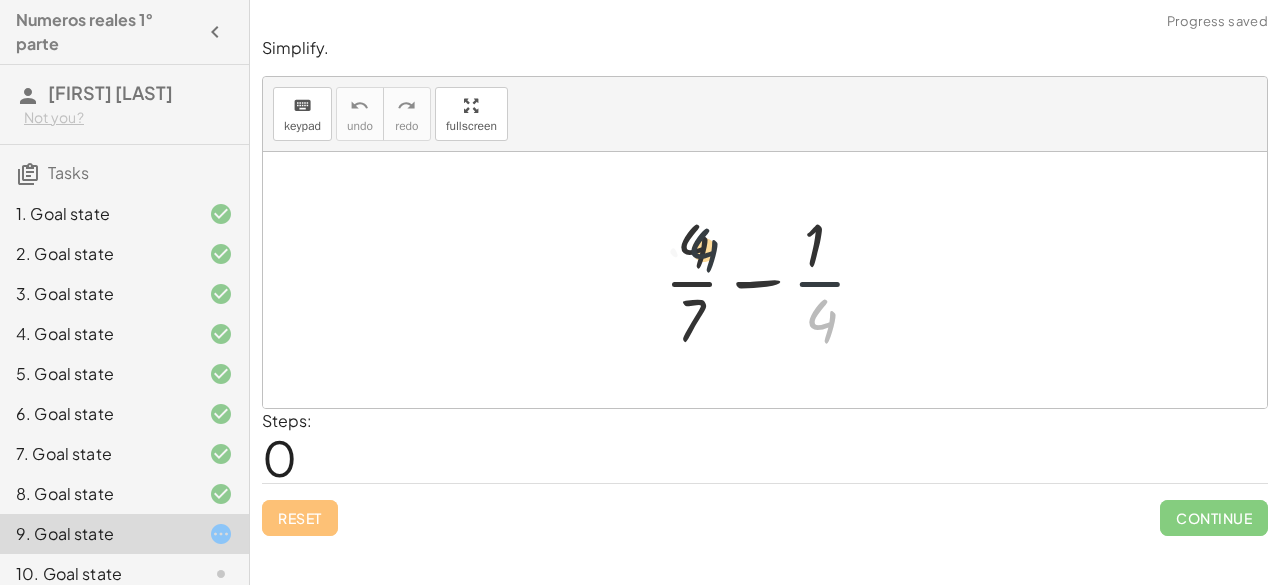 drag, startPoint x: 818, startPoint y: 329, endPoint x: 632, endPoint y: 239, distance: 206.63011 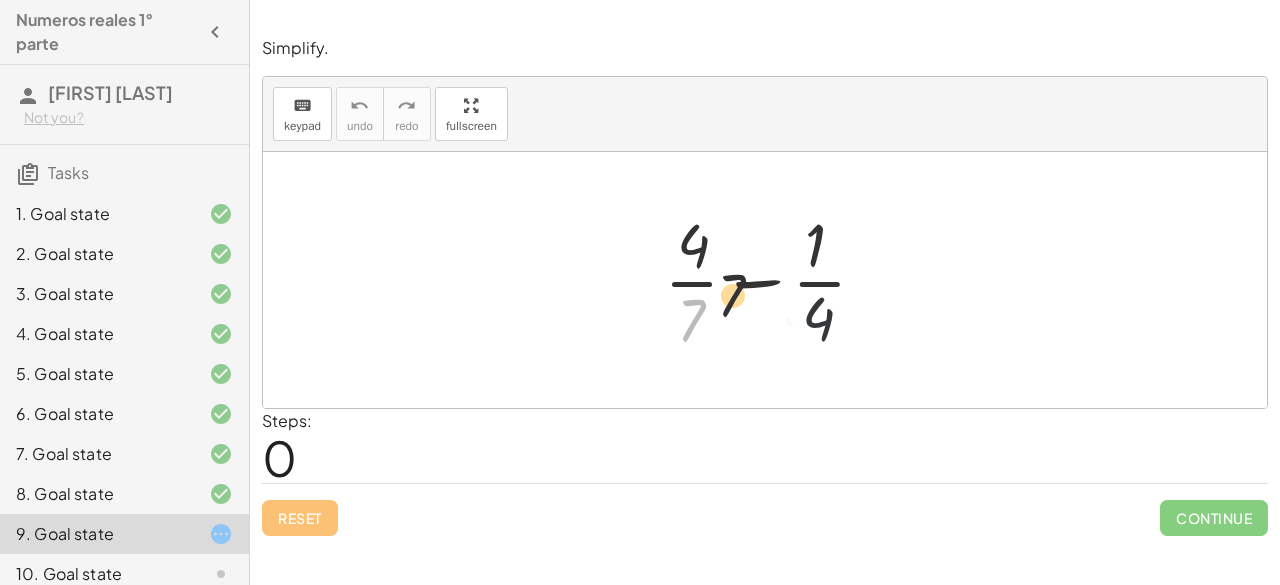 drag, startPoint x: 680, startPoint y: 313, endPoint x: 798, endPoint y: 249, distance: 134.23859 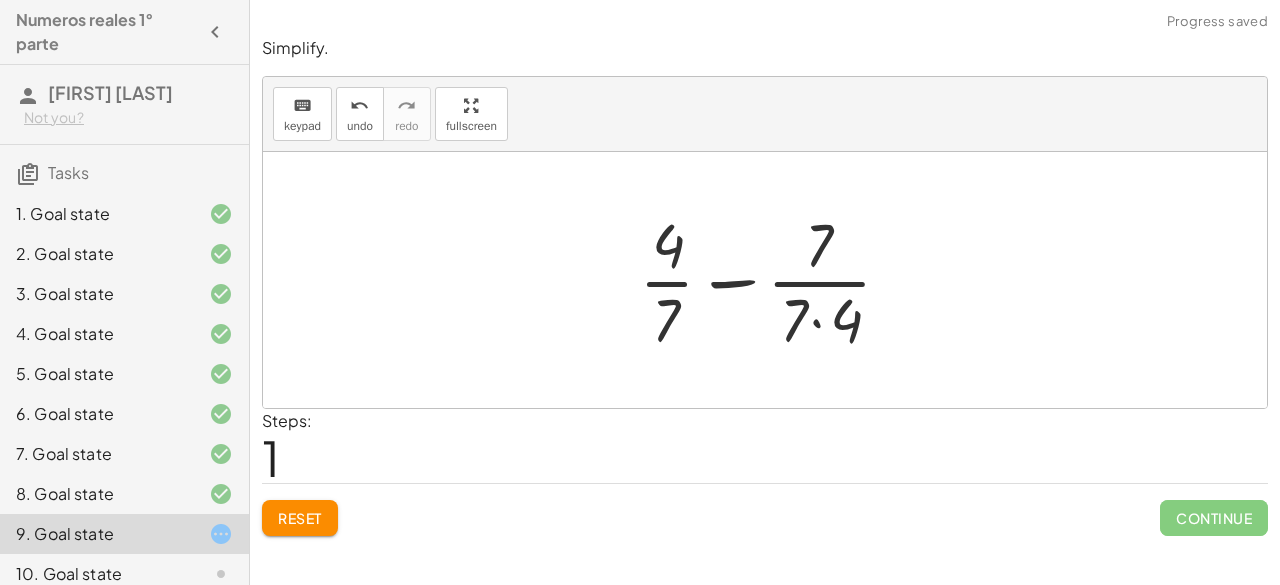 drag, startPoint x: 837, startPoint y: 319, endPoint x: 771, endPoint y: 305, distance: 67.46851 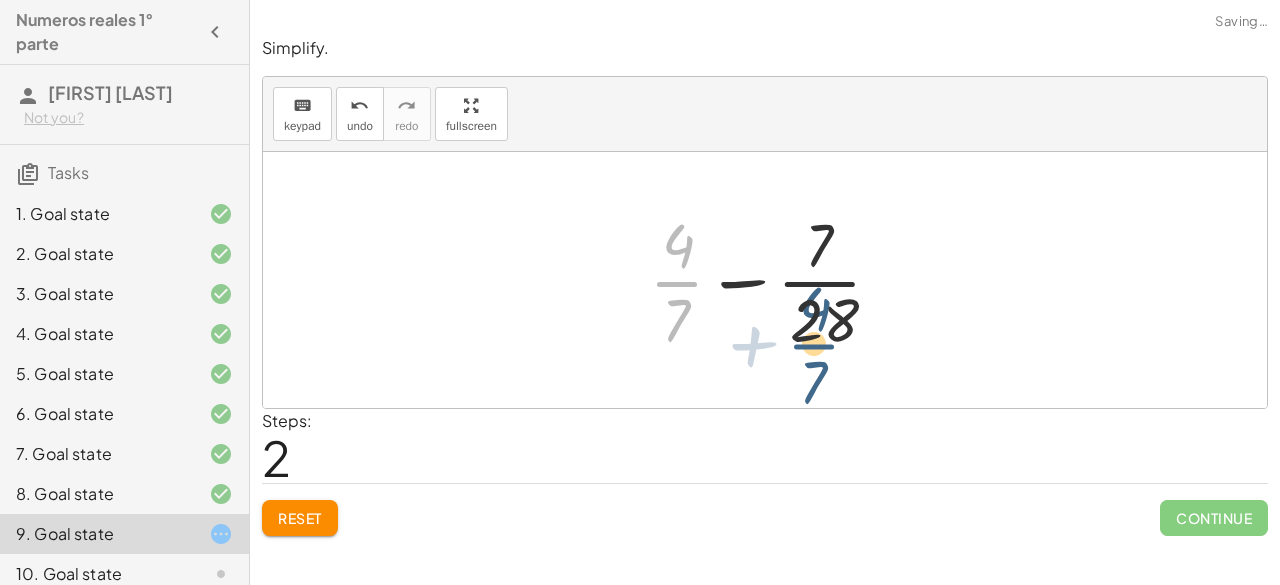 drag, startPoint x: 727, startPoint y: 299, endPoint x: 827, endPoint y: 333, distance: 105.62197 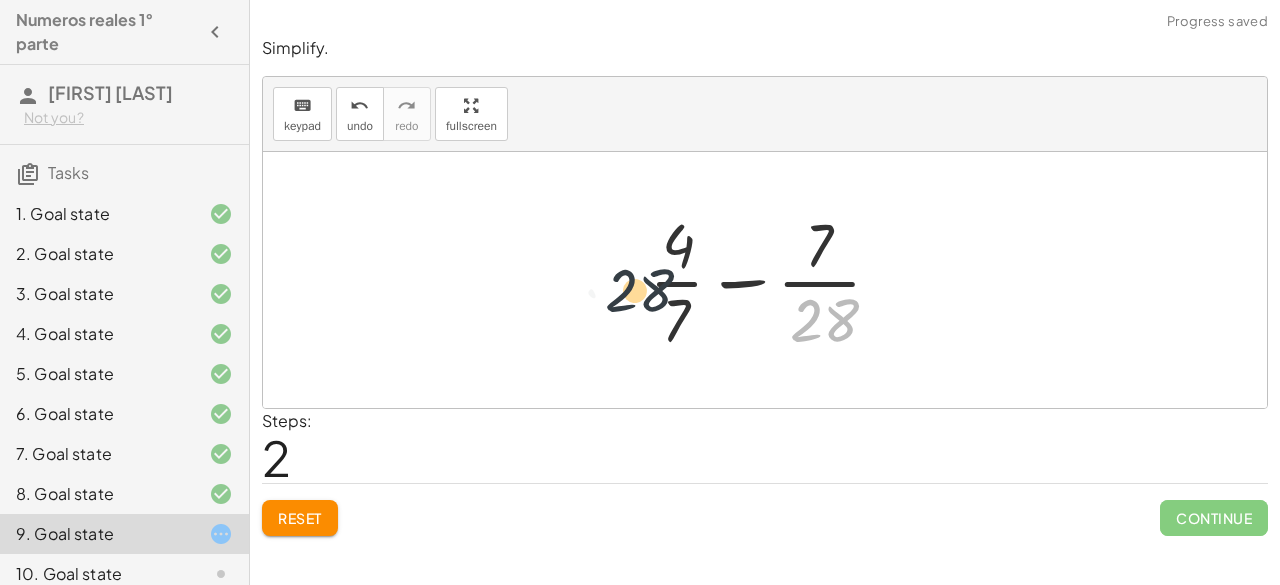 drag, startPoint x: 844, startPoint y: 337, endPoint x: 590, endPoint y: 301, distance: 256.53848 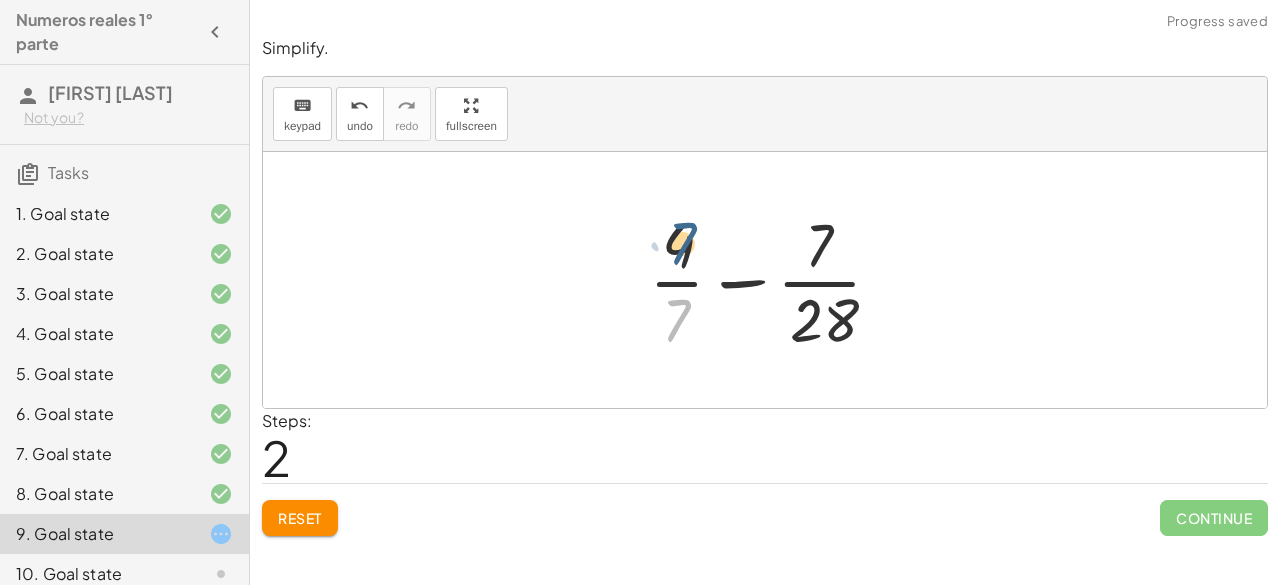 drag, startPoint x: 686, startPoint y: 311, endPoint x: 747, endPoint y: 247, distance: 88.4138 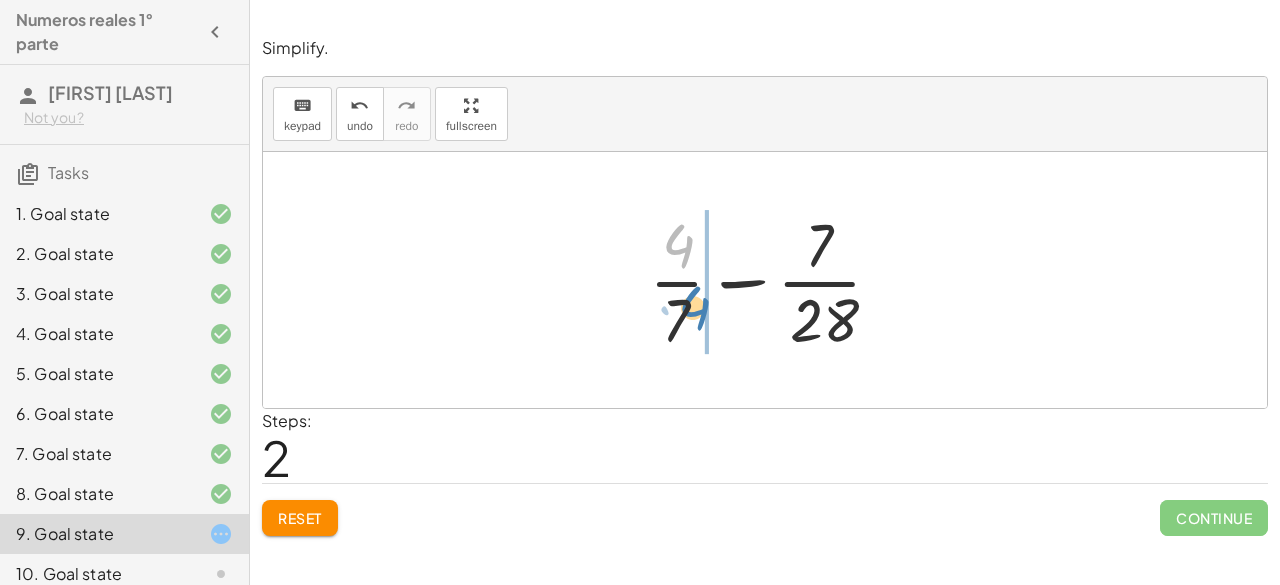 drag, startPoint x: 670, startPoint y: 249, endPoint x: 694, endPoint y: 311, distance: 66.48308 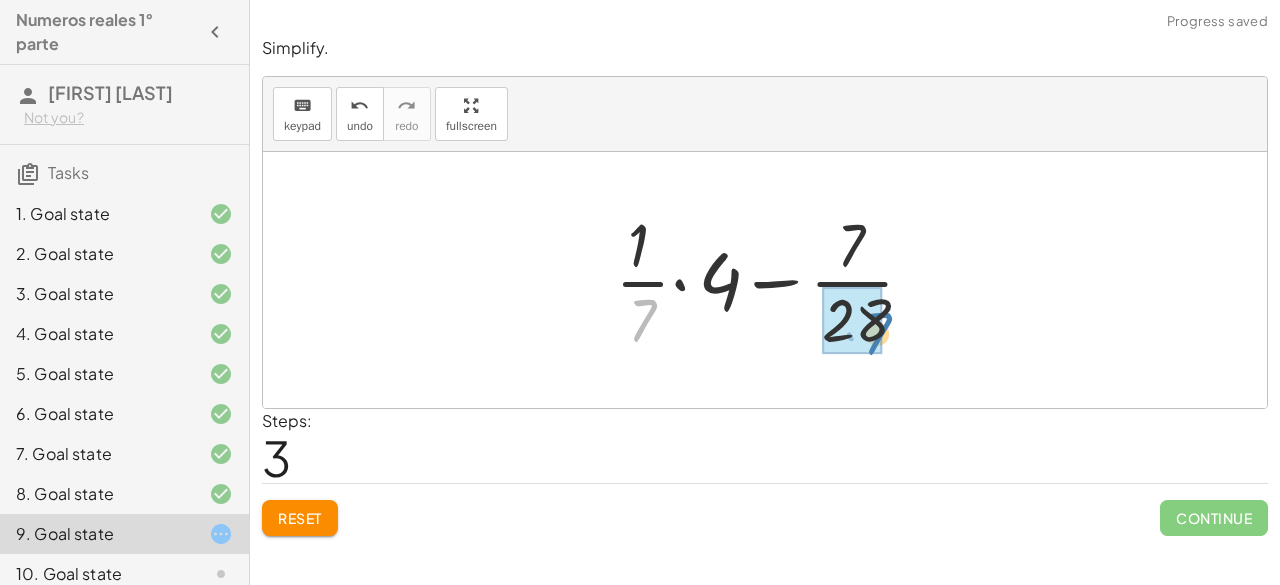 drag, startPoint x: 634, startPoint y: 303, endPoint x: 869, endPoint y: 317, distance: 235.41666 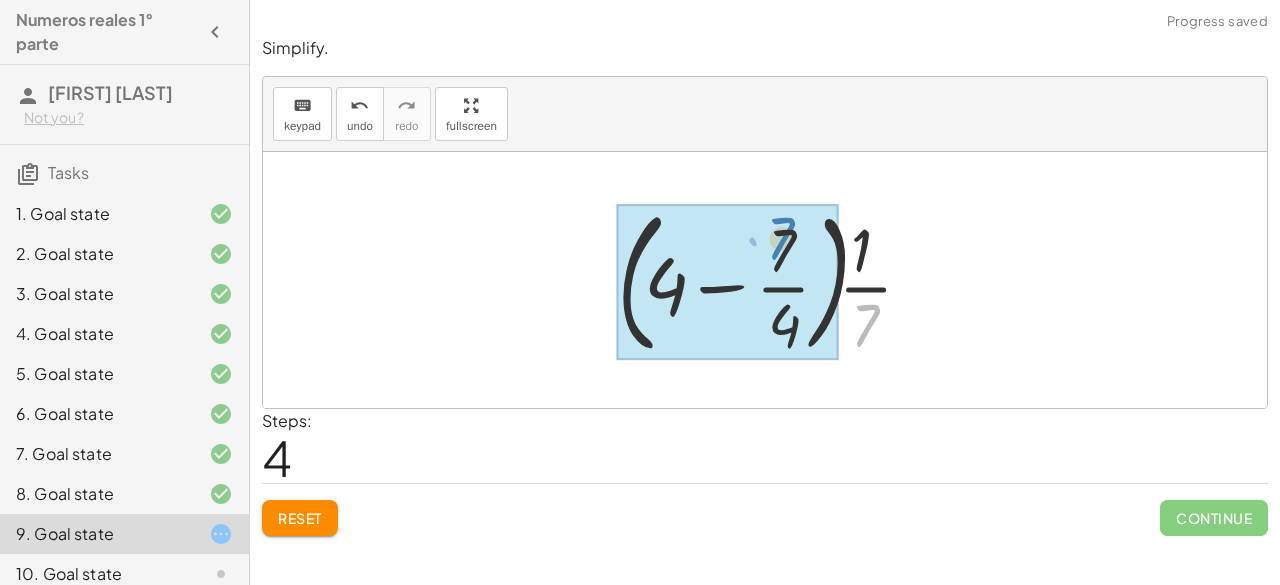 drag, startPoint x: 862, startPoint y: 320, endPoint x: 777, endPoint y: 235, distance: 120.20815 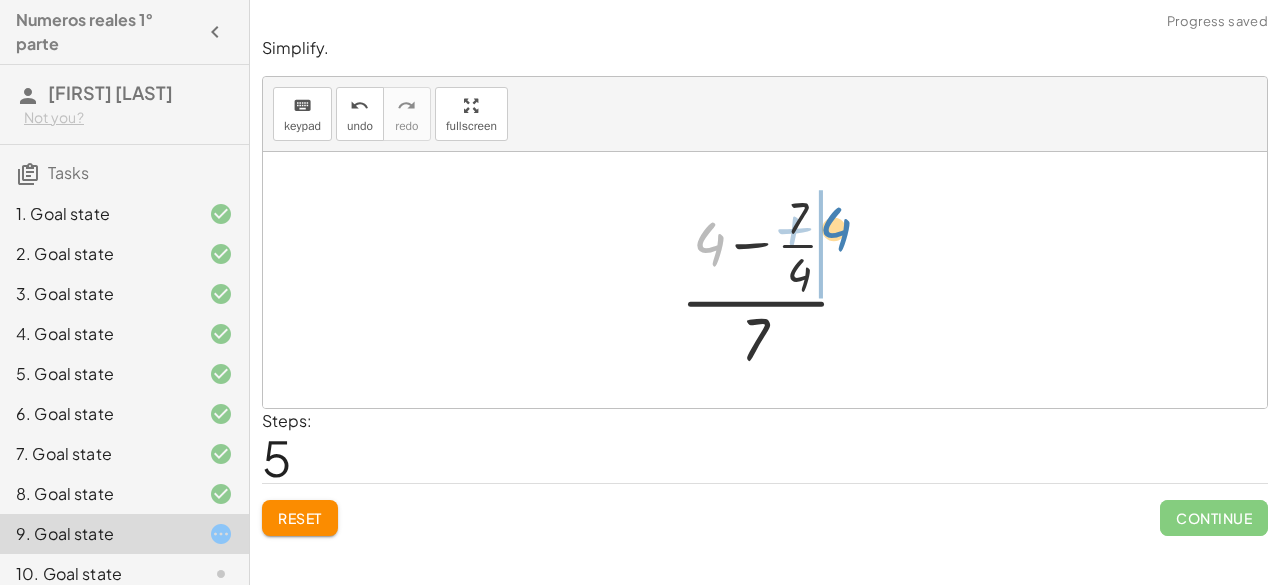drag, startPoint x: 702, startPoint y: 237, endPoint x: 828, endPoint y: 222, distance: 126.88972 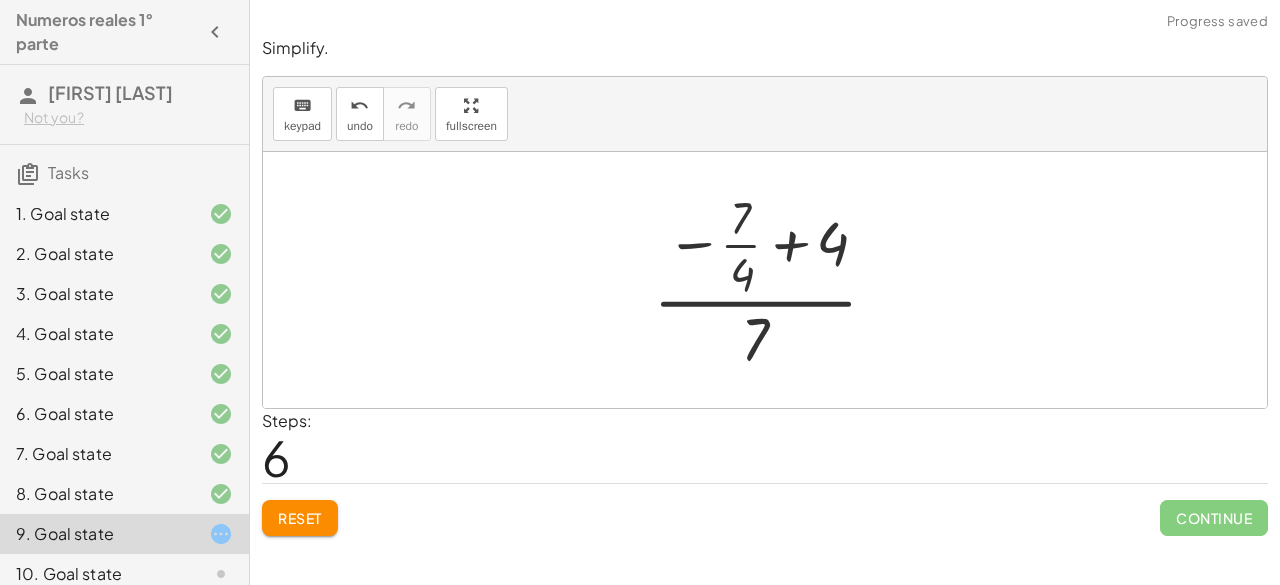 click at bounding box center (773, 280) 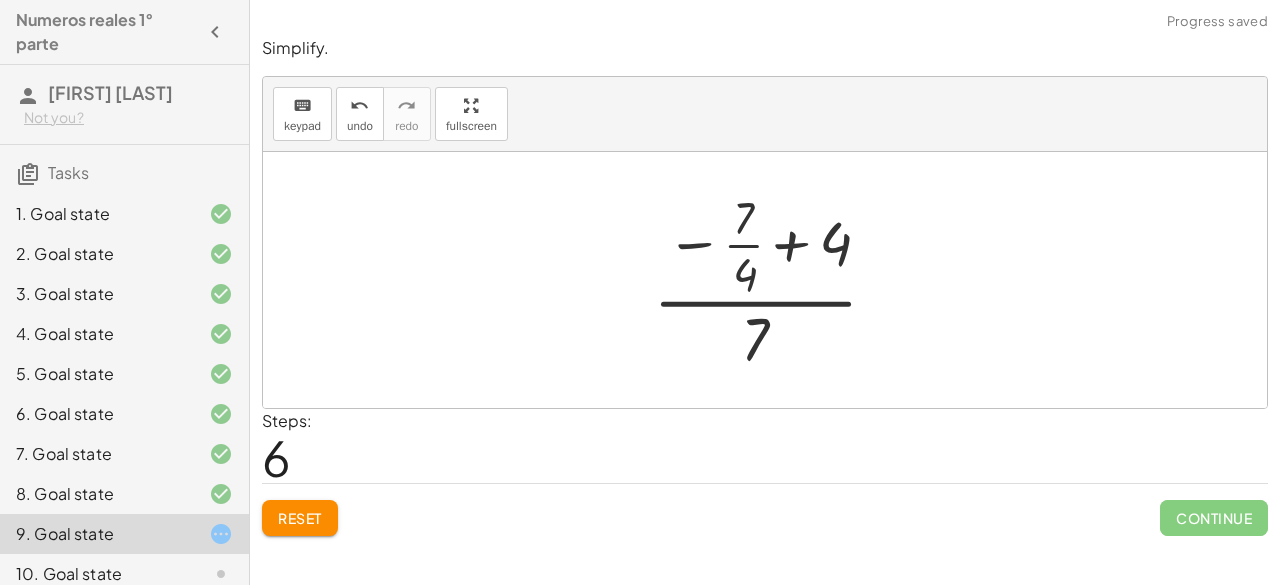 click at bounding box center (773, 280) 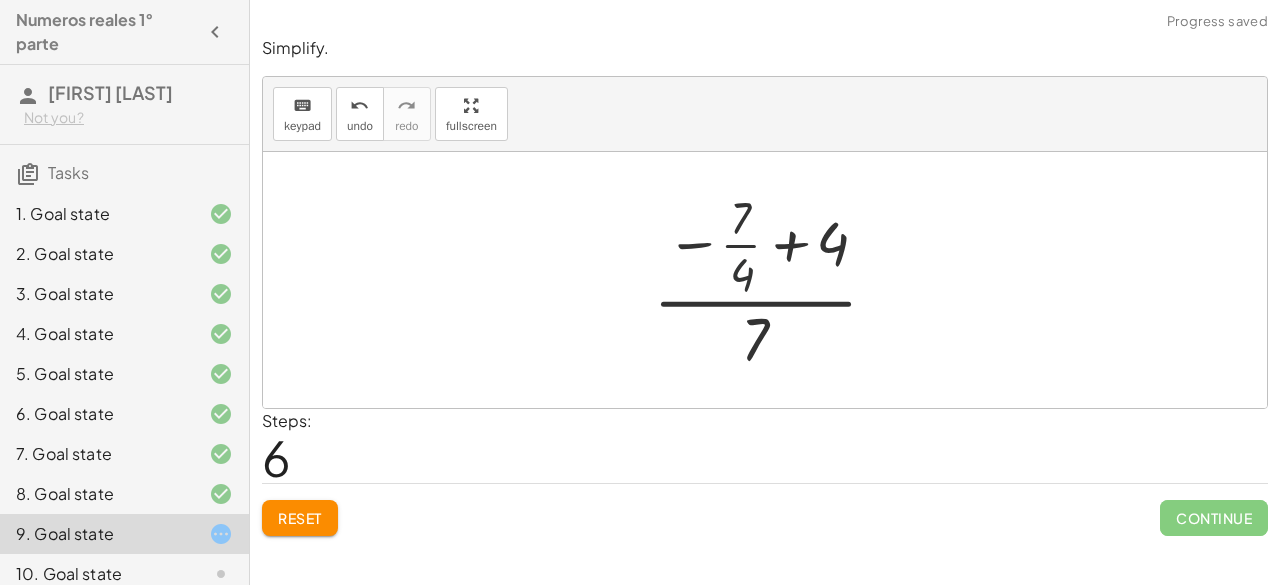 click at bounding box center [773, 280] 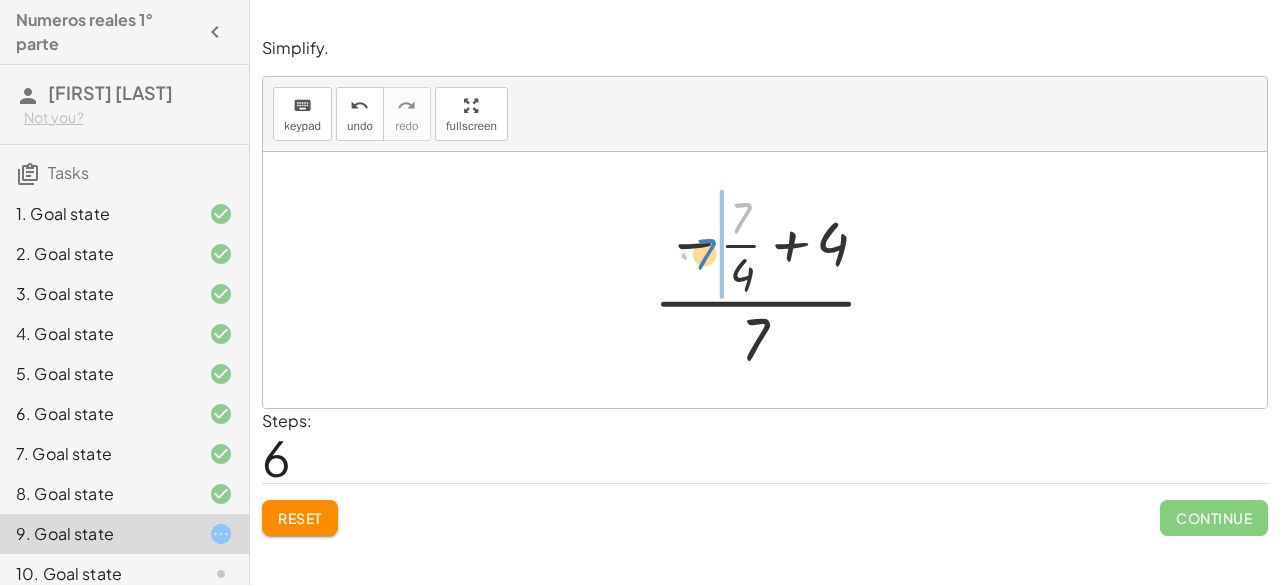 drag, startPoint x: 752, startPoint y: 219, endPoint x: 715, endPoint y: 255, distance: 51.62364 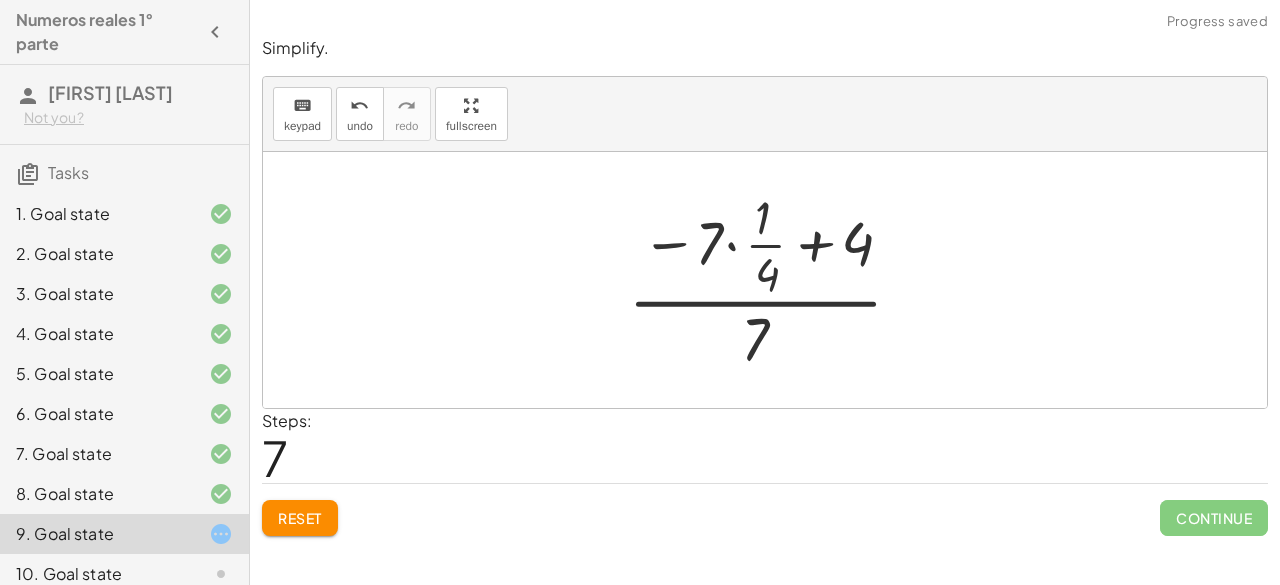 click at bounding box center (773, 280) 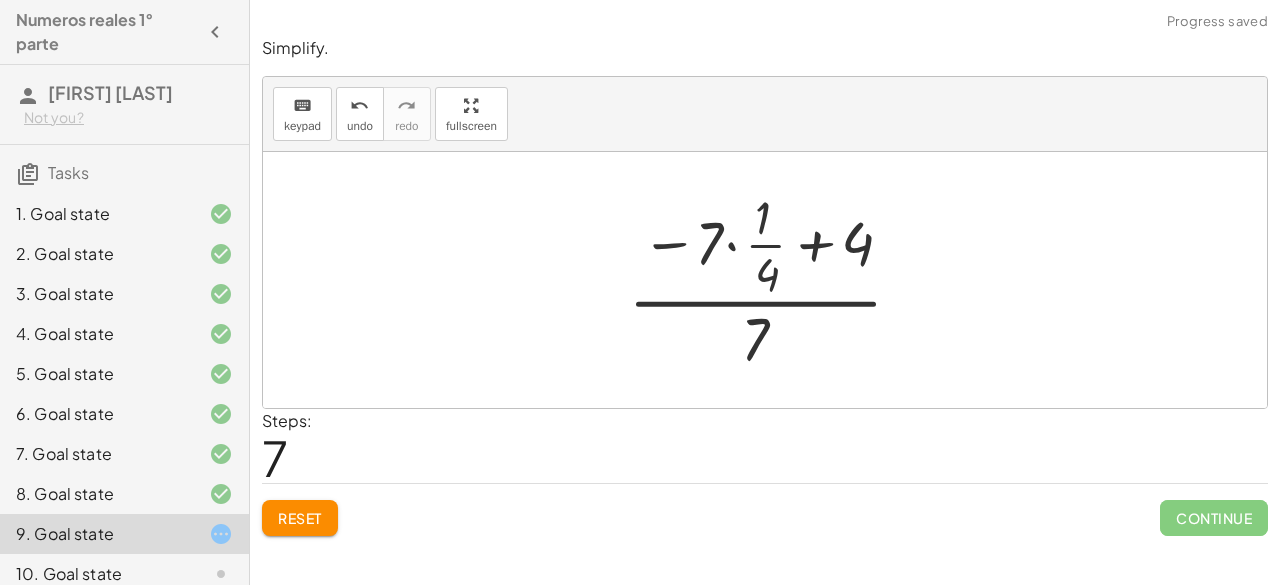 click at bounding box center [773, 280] 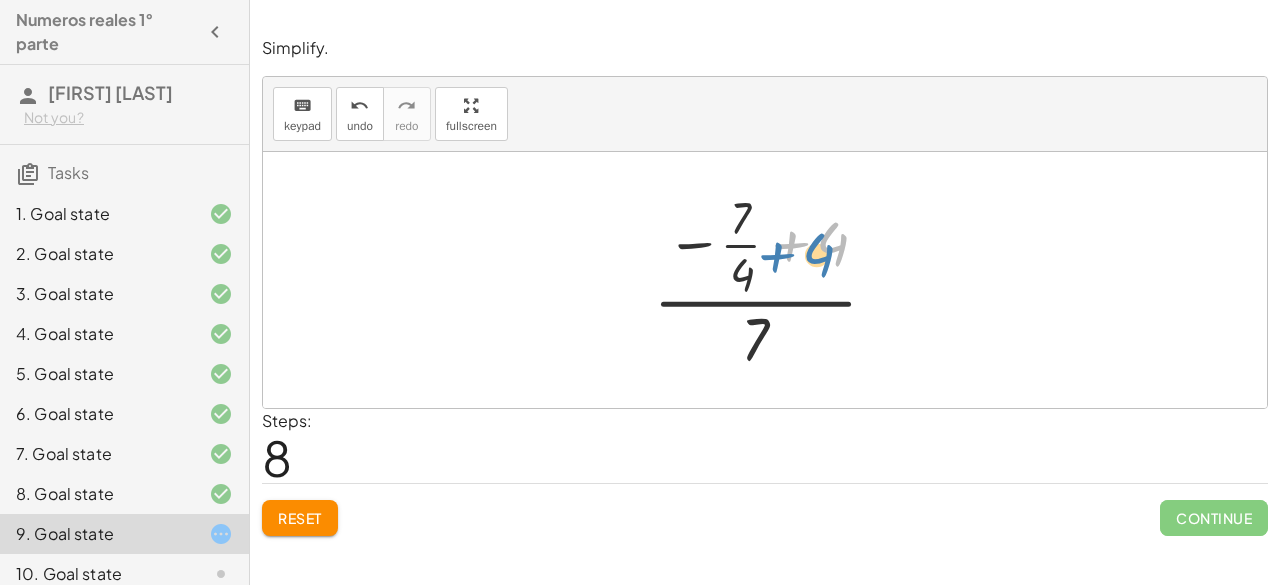 drag, startPoint x: 830, startPoint y: 242, endPoint x: 836, endPoint y: 230, distance: 13.416408 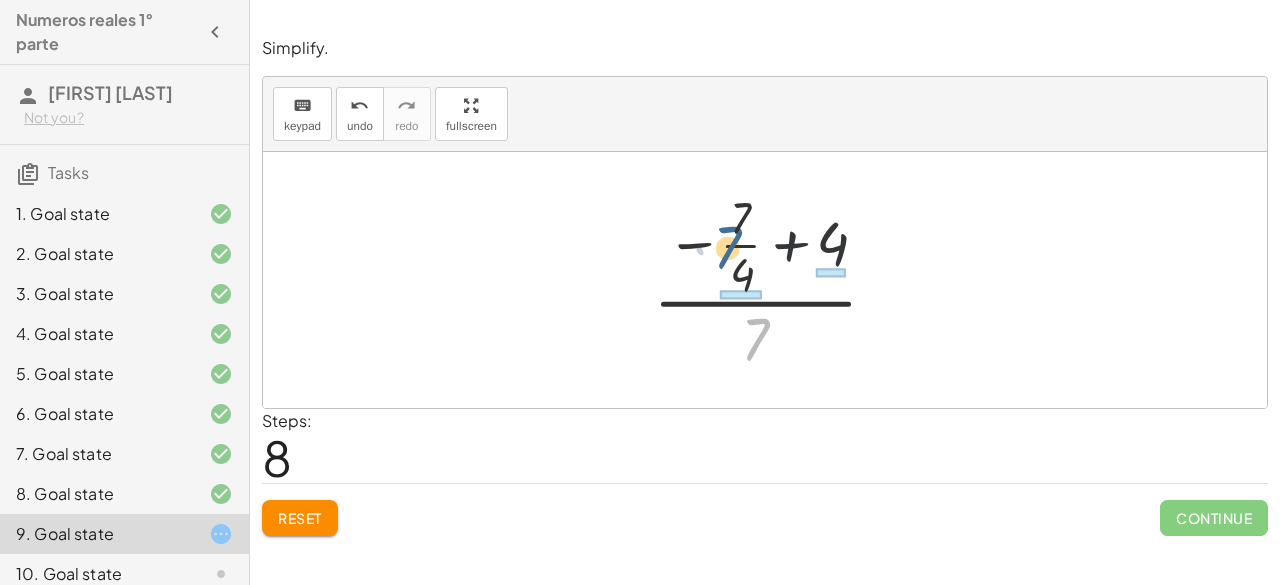 drag, startPoint x: 754, startPoint y: 327, endPoint x: 726, endPoint y: 235, distance: 96.16652 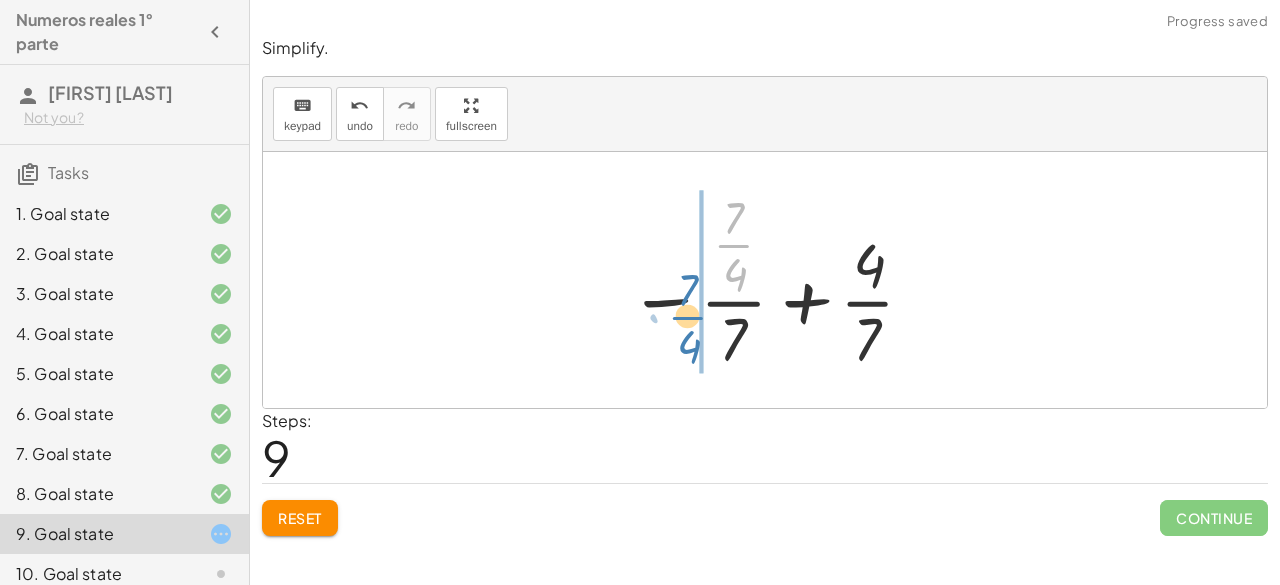 drag, startPoint x: 744, startPoint y: 233, endPoint x: 698, endPoint y: 305, distance: 85.44004 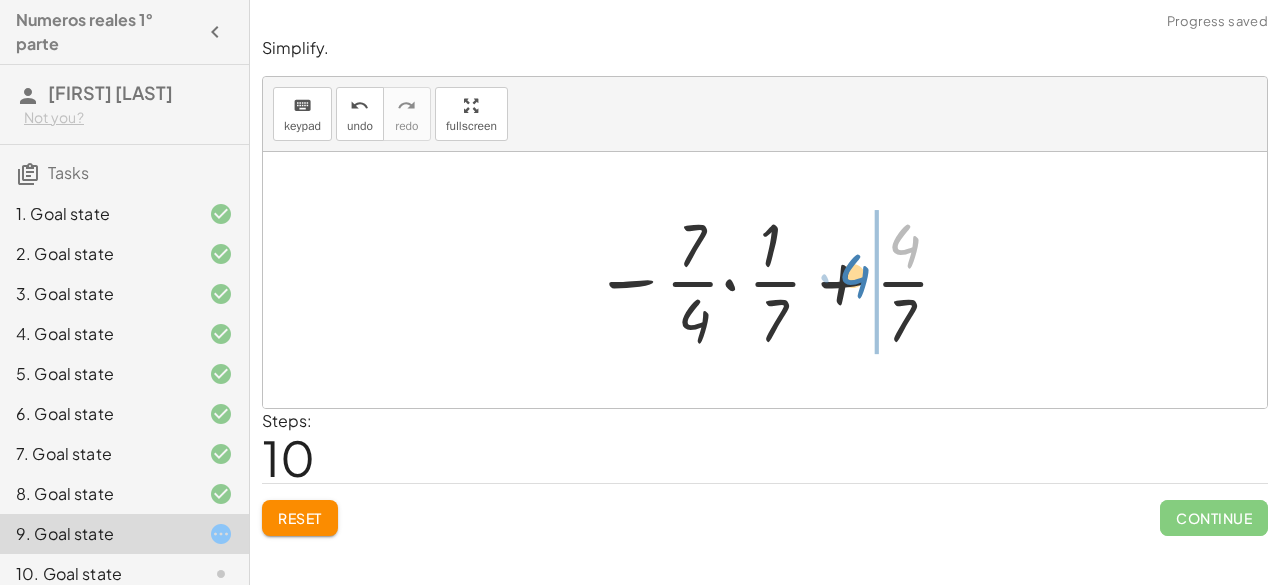 drag, startPoint x: 888, startPoint y: 260, endPoint x: 850, endPoint y: 290, distance: 48.414875 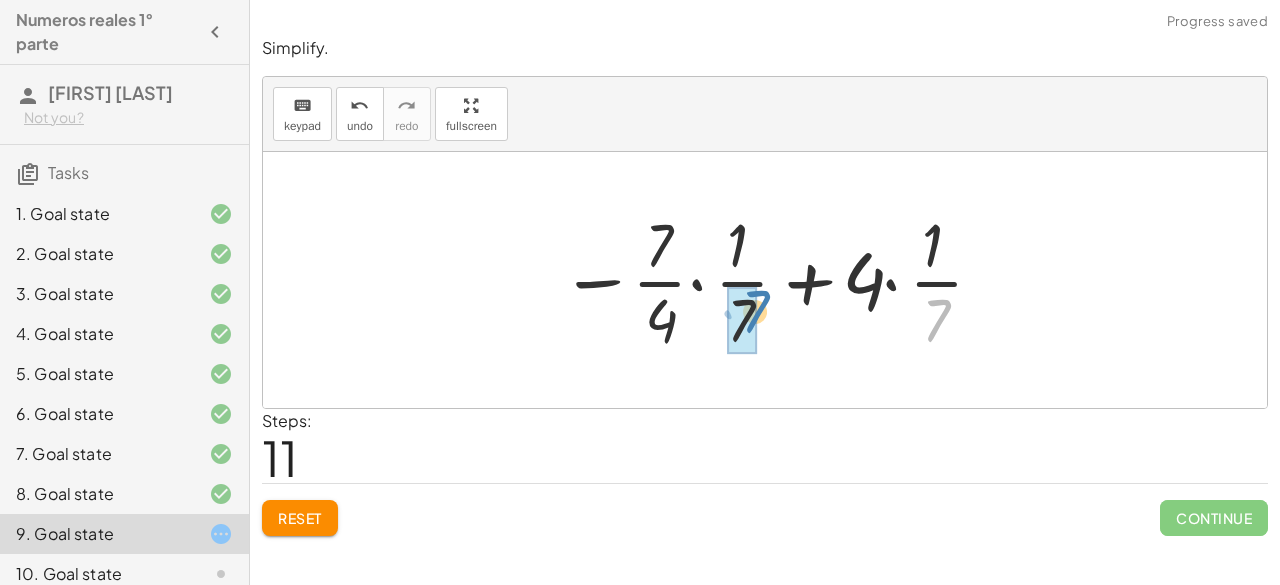 drag, startPoint x: 954, startPoint y: 317, endPoint x: 766, endPoint y: 319, distance: 188.01064 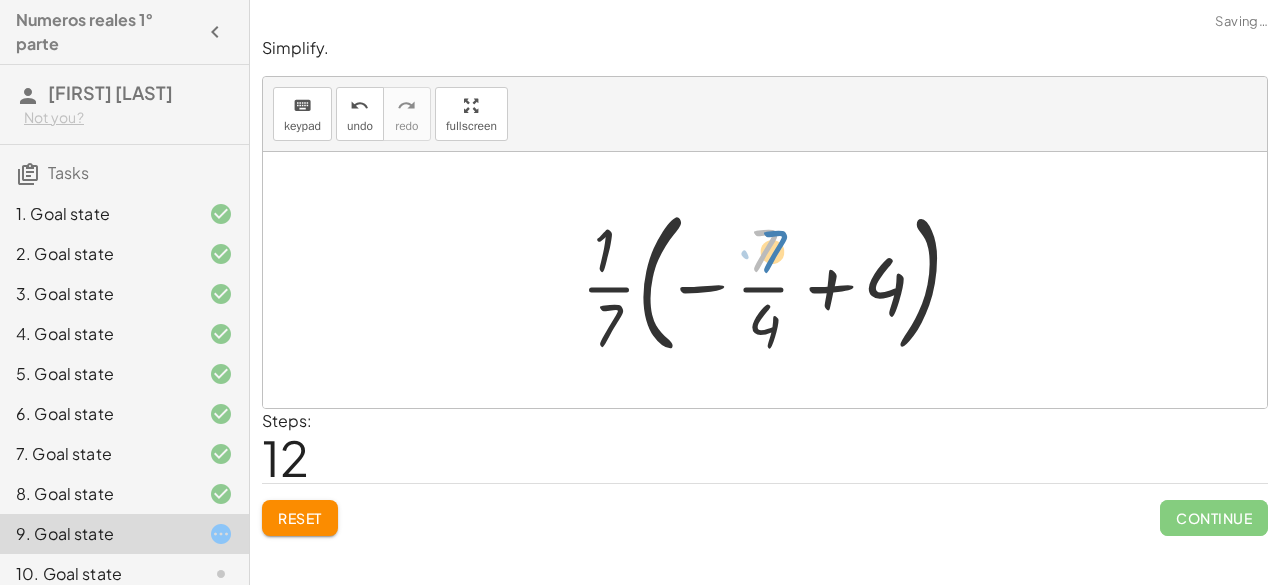 click at bounding box center (773, 280) 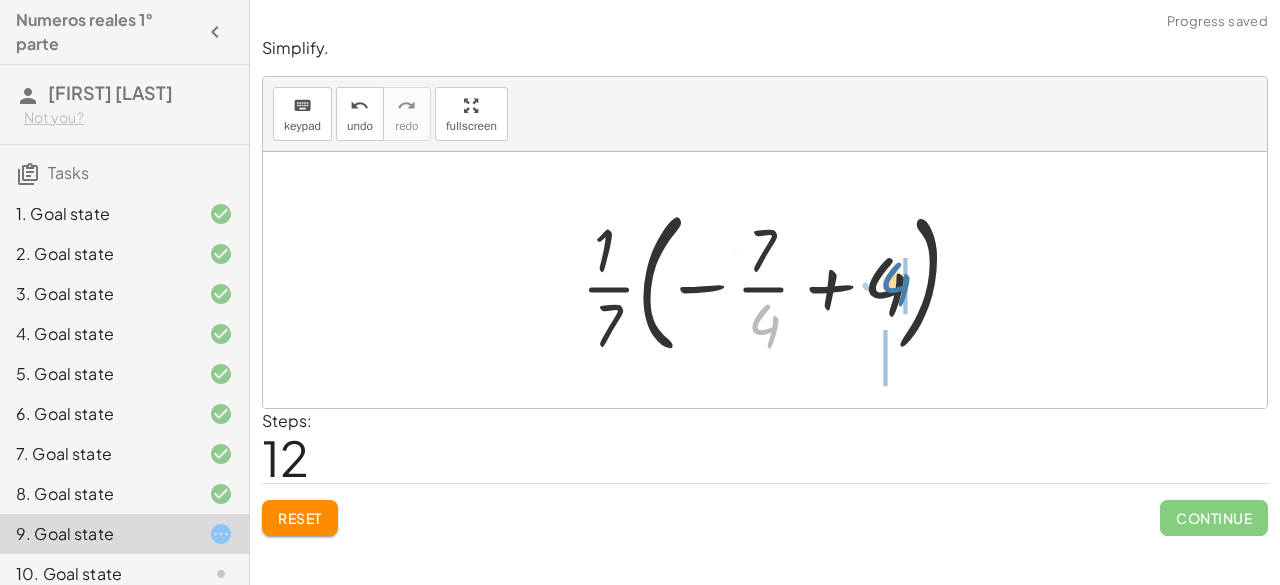 drag, startPoint x: 760, startPoint y: 313, endPoint x: 891, endPoint y: 269, distance: 138.1919 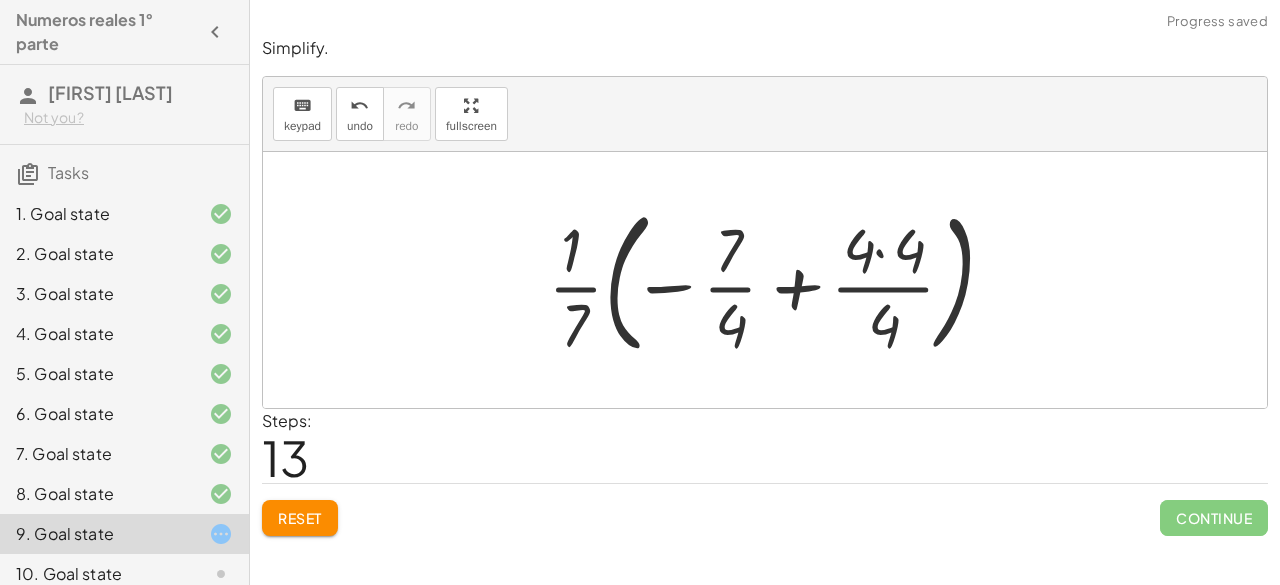 click at bounding box center [773, 280] 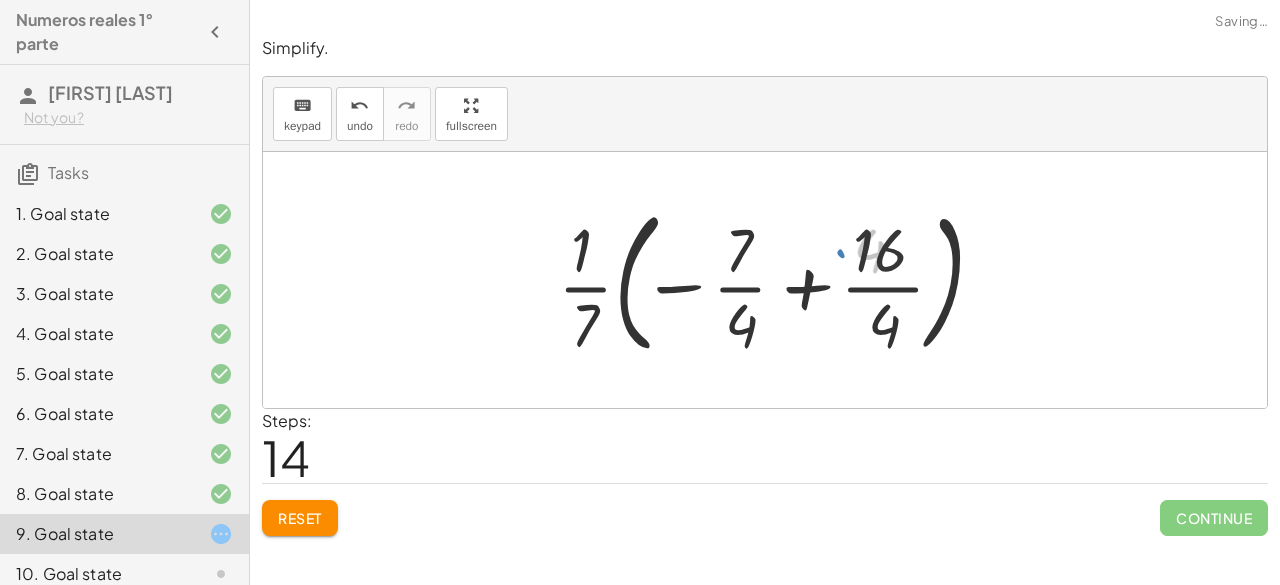click at bounding box center (773, 280) 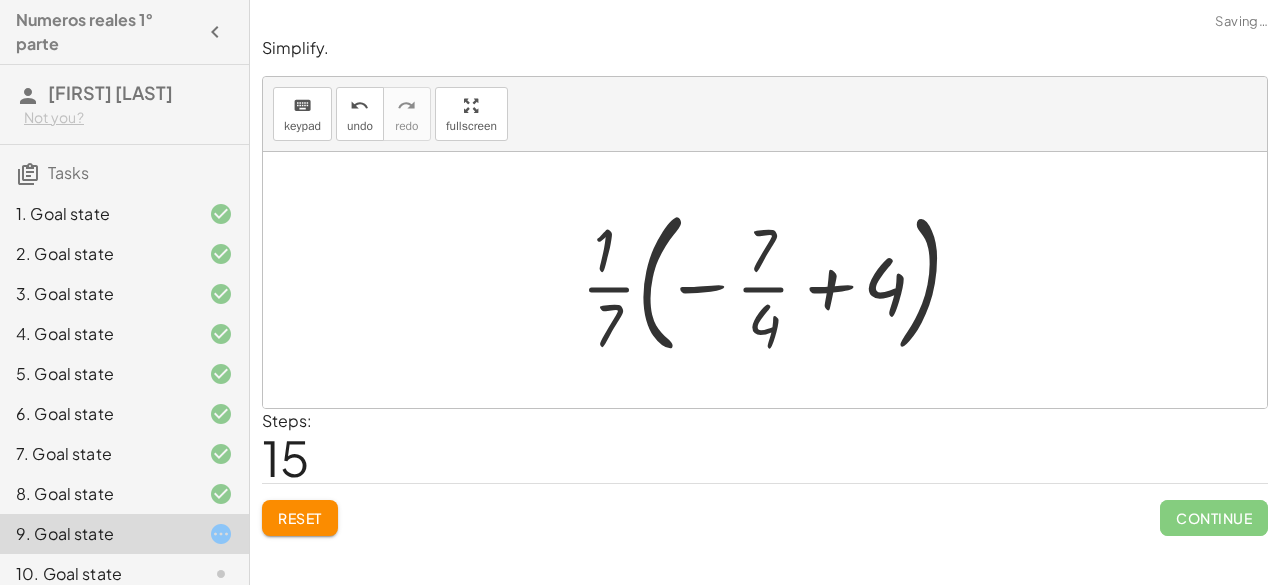 click at bounding box center (773, 280) 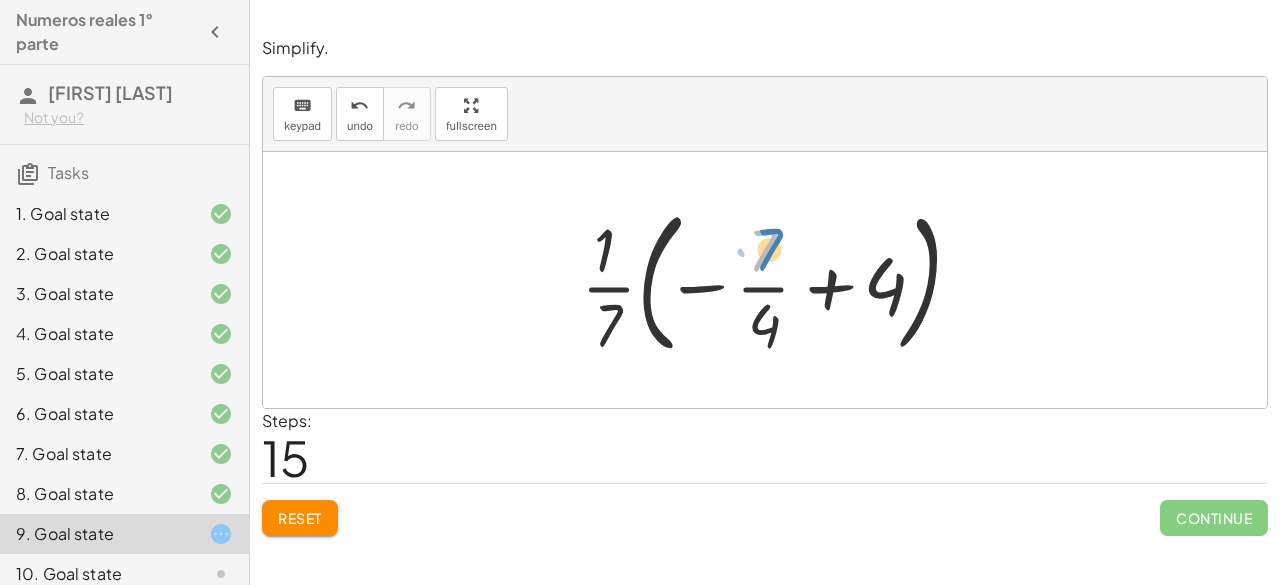 drag, startPoint x: 763, startPoint y: 254, endPoint x: 774, endPoint y: 253, distance: 11.045361 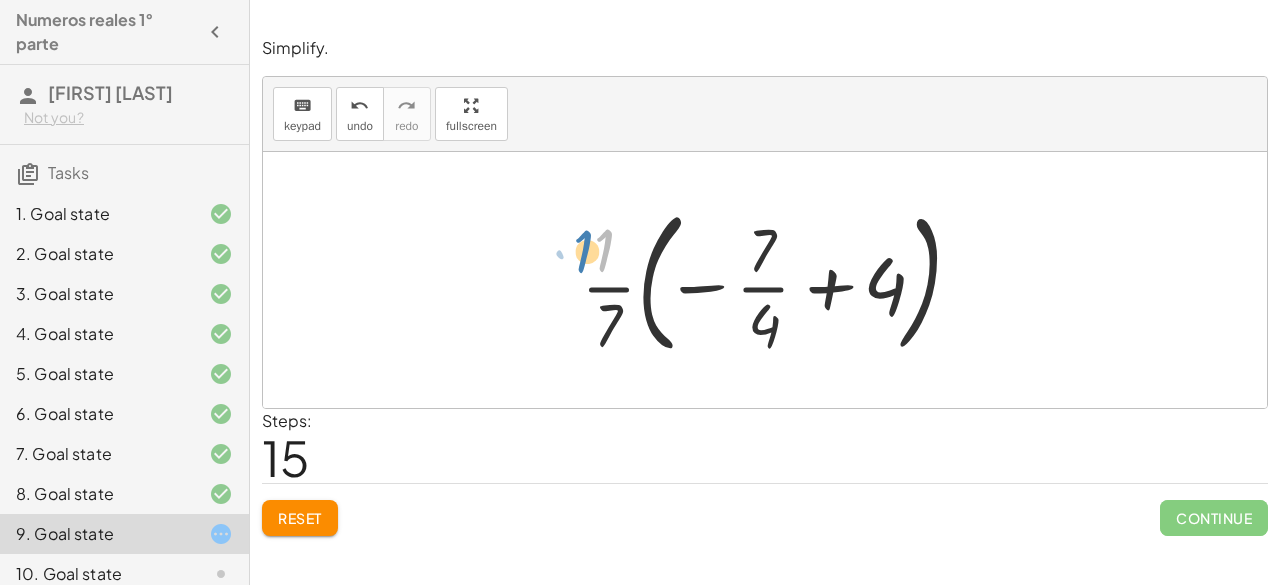 click at bounding box center [773, 280] 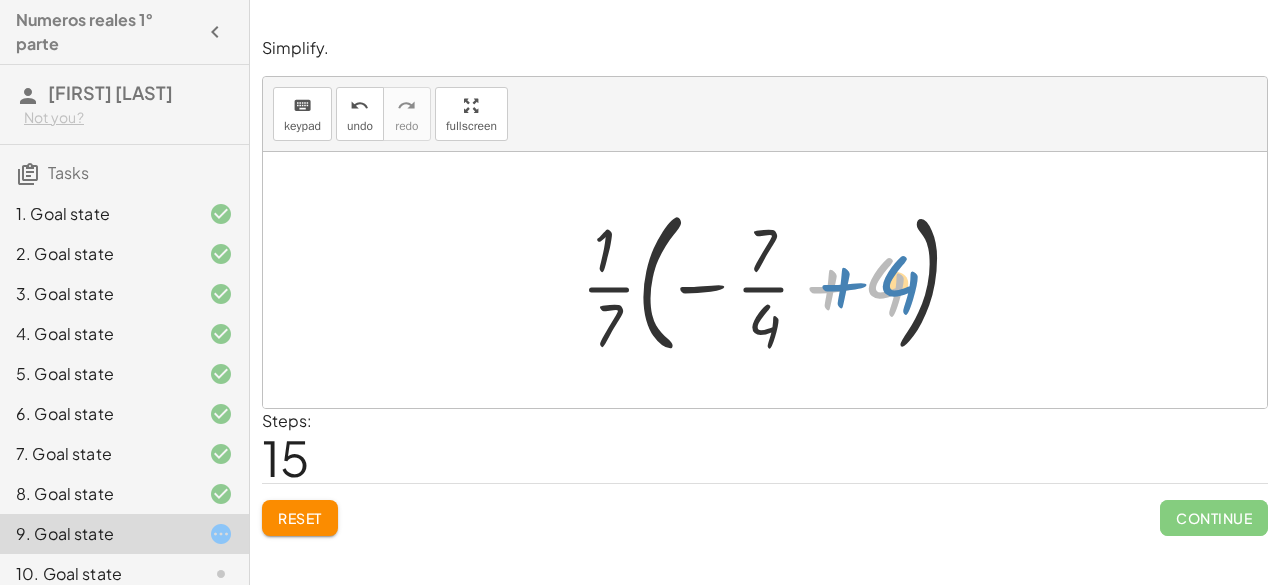 drag, startPoint x: 882, startPoint y: 301, endPoint x: 898, endPoint y: 297, distance: 16.492422 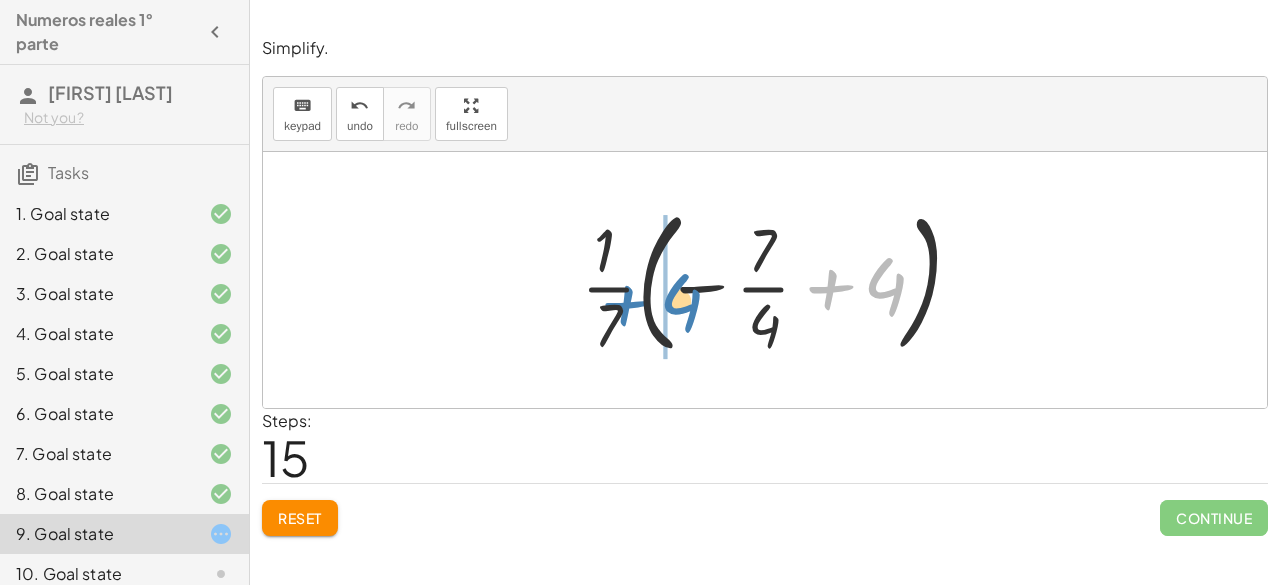 drag, startPoint x: 900, startPoint y: 299, endPoint x: 699, endPoint y: 311, distance: 201.3579 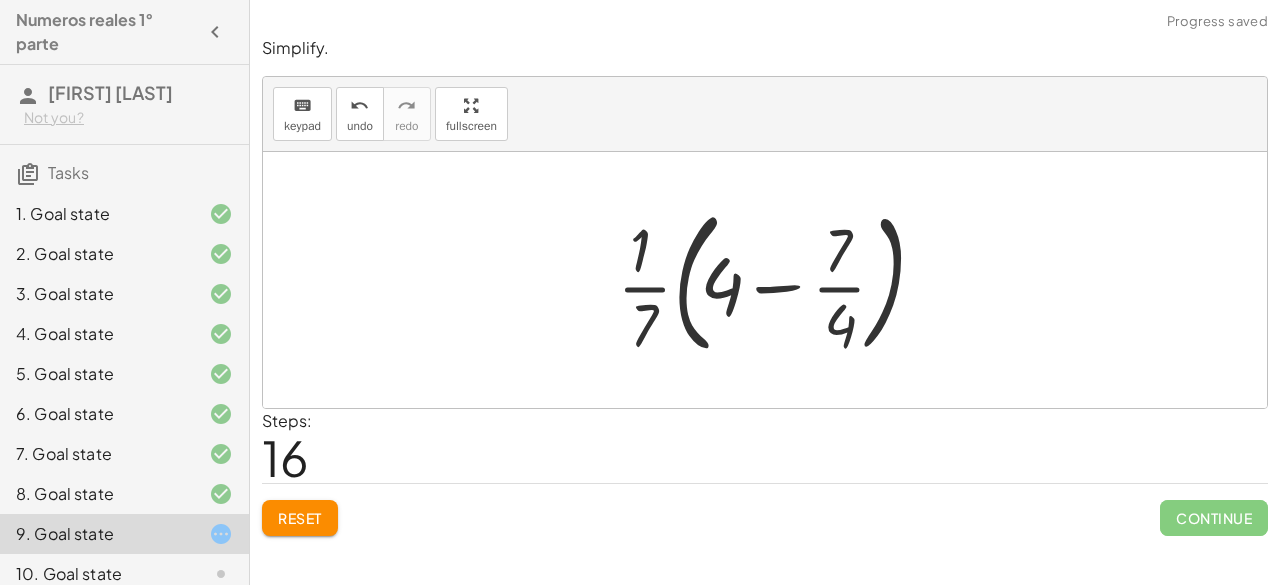 drag, startPoint x: 742, startPoint y: 287, endPoint x: 756, endPoint y: 286, distance: 14.035668 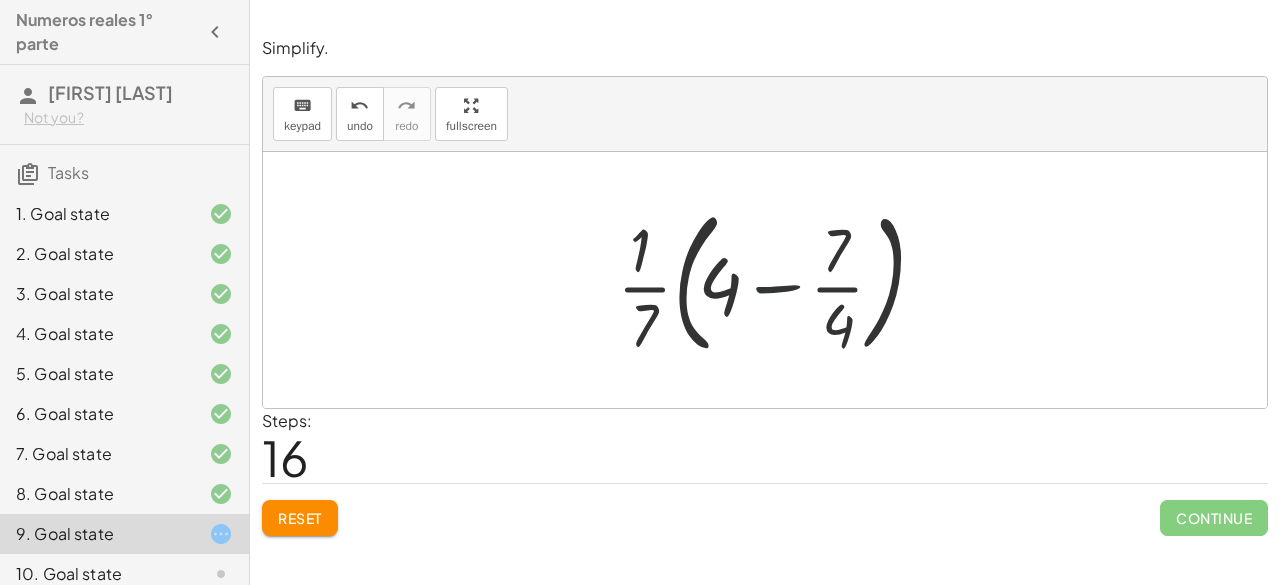 drag, startPoint x: 766, startPoint y: 289, endPoint x: 783, endPoint y: 291, distance: 17.117243 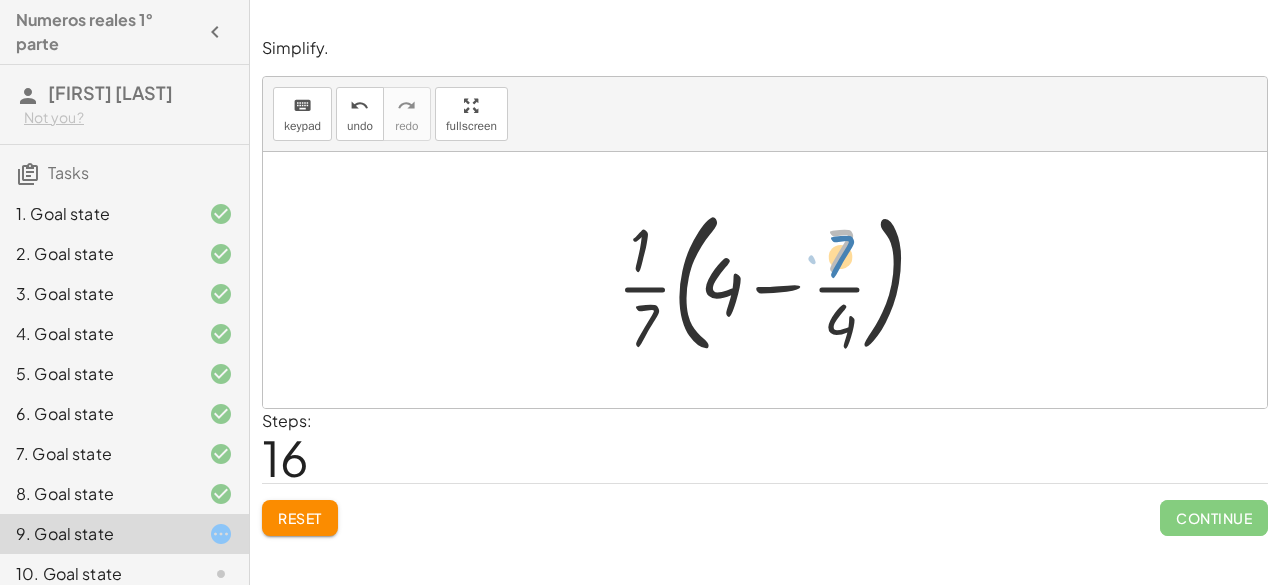 click at bounding box center [773, 280] 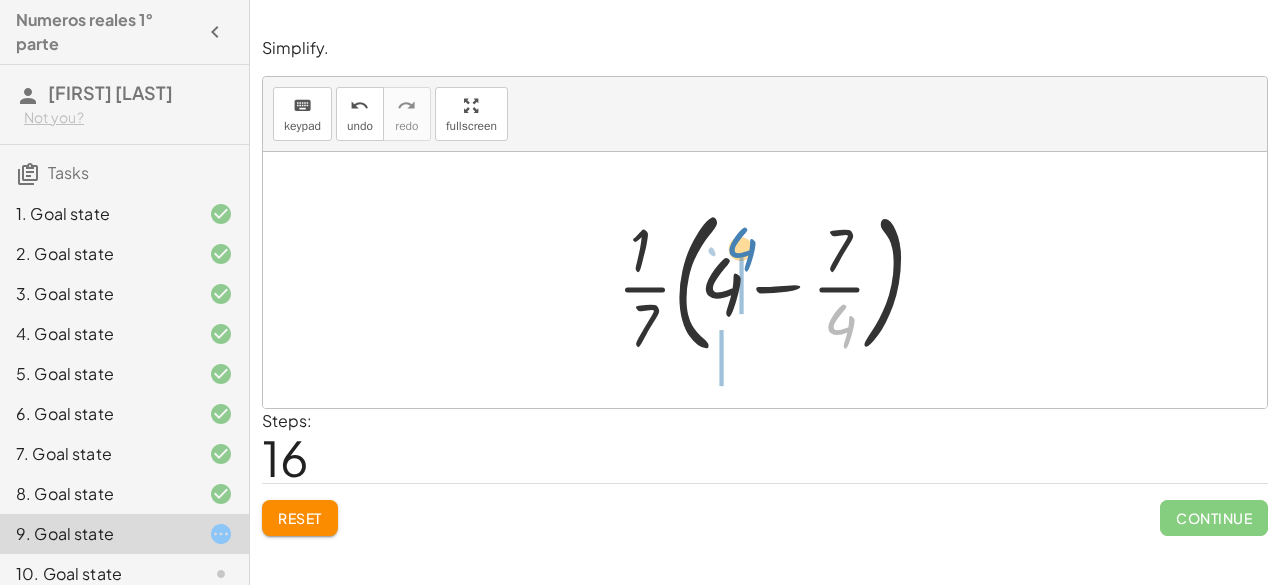 drag, startPoint x: 844, startPoint y: 318, endPoint x: 753, endPoint y: 241, distance: 119.2057 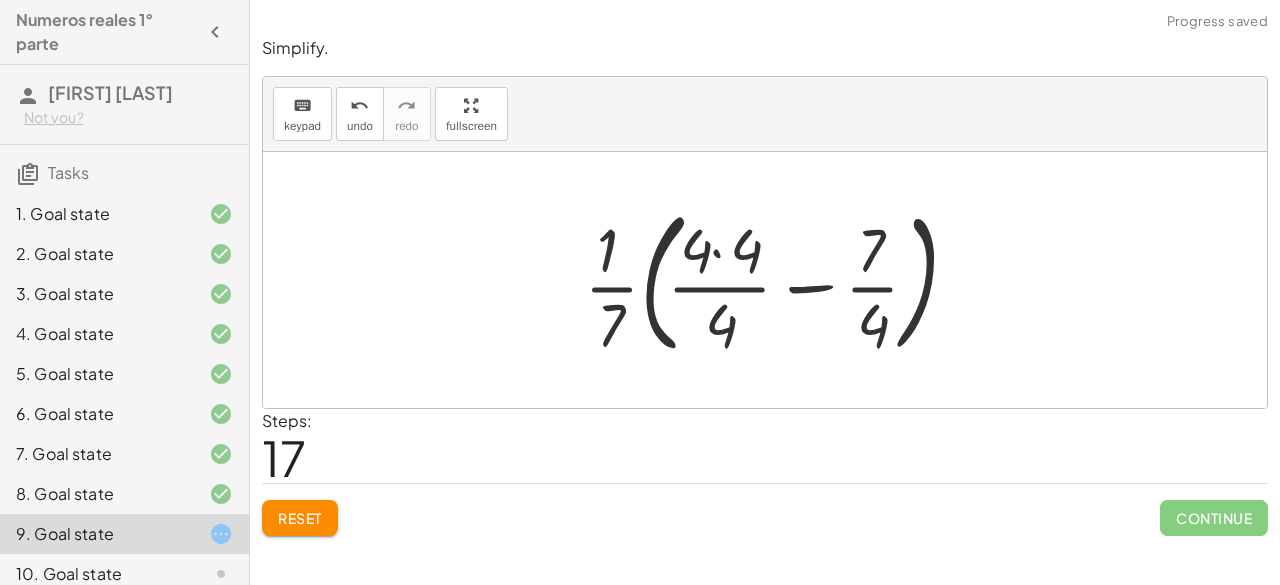 click at bounding box center (773, 280) 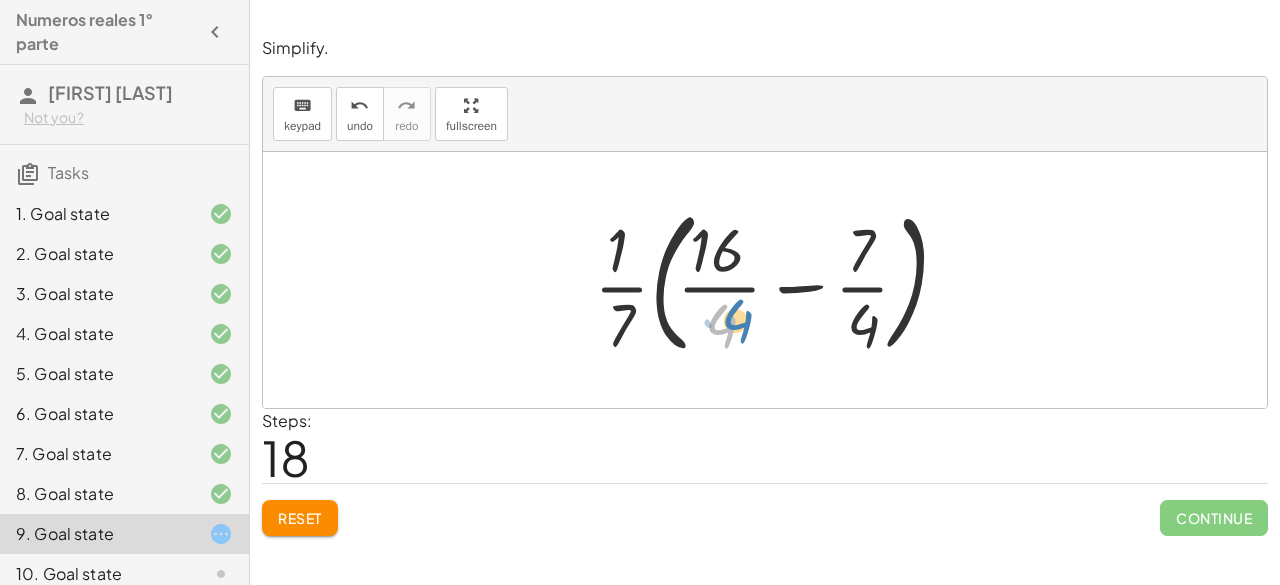 click at bounding box center [773, 280] 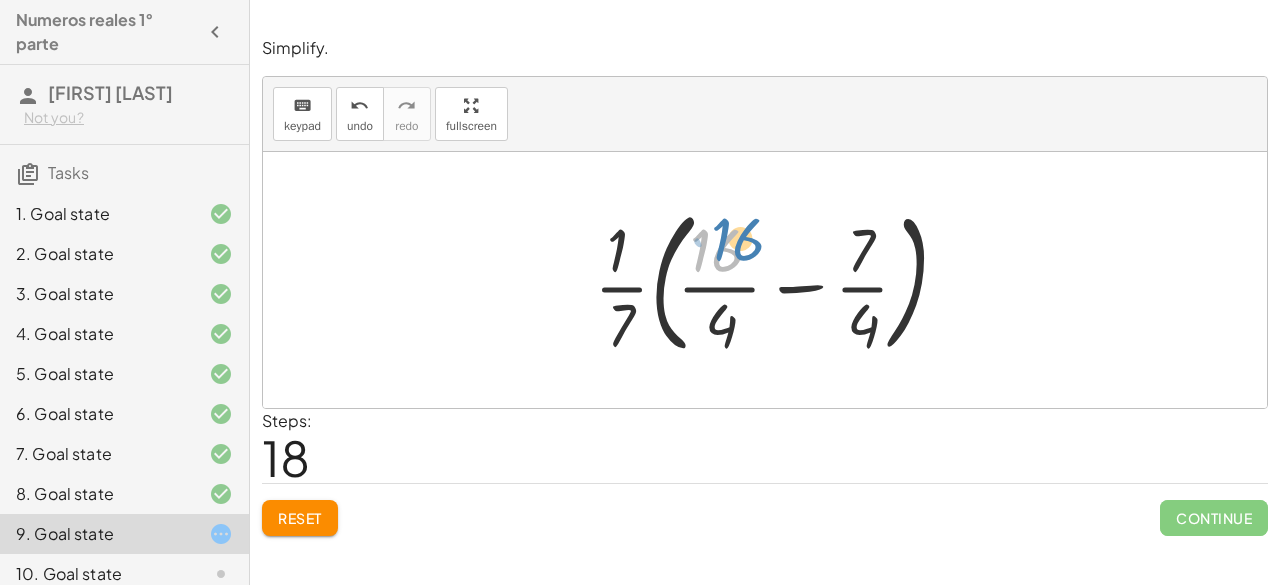 drag, startPoint x: 720, startPoint y: 268, endPoint x: 719, endPoint y: 244, distance: 24.020824 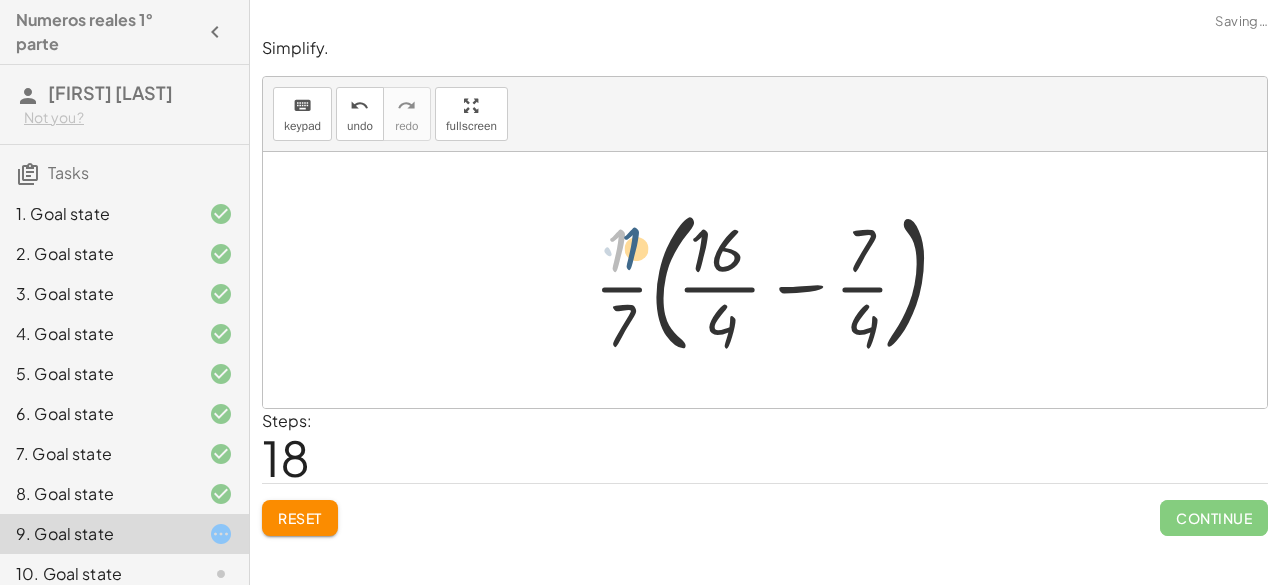 drag, startPoint x: 607, startPoint y: 252, endPoint x: 620, endPoint y: 246, distance: 14.3178215 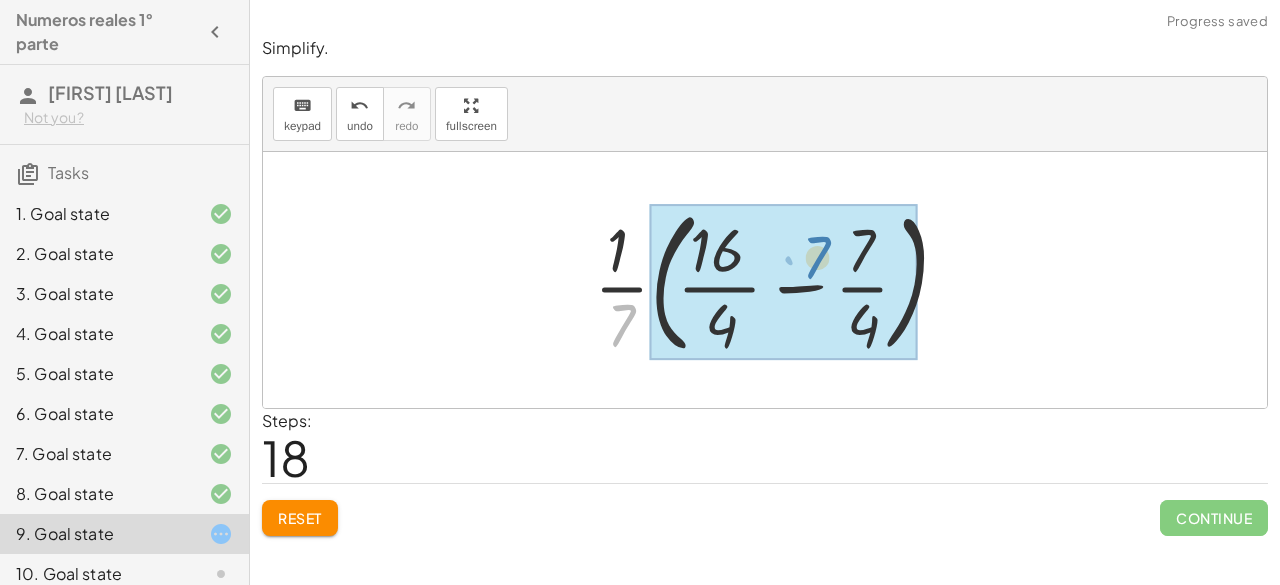 drag, startPoint x: 608, startPoint y: 325, endPoint x: 810, endPoint y: 255, distance: 213.78494 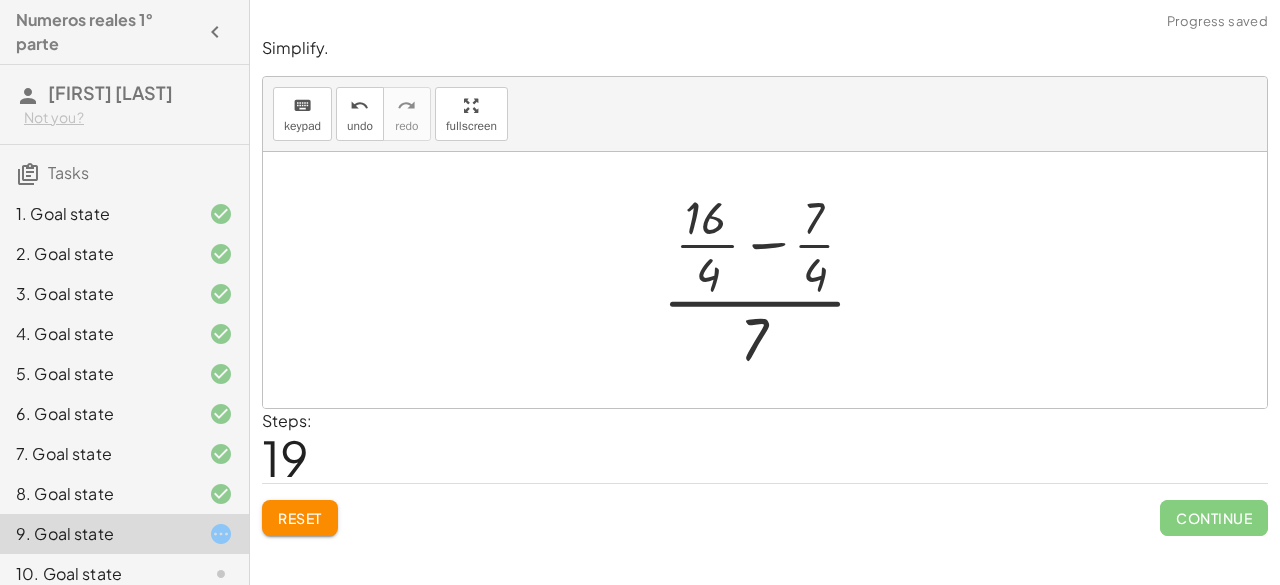click at bounding box center [772, 280] 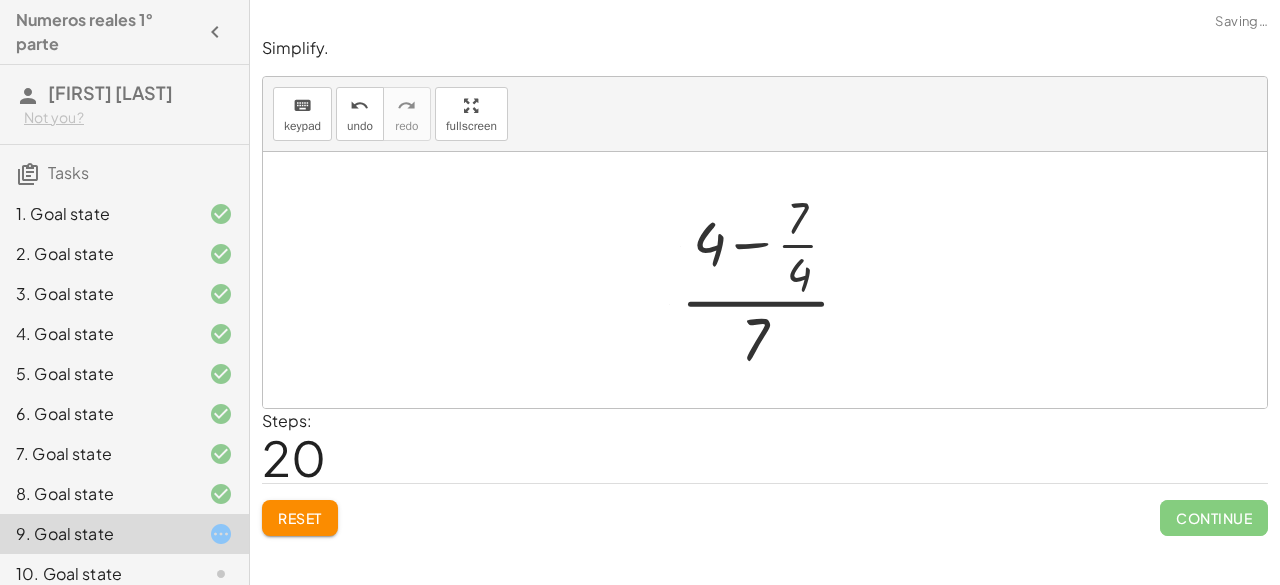 click at bounding box center [773, 280] 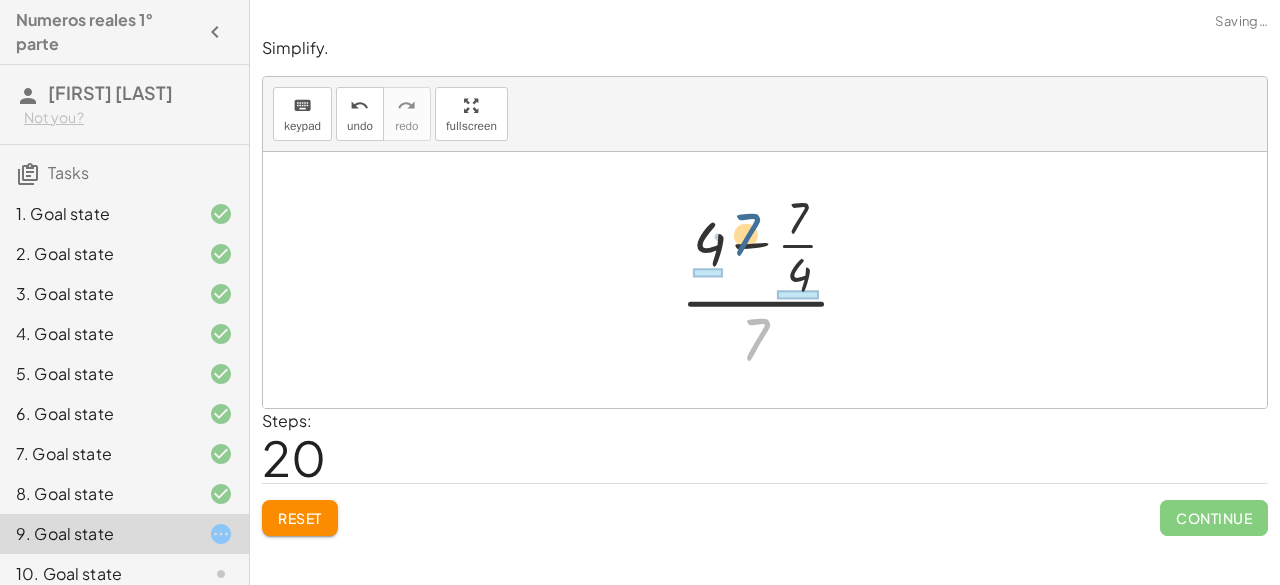 drag, startPoint x: 746, startPoint y: 349, endPoint x: 736, endPoint y: 242, distance: 107.46627 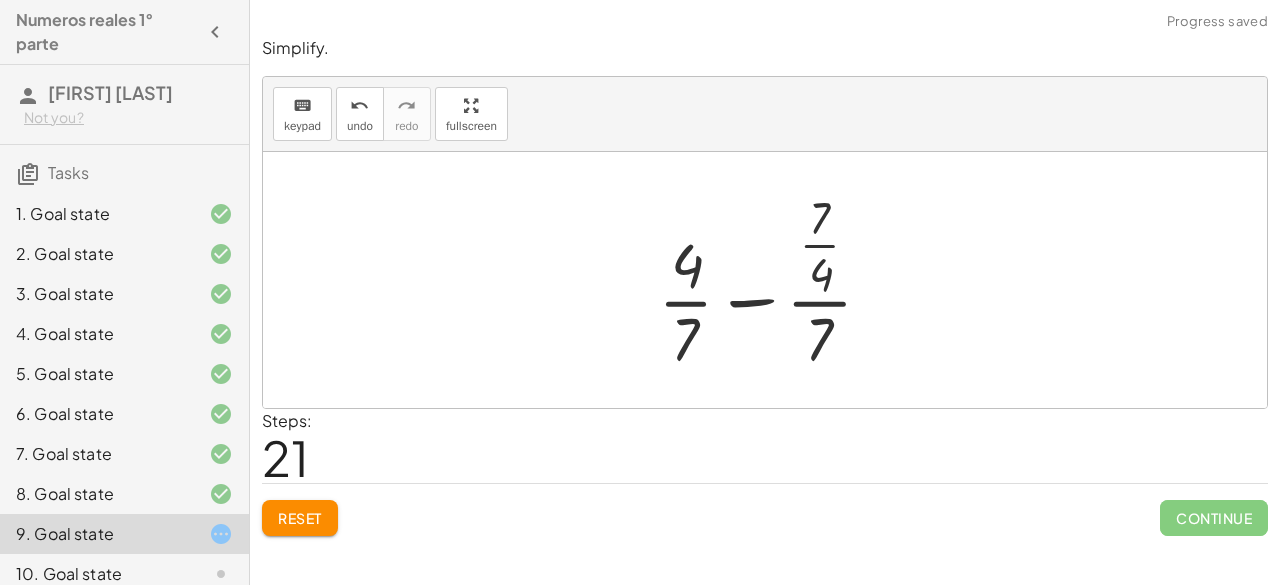 click at bounding box center [773, 280] 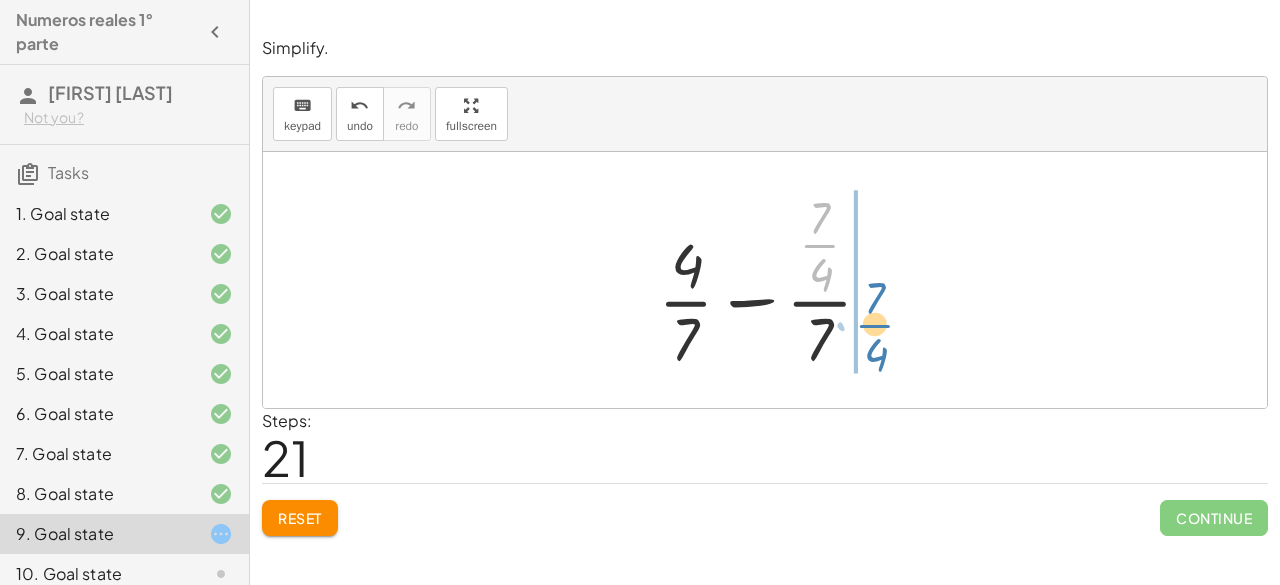 drag, startPoint x: 822, startPoint y: 243, endPoint x: 878, endPoint y: 323, distance: 97.65244 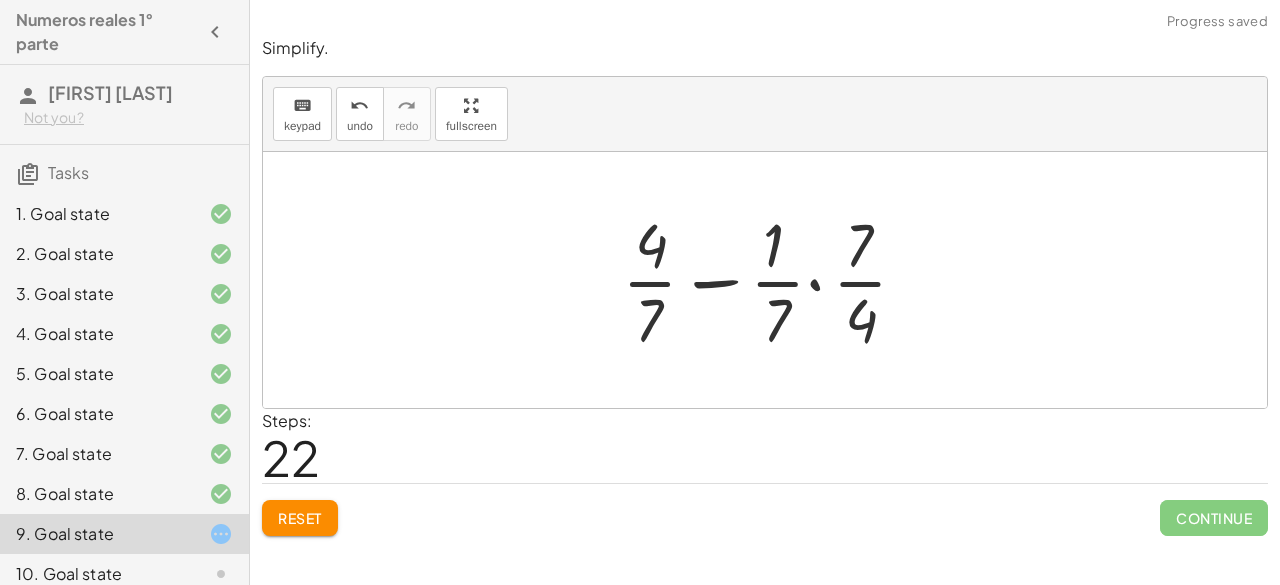 click at bounding box center [772, 280] 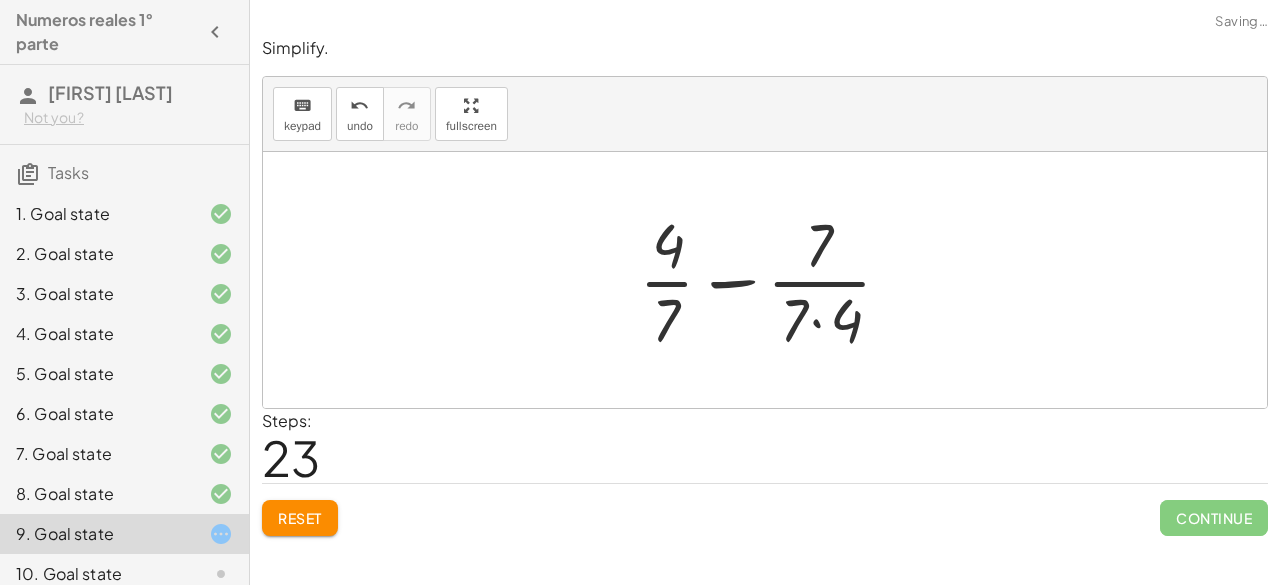 click at bounding box center [773, 280] 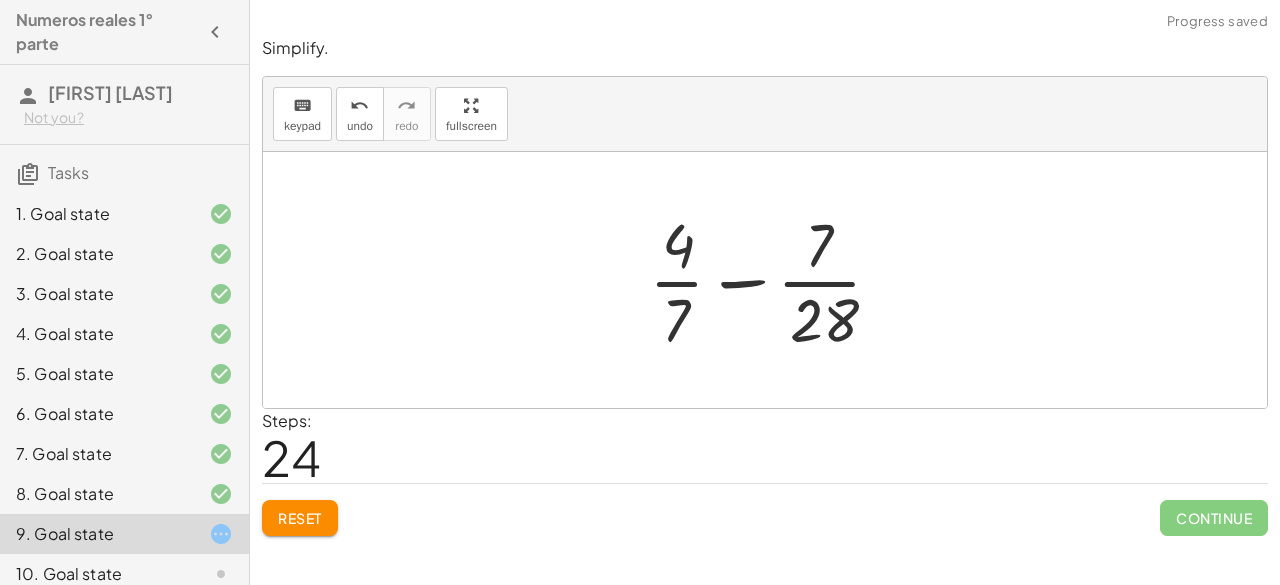 click at bounding box center [773, 280] 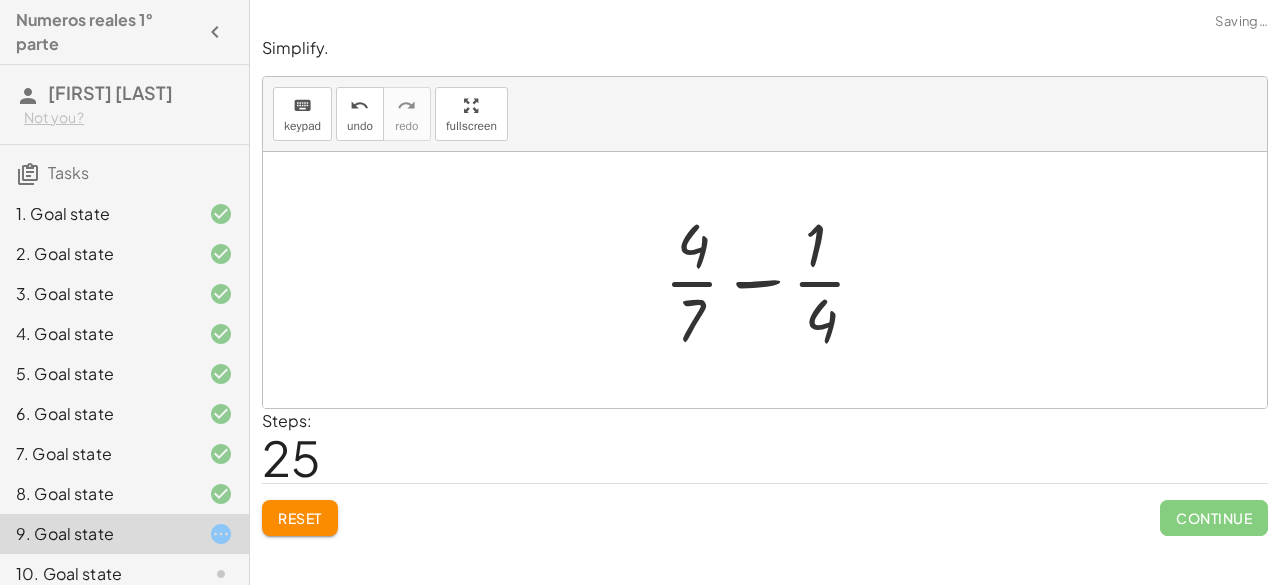 click at bounding box center [773, 280] 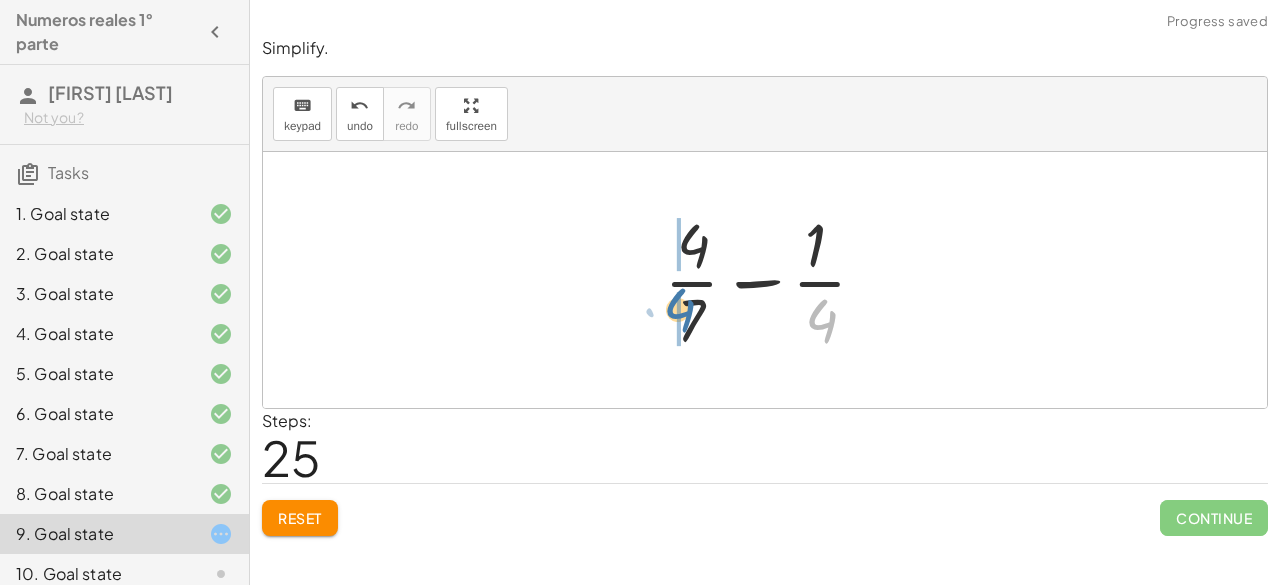 drag, startPoint x: 830, startPoint y: 305, endPoint x: 688, endPoint y: 294, distance: 142.42542 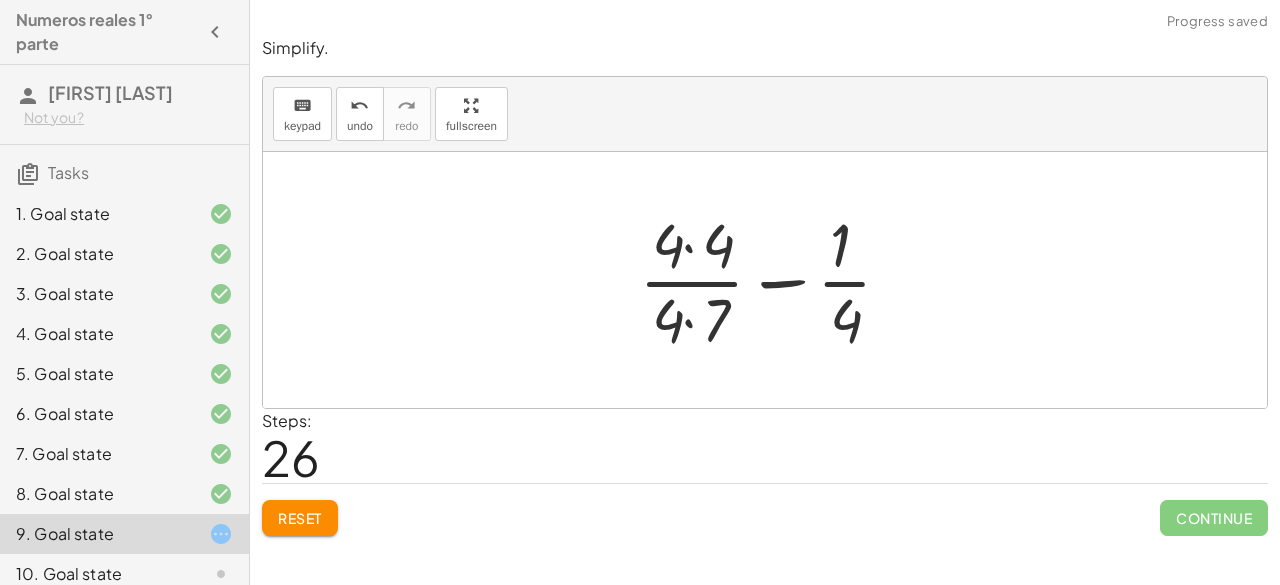 click at bounding box center (773, 280) 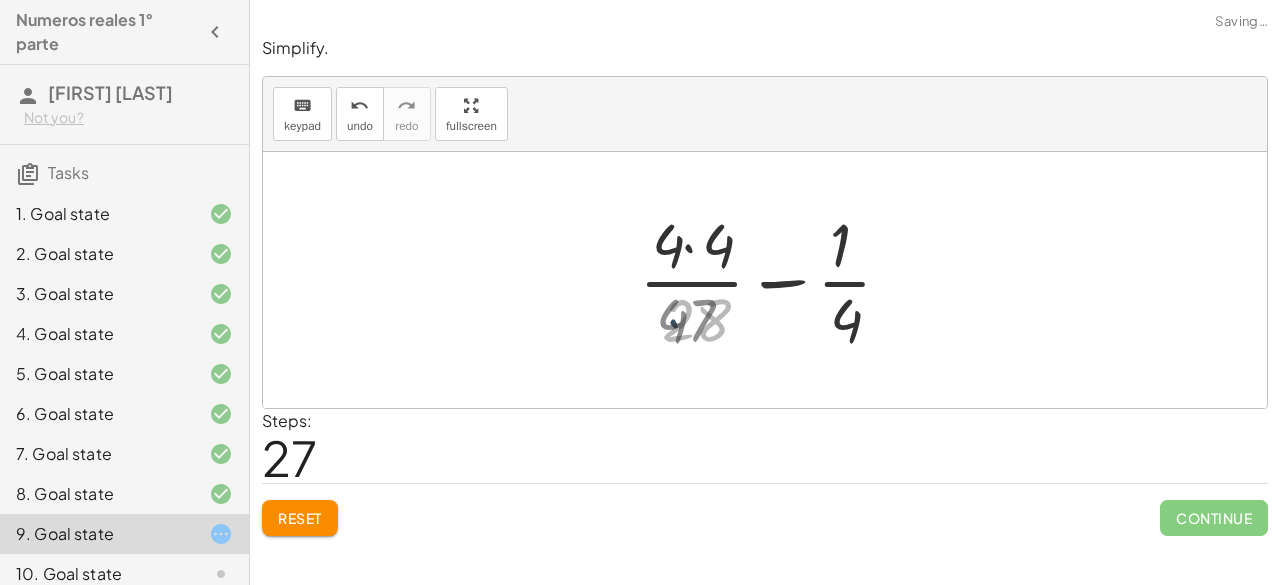click at bounding box center [773, 280] 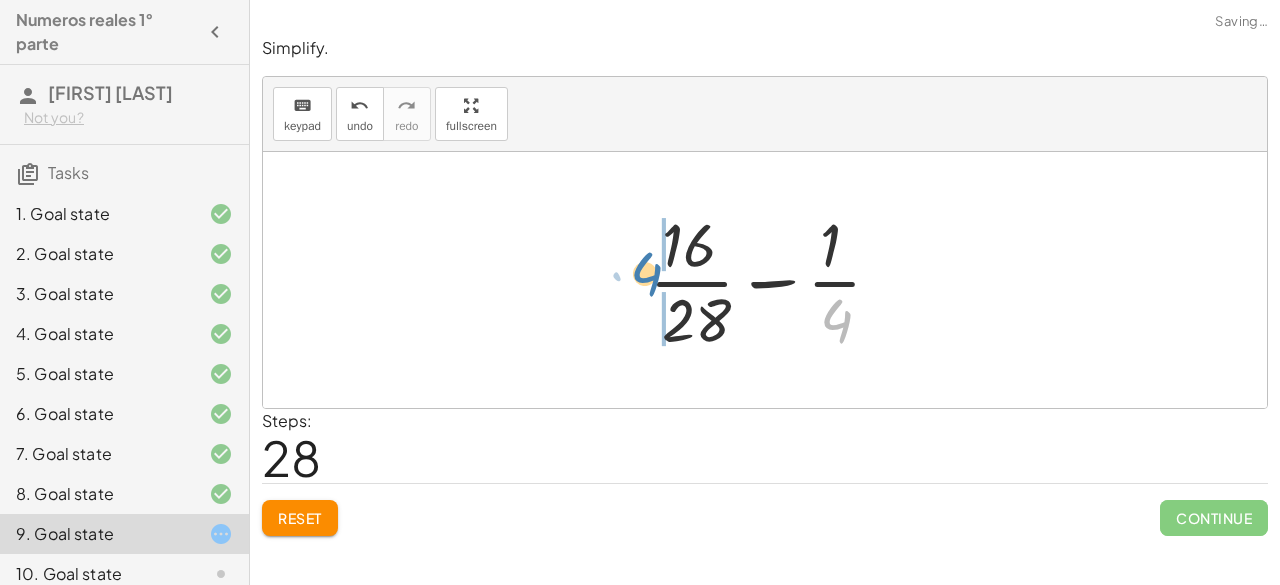 drag, startPoint x: 840, startPoint y: 306, endPoint x: 665, endPoint y: 277, distance: 177.38658 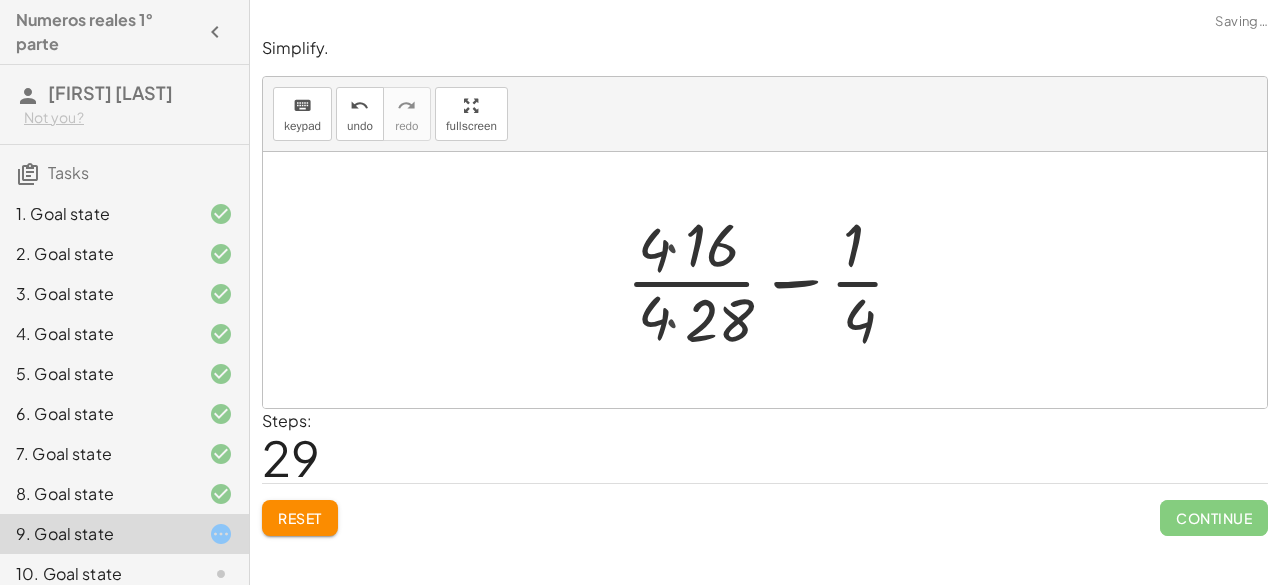 drag, startPoint x: 718, startPoint y: 311, endPoint x: 714, endPoint y: 273, distance: 38.209946 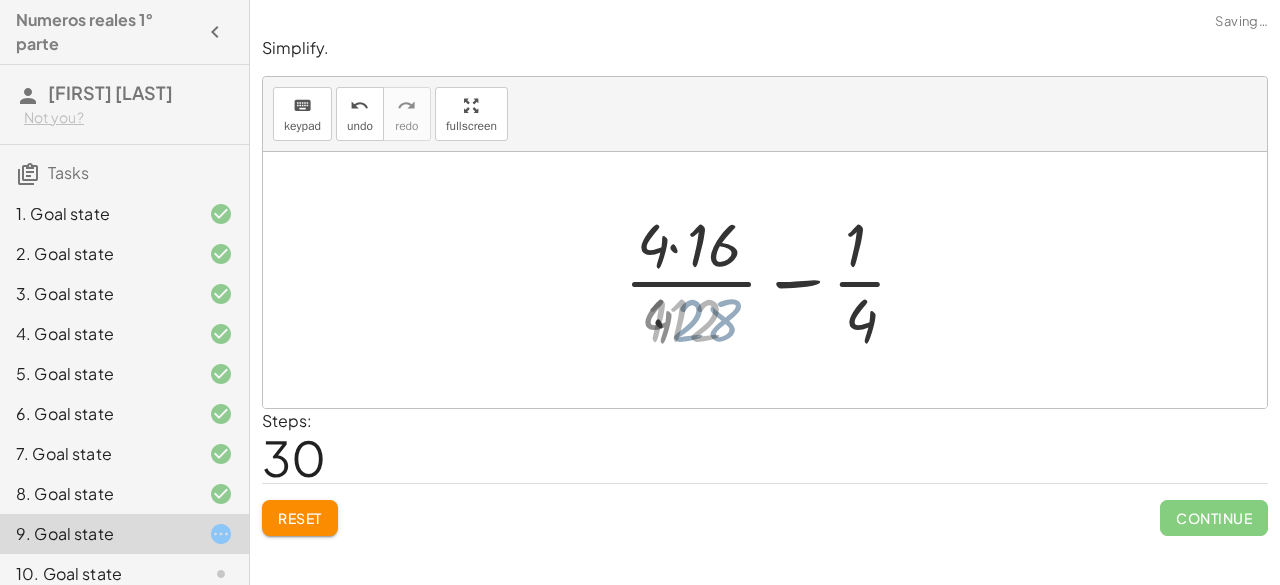 click at bounding box center [773, 280] 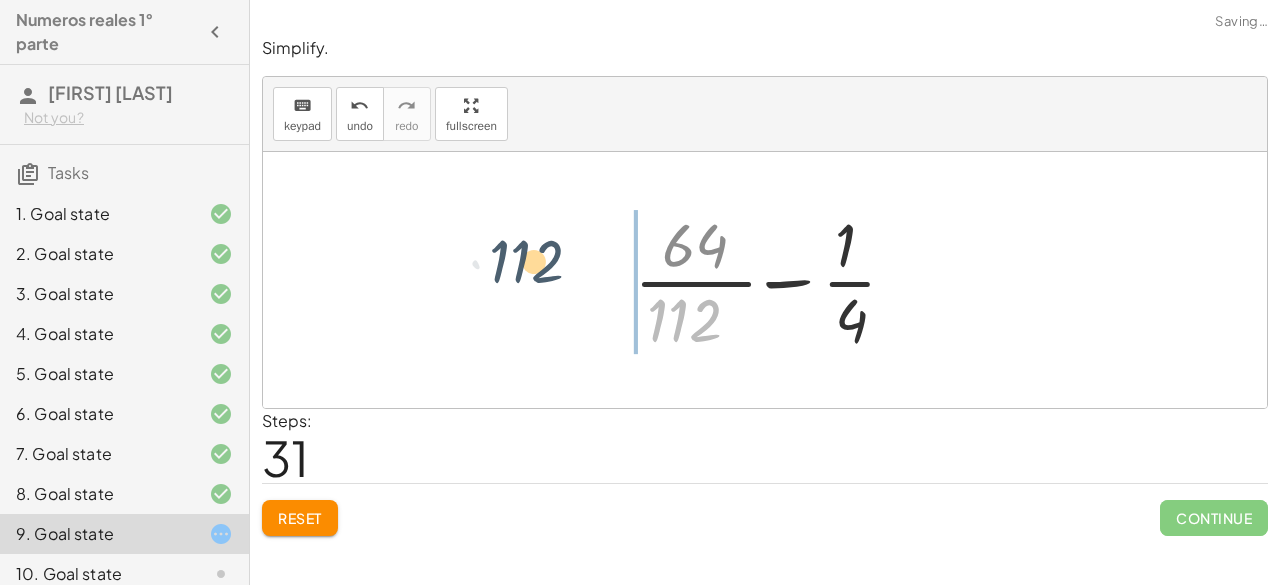 drag, startPoint x: 683, startPoint y: 318, endPoint x: 524, endPoint y: 255, distance: 171.0263 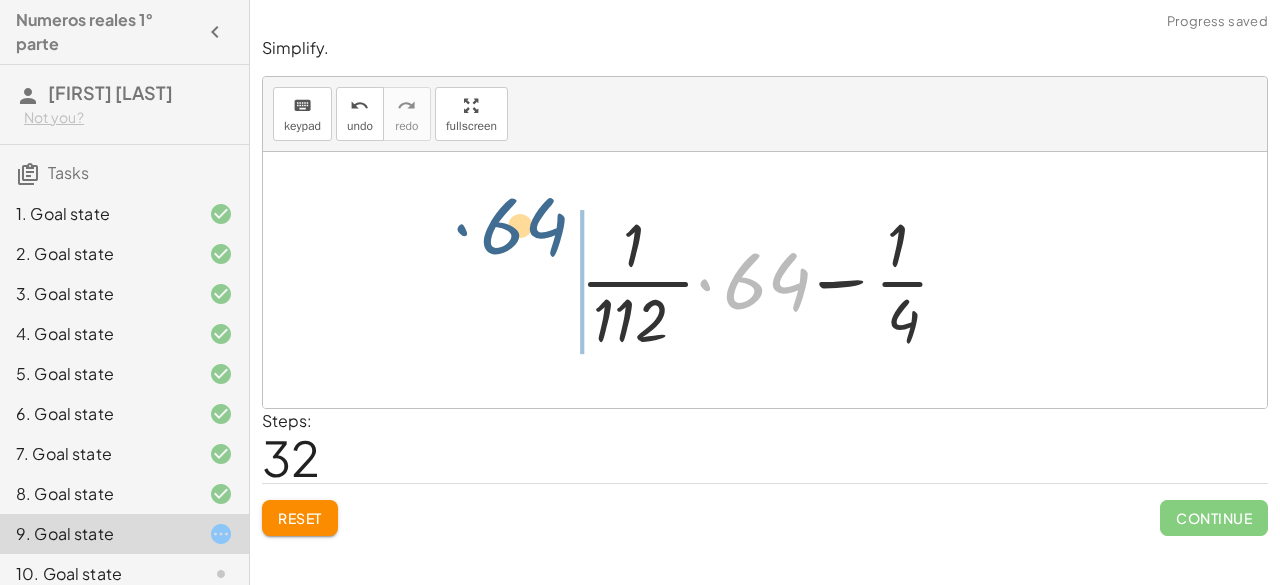drag, startPoint x: 762, startPoint y: 296, endPoint x: 518, endPoint y: 241, distance: 250.12196 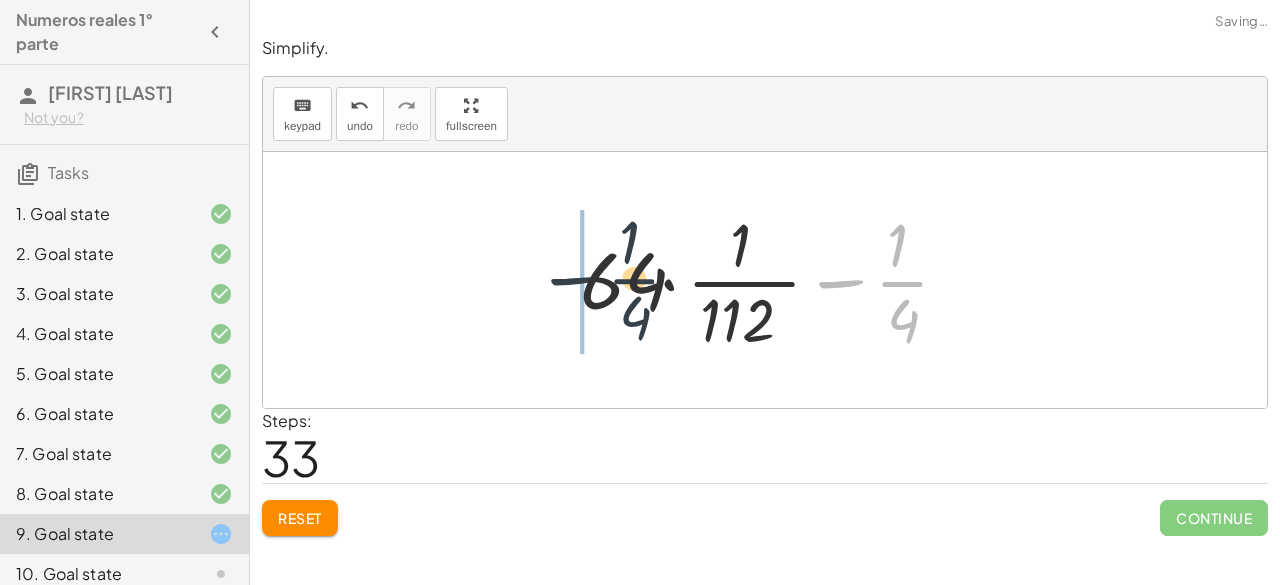 drag, startPoint x: 858, startPoint y: 295, endPoint x: 502, endPoint y: 292, distance: 356.01263 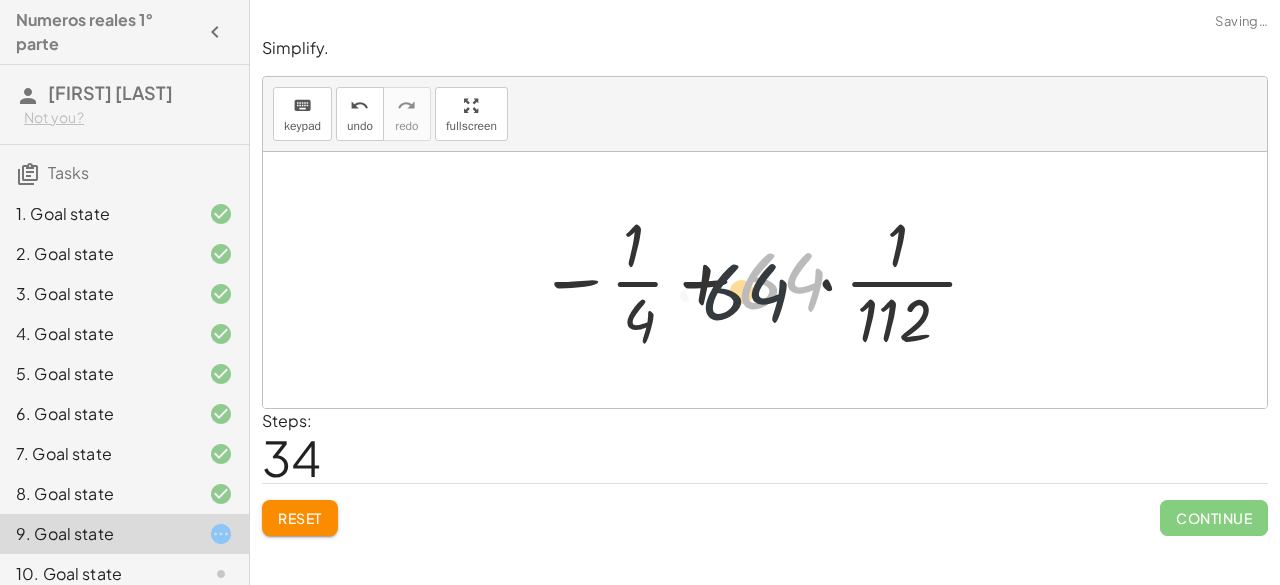 drag, startPoint x: 781, startPoint y: 289, endPoint x: 751, endPoint y: 285, distance: 30.265491 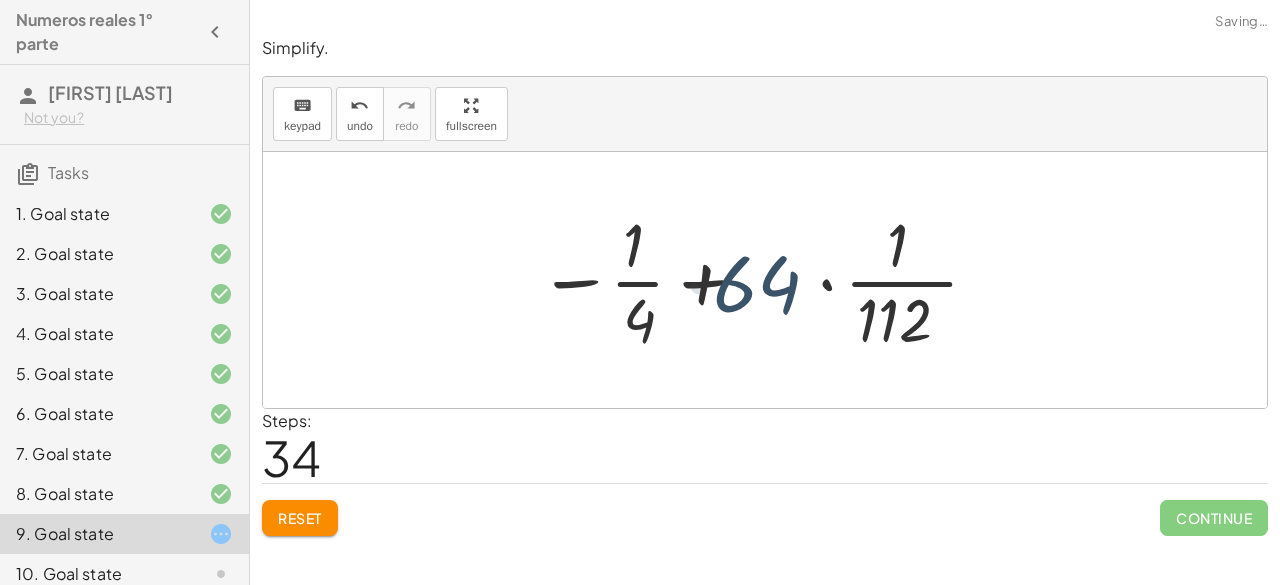 click at bounding box center (760, 280) 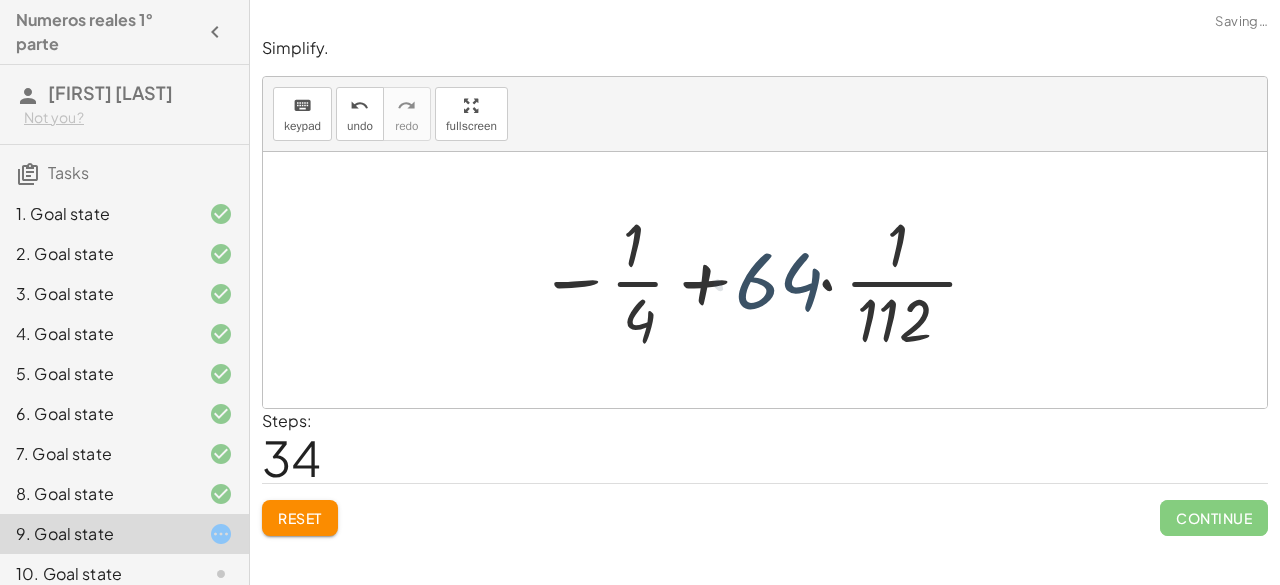 click at bounding box center [760, 280] 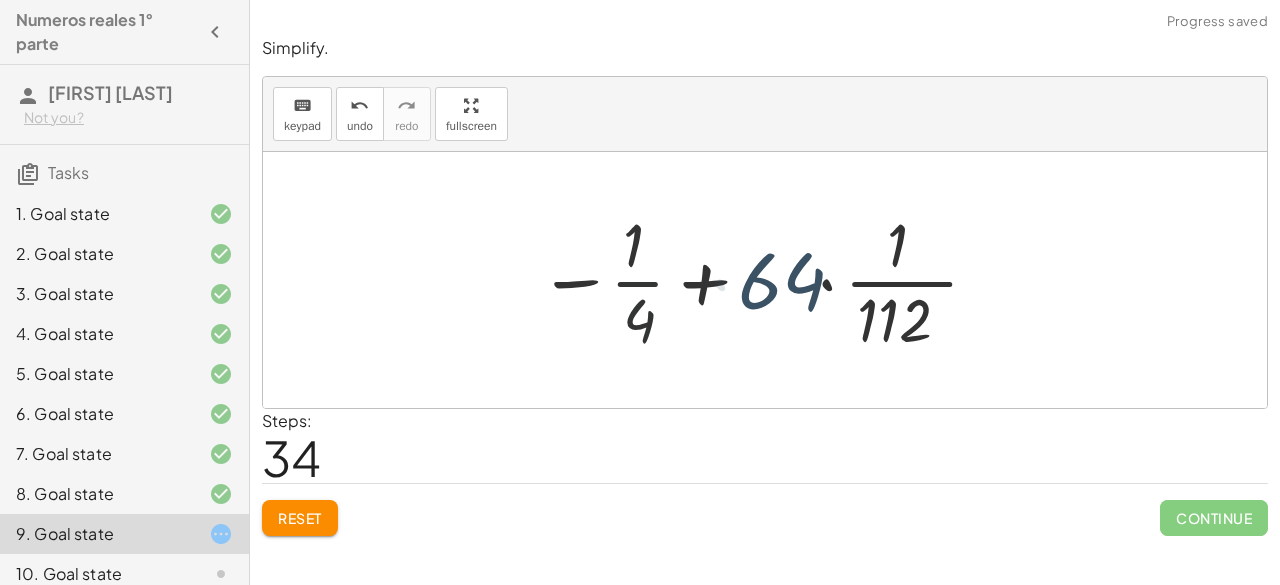 click at bounding box center [760, 280] 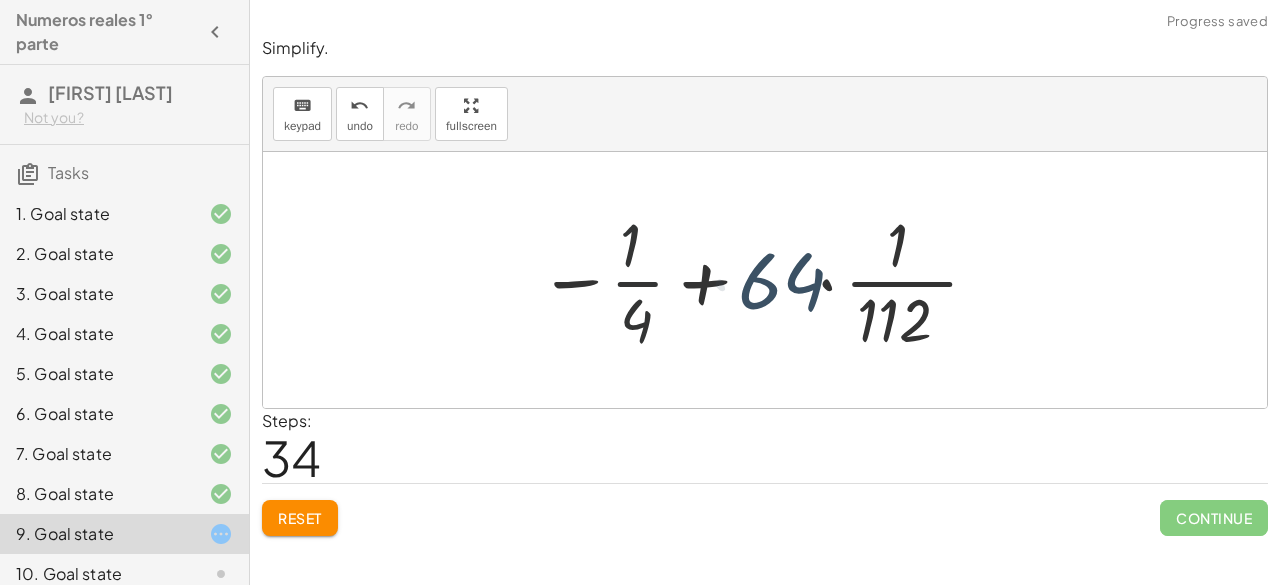 click at bounding box center [760, 280] 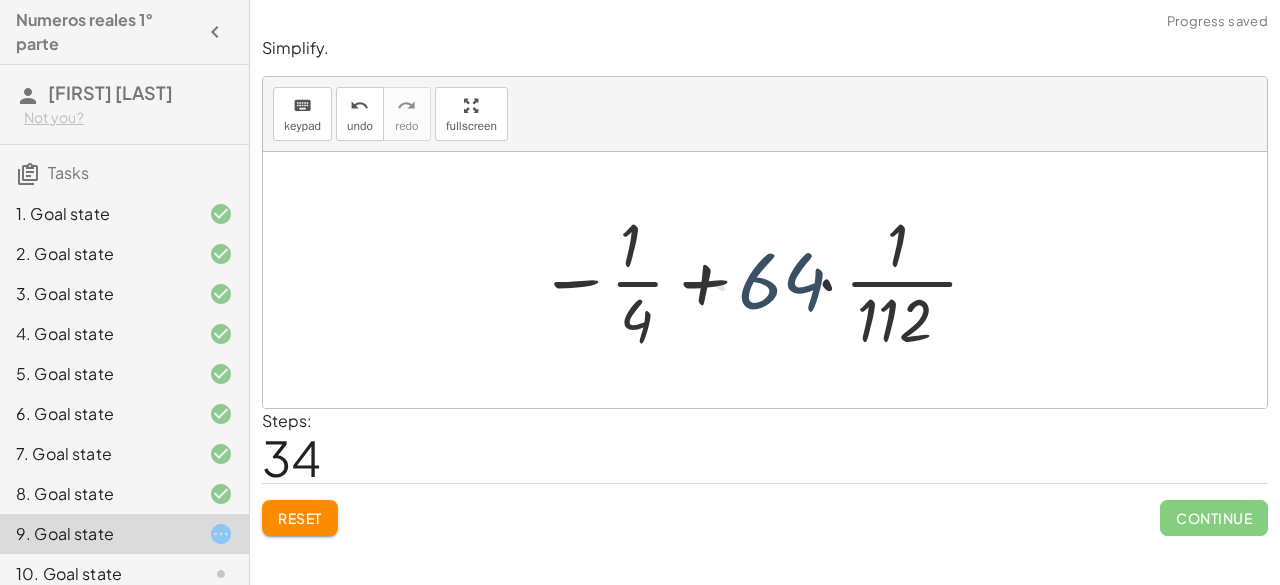 drag, startPoint x: 687, startPoint y: 305, endPoint x: 738, endPoint y: 284, distance: 55.154327 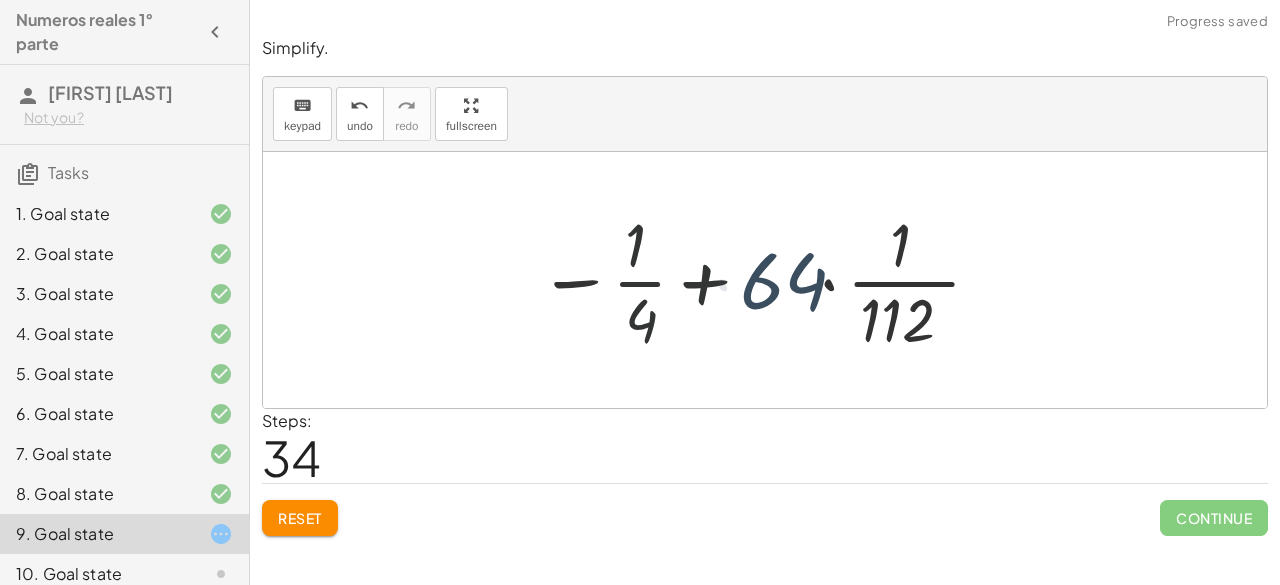 click at bounding box center (760, 280) 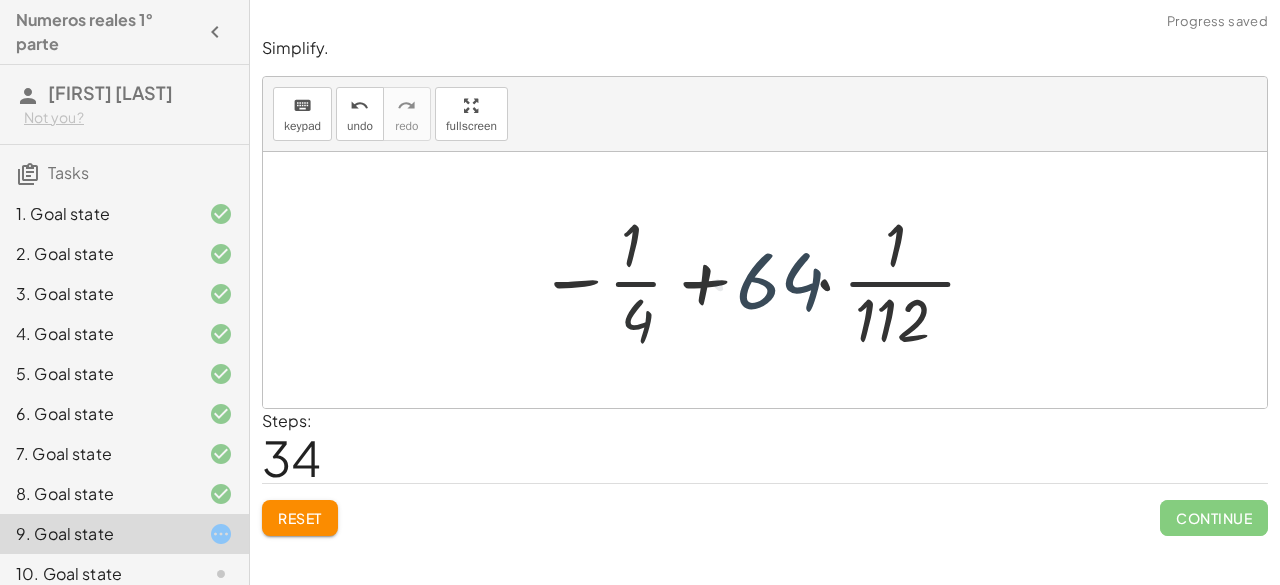 click at bounding box center [760, 280] 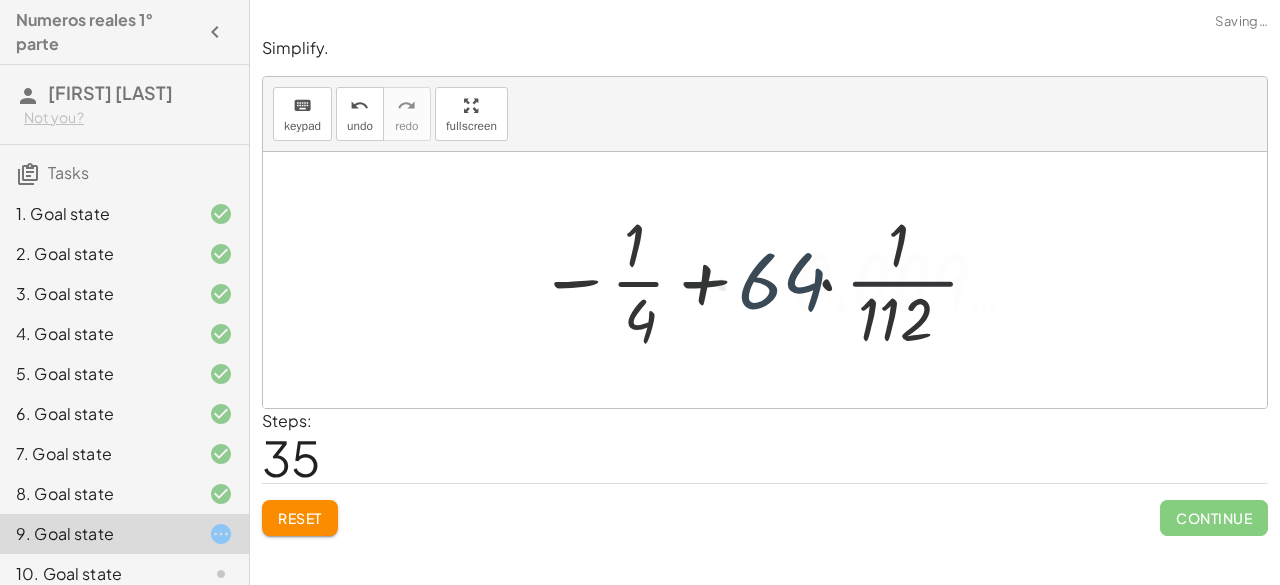 drag, startPoint x: 888, startPoint y: 237, endPoint x: 881, endPoint y: 275, distance: 38.63936 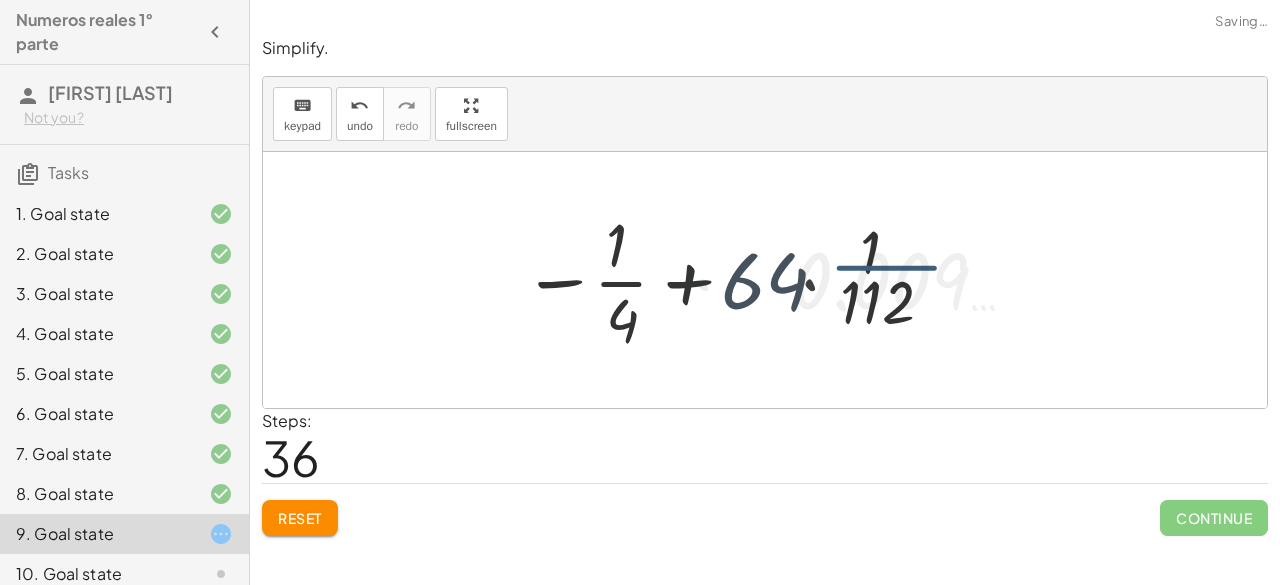 click at bounding box center (759, 280) 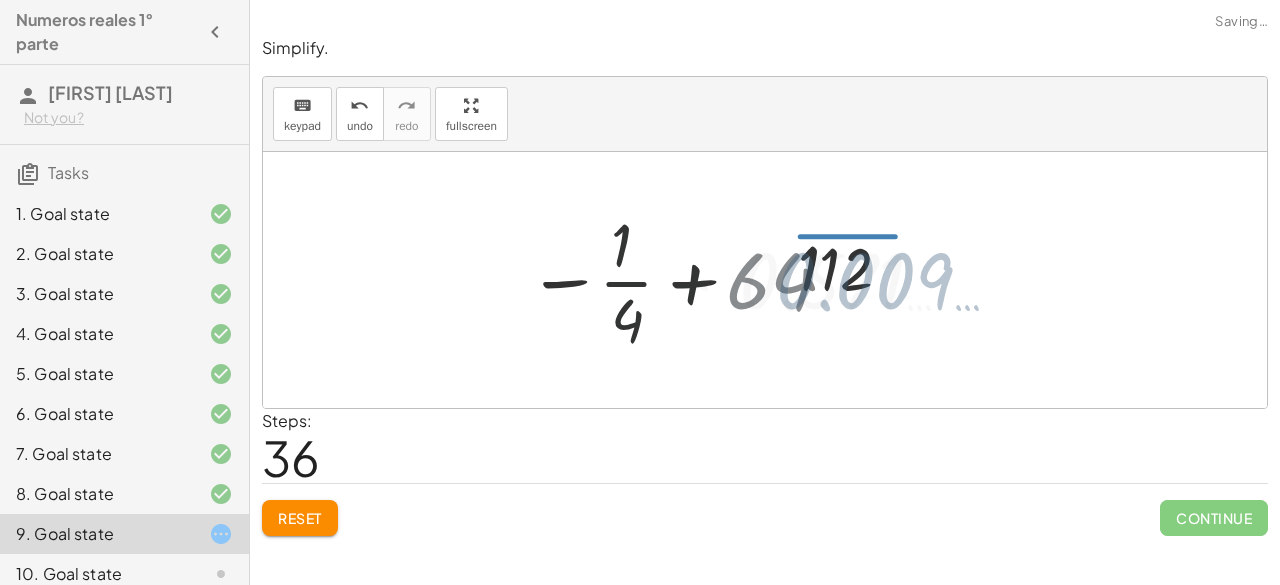 click at bounding box center (759, 280) 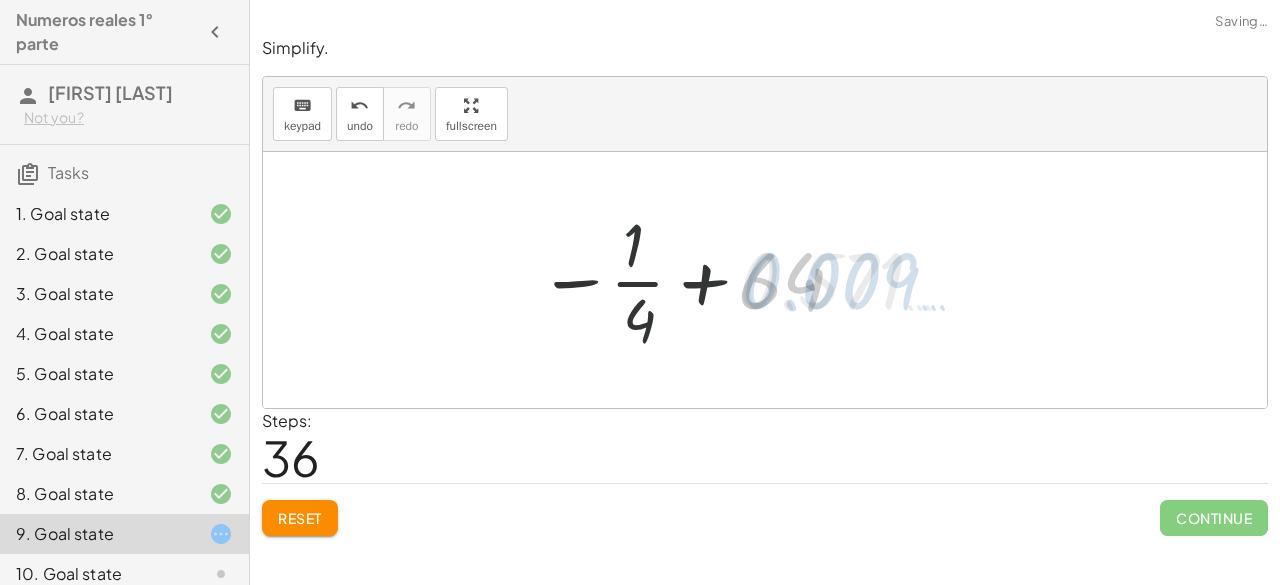 click at bounding box center [759, 280] 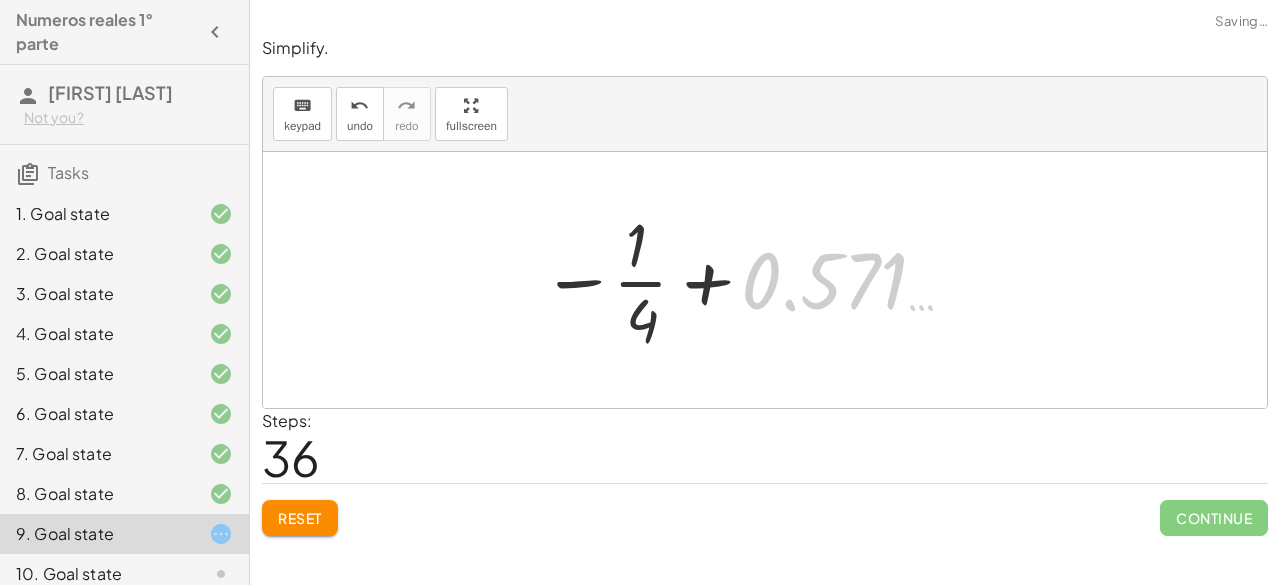 click at bounding box center [761, 280] 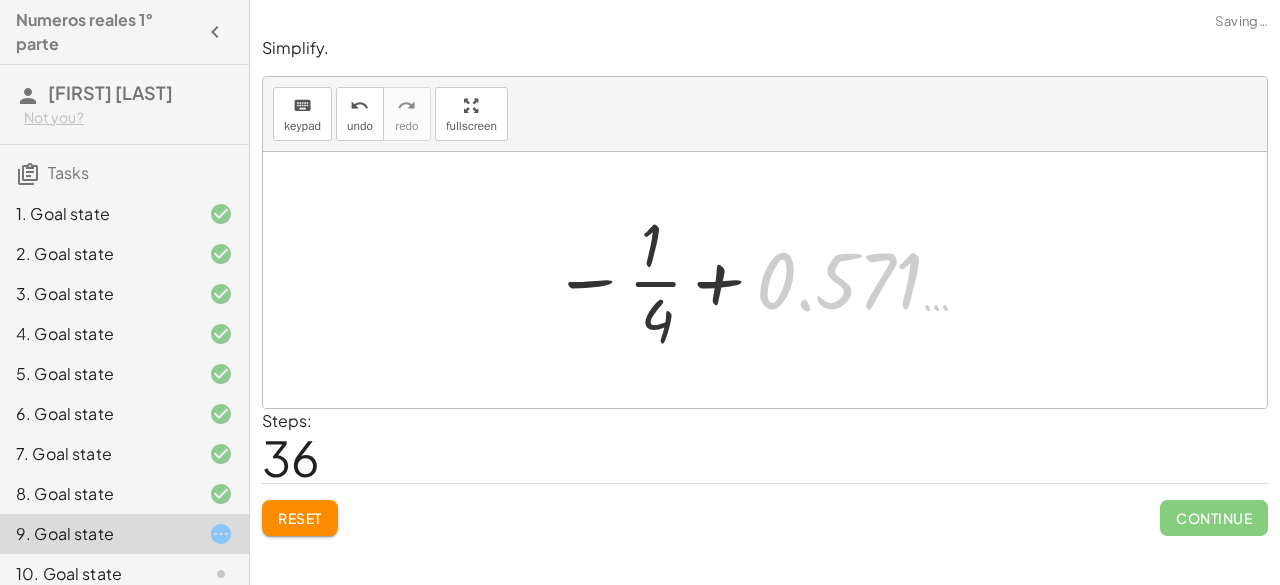 click at bounding box center [772, 280] 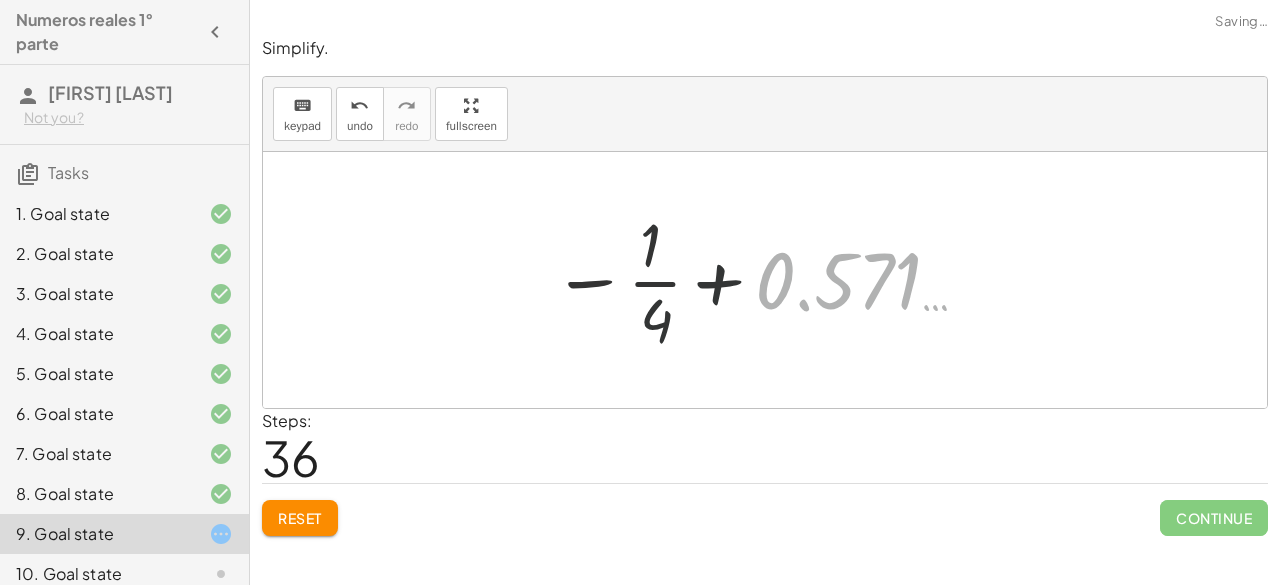 click at bounding box center [772, 280] 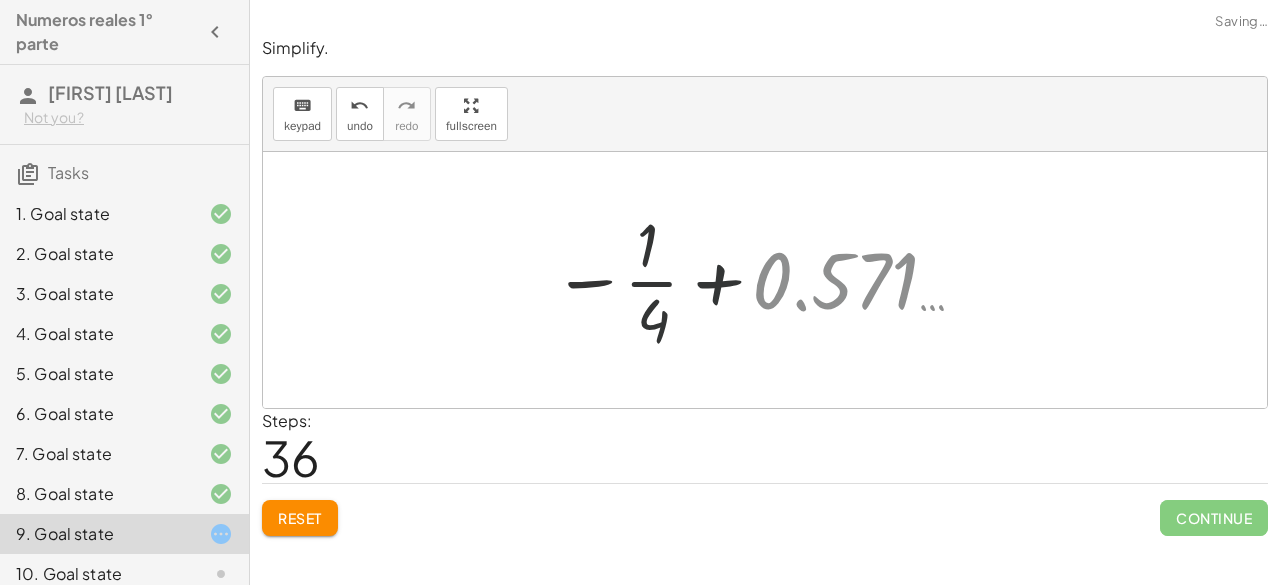 click at bounding box center (772, 280) 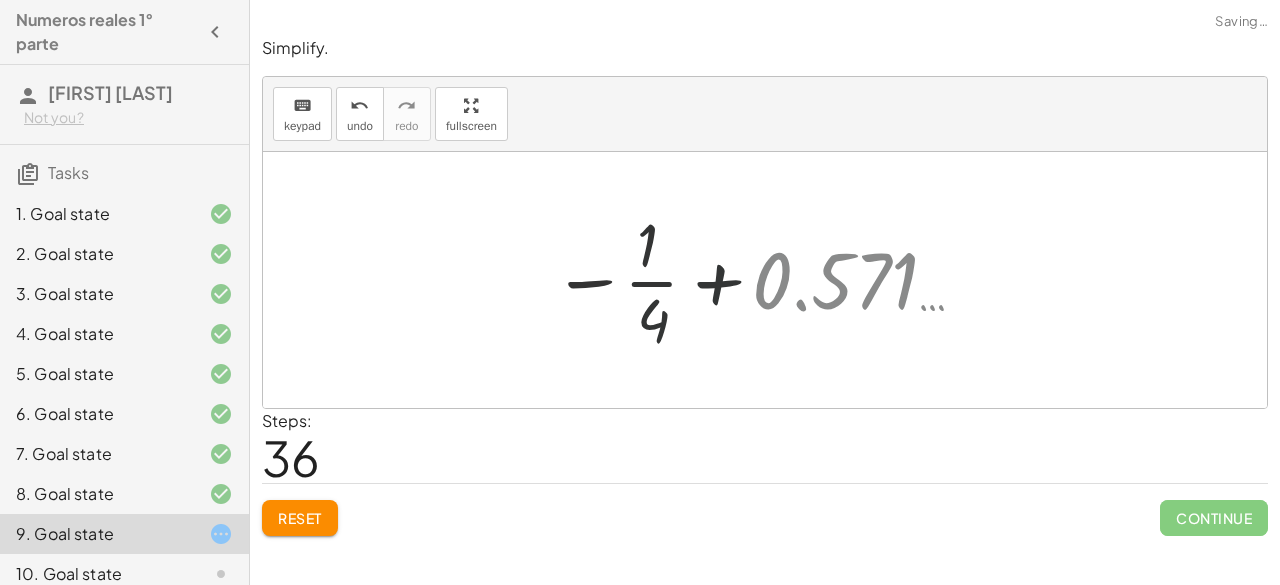 click at bounding box center [772, 280] 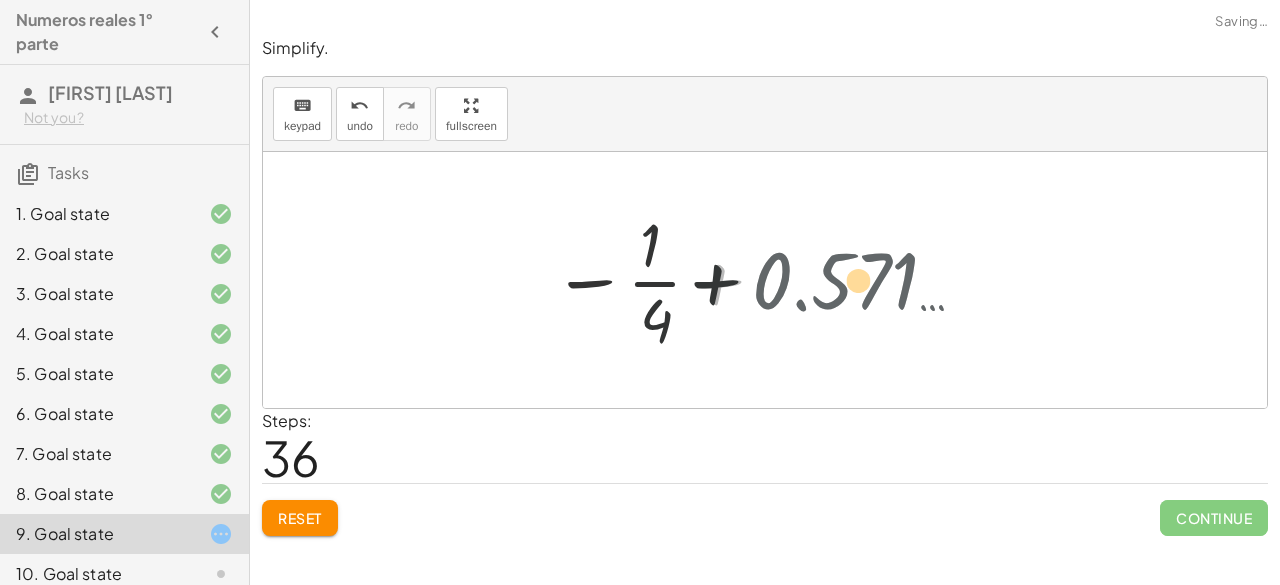drag, startPoint x: 864, startPoint y: 284, endPoint x: 649, endPoint y: 280, distance: 215.0372 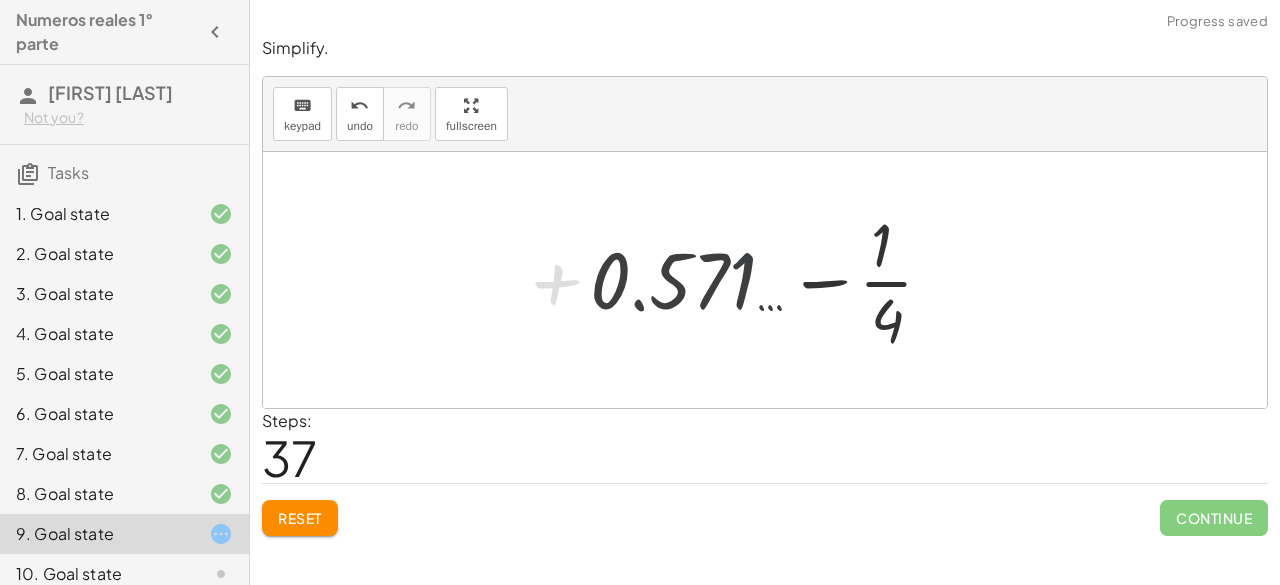 drag, startPoint x: 649, startPoint y: 259, endPoint x: 666, endPoint y: 275, distance: 23.345236 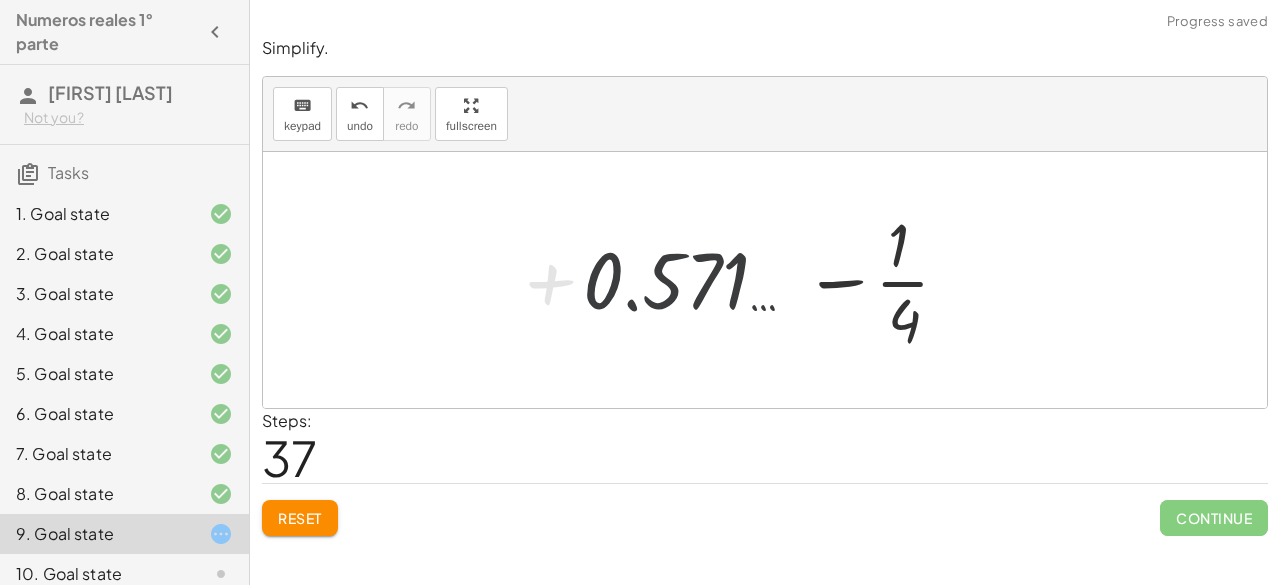 drag, startPoint x: 895, startPoint y: 282, endPoint x: 888, endPoint y: 291, distance: 11.401754 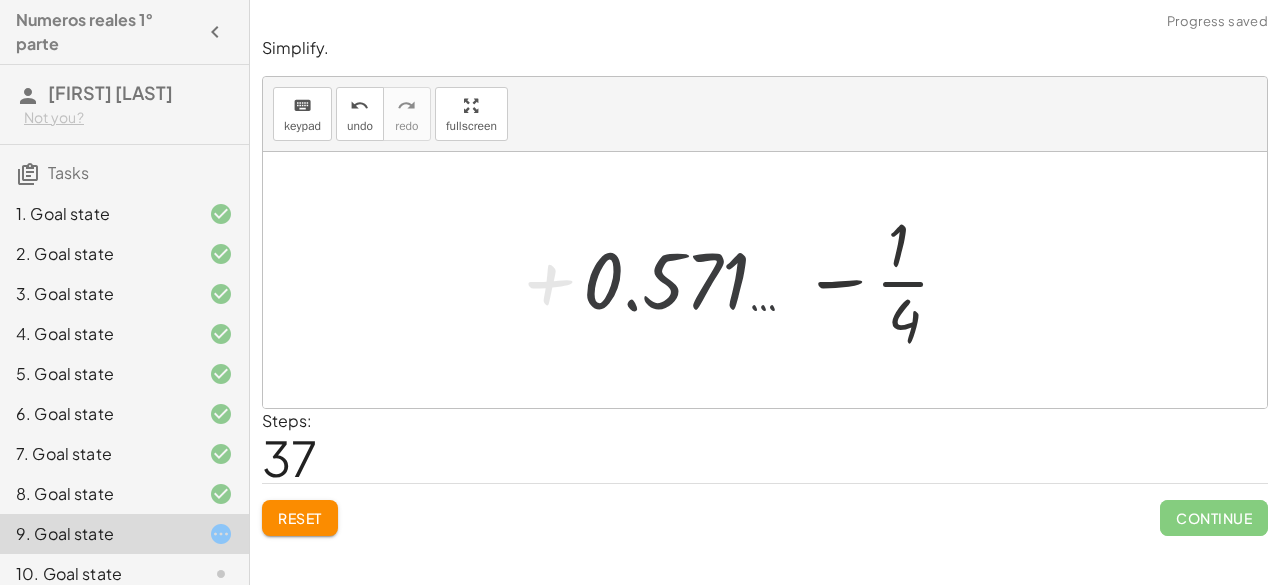 drag, startPoint x: 881, startPoint y: 310, endPoint x: 879, endPoint y: 323, distance: 13.152946 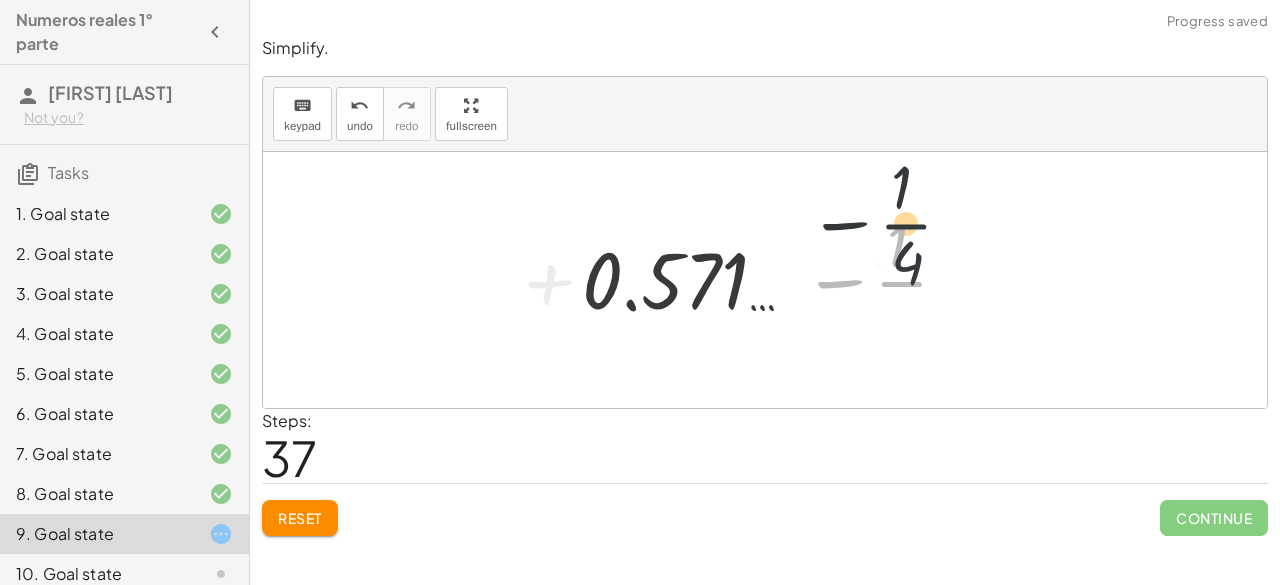 drag, startPoint x: 874, startPoint y: 297, endPoint x: 880, endPoint y: 232, distance: 65.27634 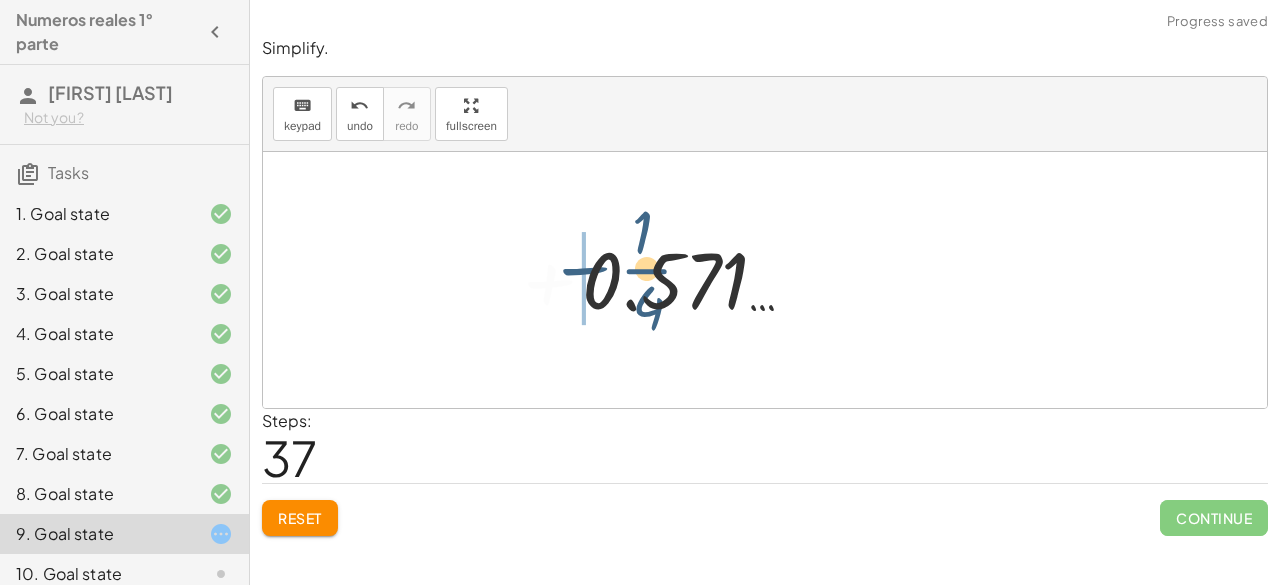 drag, startPoint x: 894, startPoint y: 285, endPoint x: 638, endPoint y: 289, distance: 256.03125 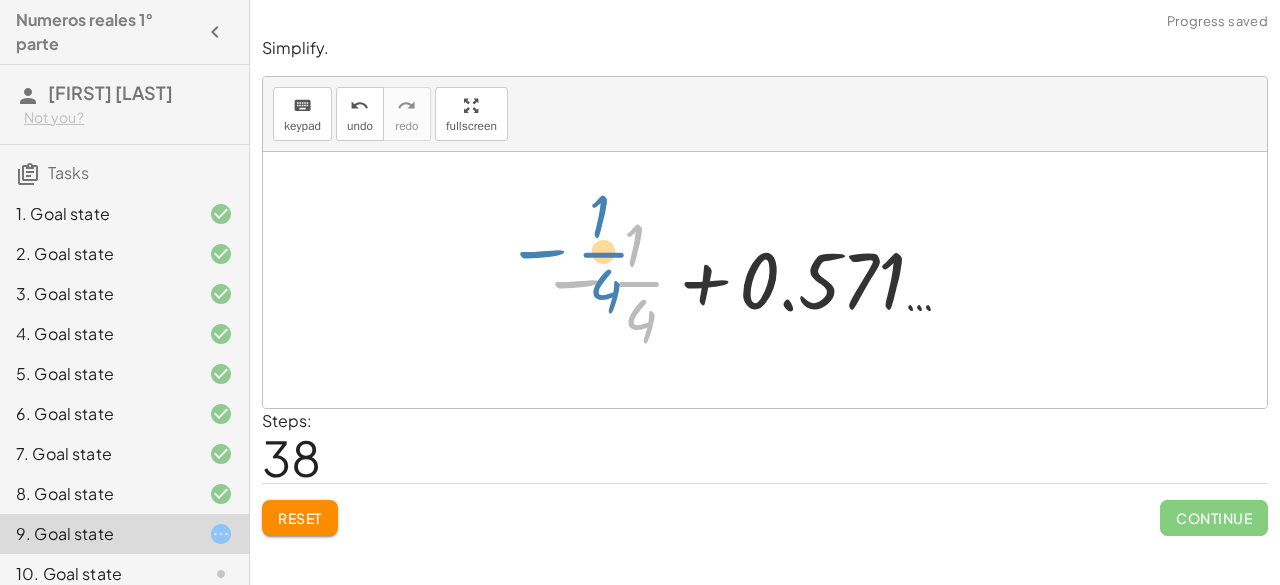 drag, startPoint x: 604, startPoint y: 318, endPoint x: 565, endPoint y: 269, distance: 62.625874 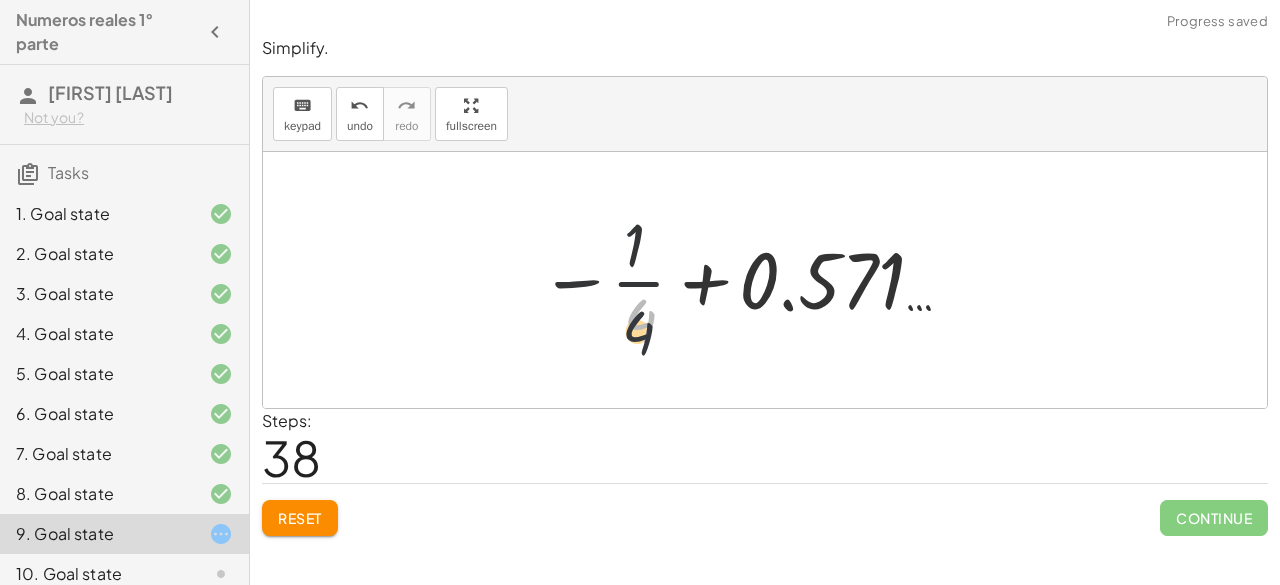 drag, startPoint x: 659, startPoint y: 307, endPoint x: 656, endPoint y: 327, distance: 20.22375 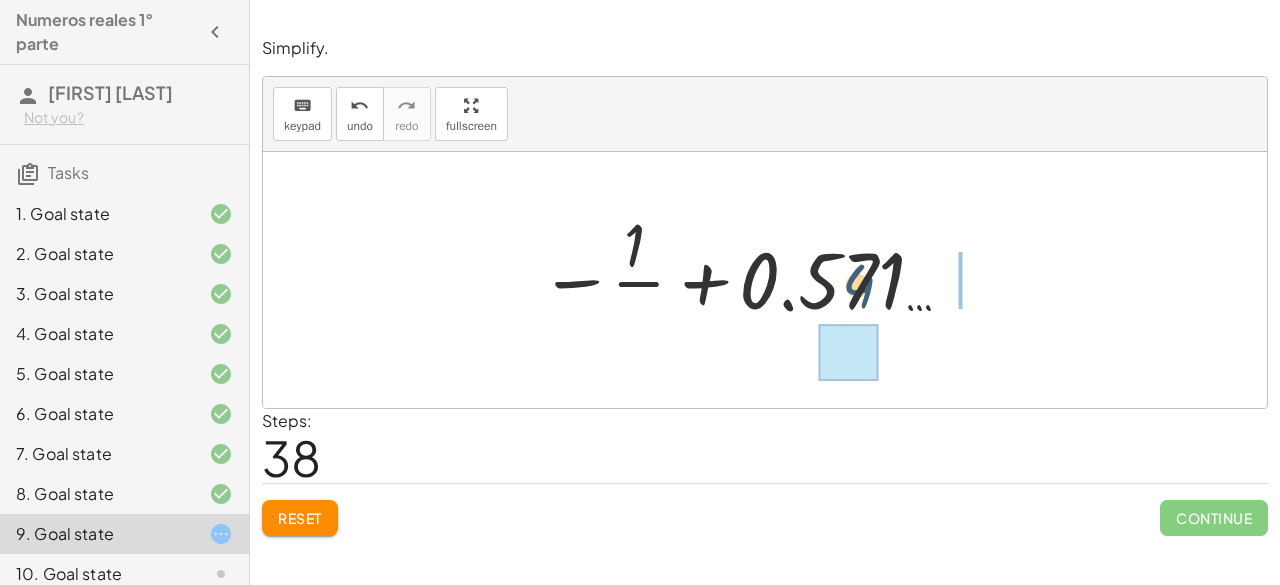 drag, startPoint x: 658, startPoint y: 359, endPoint x: 876, endPoint y: 288, distance: 229.27058 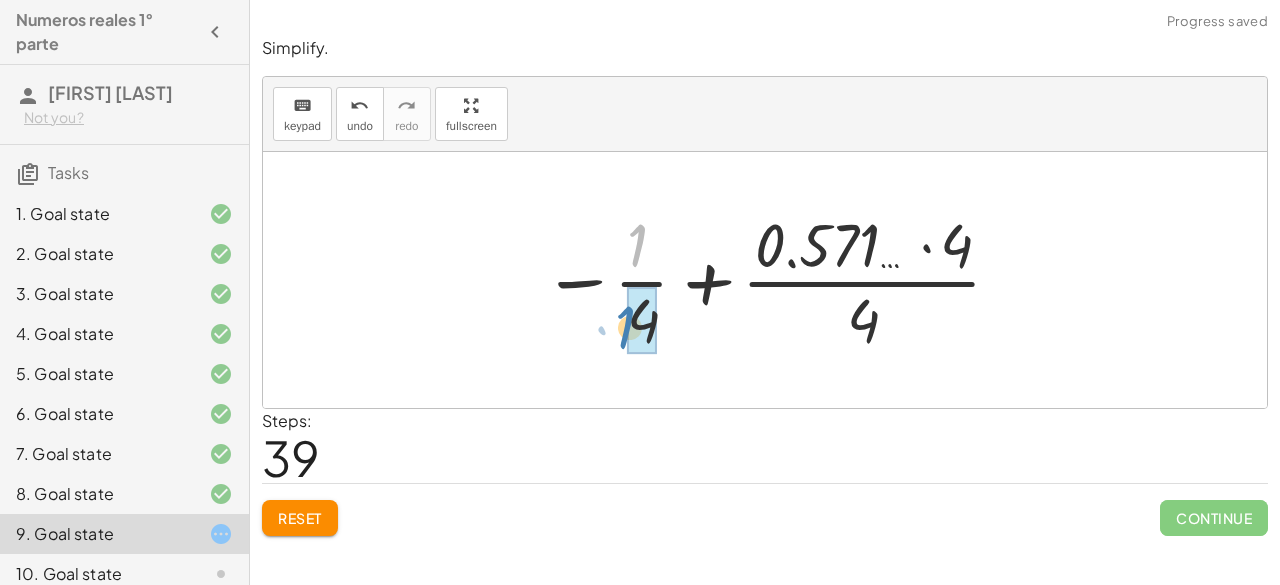 drag, startPoint x: 642, startPoint y: 249, endPoint x: 658, endPoint y: 331, distance: 83.546394 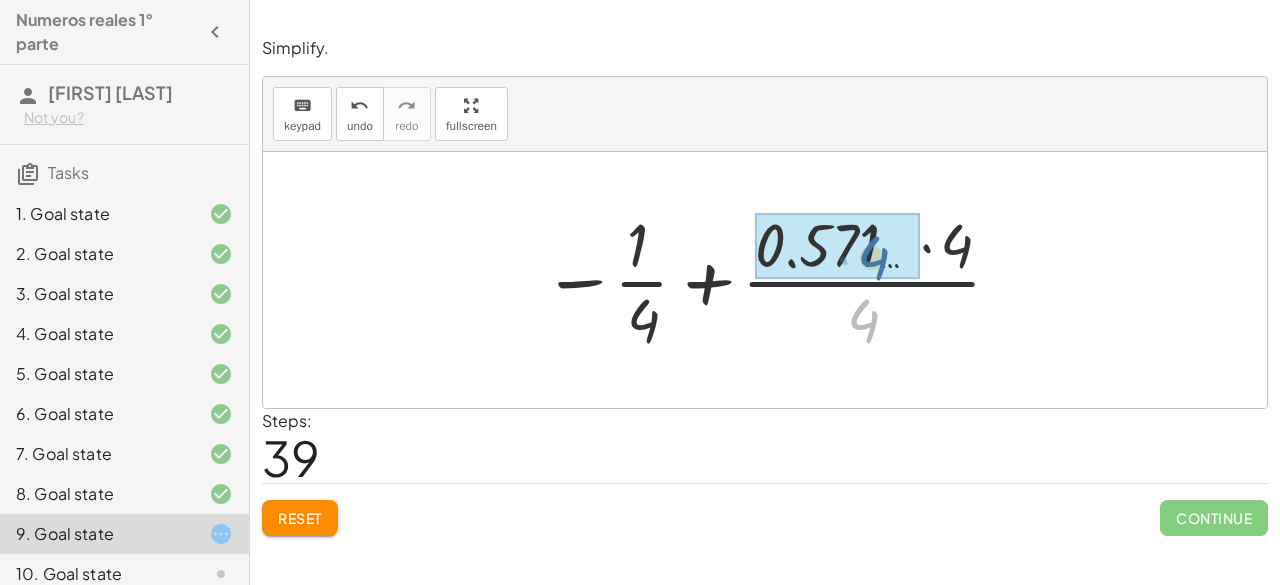 drag, startPoint x: 868, startPoint y: 317, endPoint x: 878, endPoint y: 255, distance: 62.801273 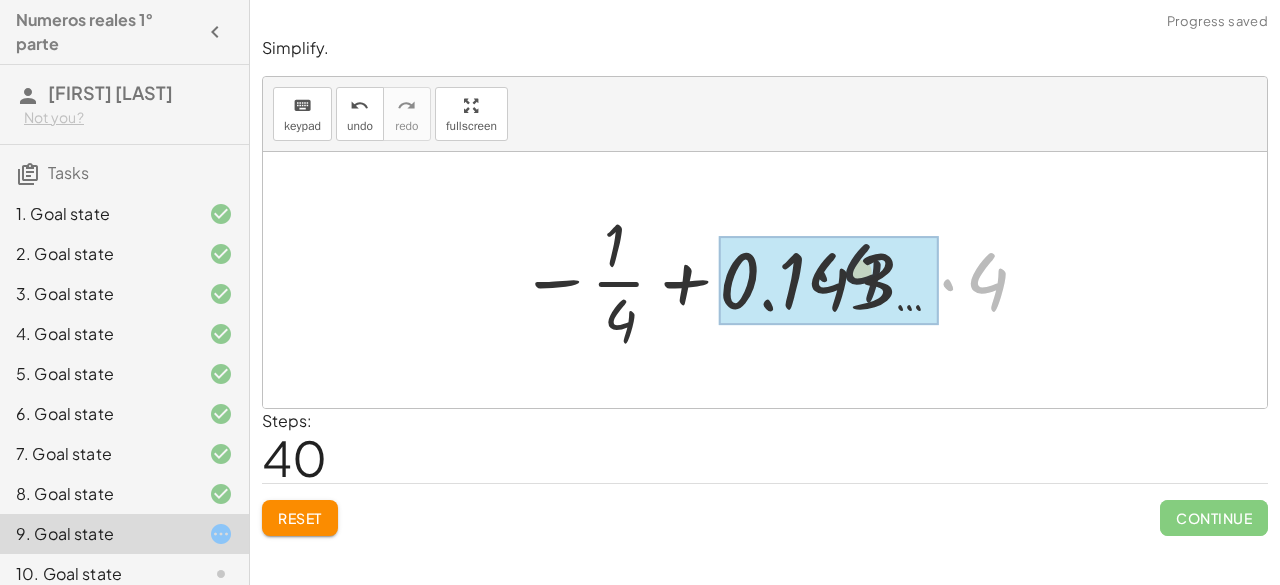 drag, startPoint x: 992, startPoint y: 295, endPoint x: 850, endPoint y: 285, distance: 142.35168 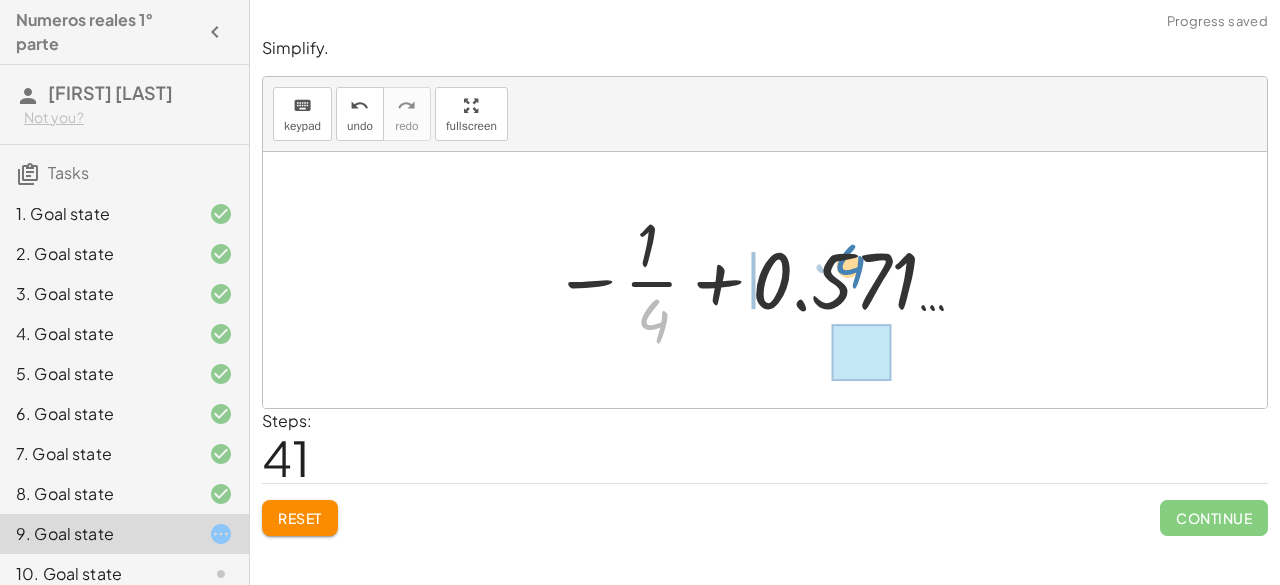 drag, startPoint x: 664, startPoint y: 321, endPoint x: 862, endPoint y: 259, distance: 207.48012 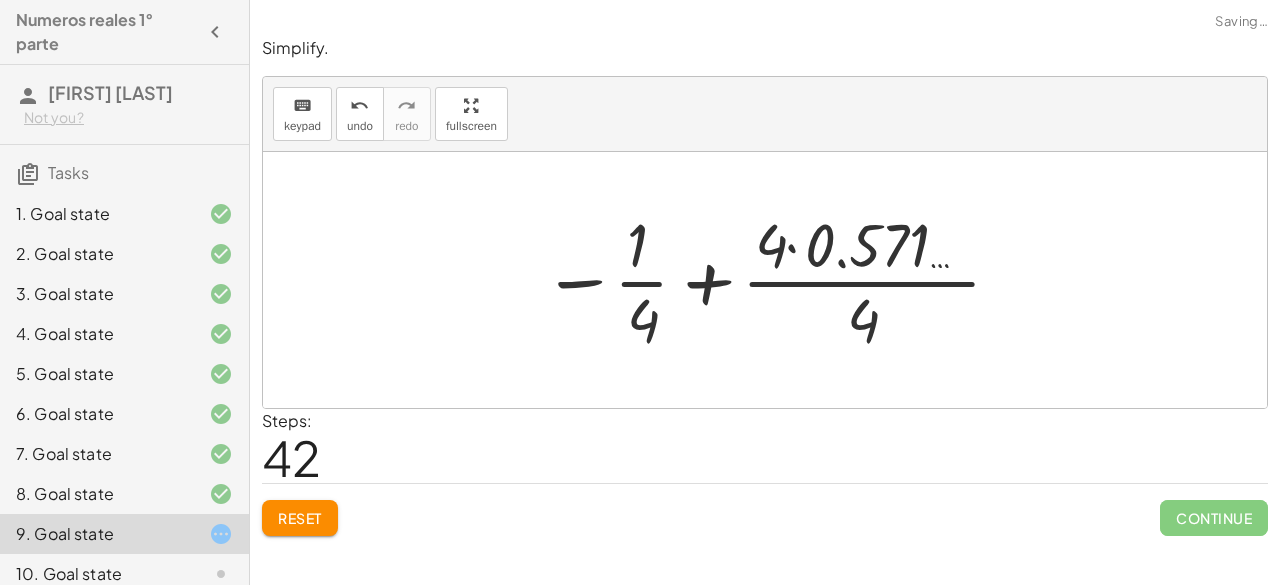 click at bounding box center (773, 280) 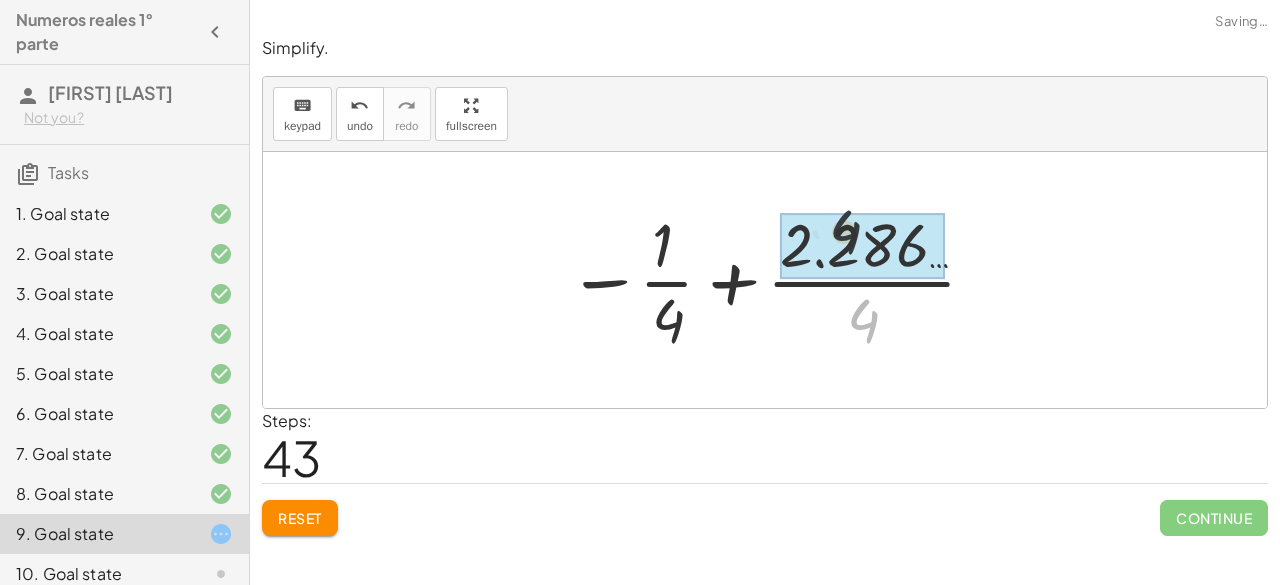 drag, startPoint x: 870, startPoint y: 329, endPoint x: 859, endPoint y: 284, distance: 46.32494 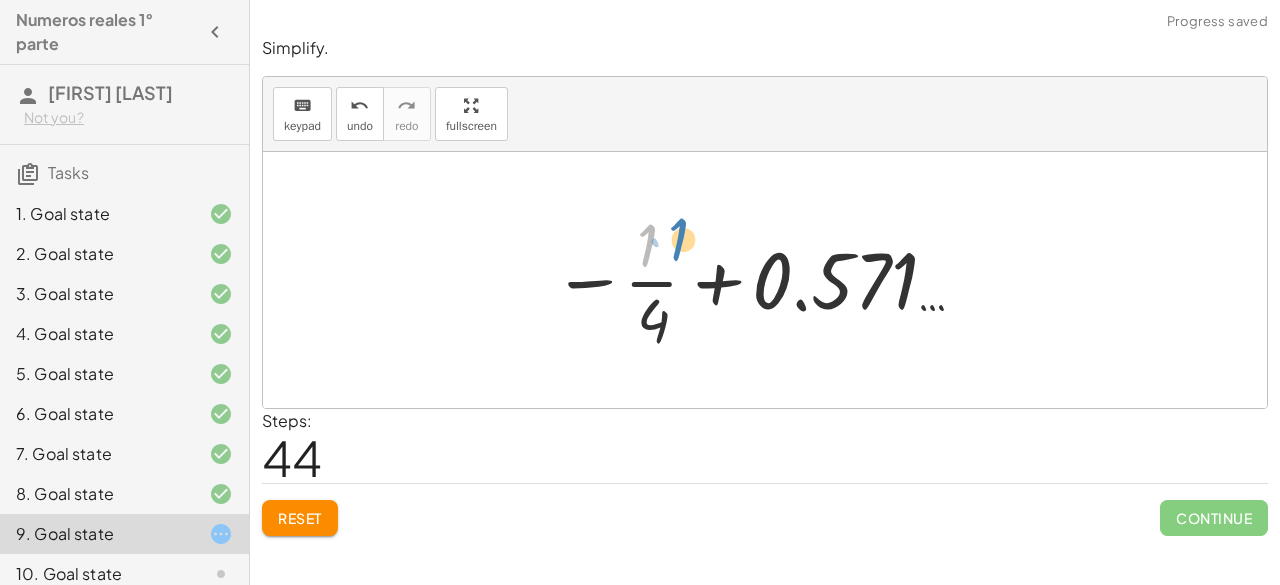 drag, startPoint x: 639, startPoint y: 237, endPoint x: 664, endPoint y: 219, distance: 30.805843 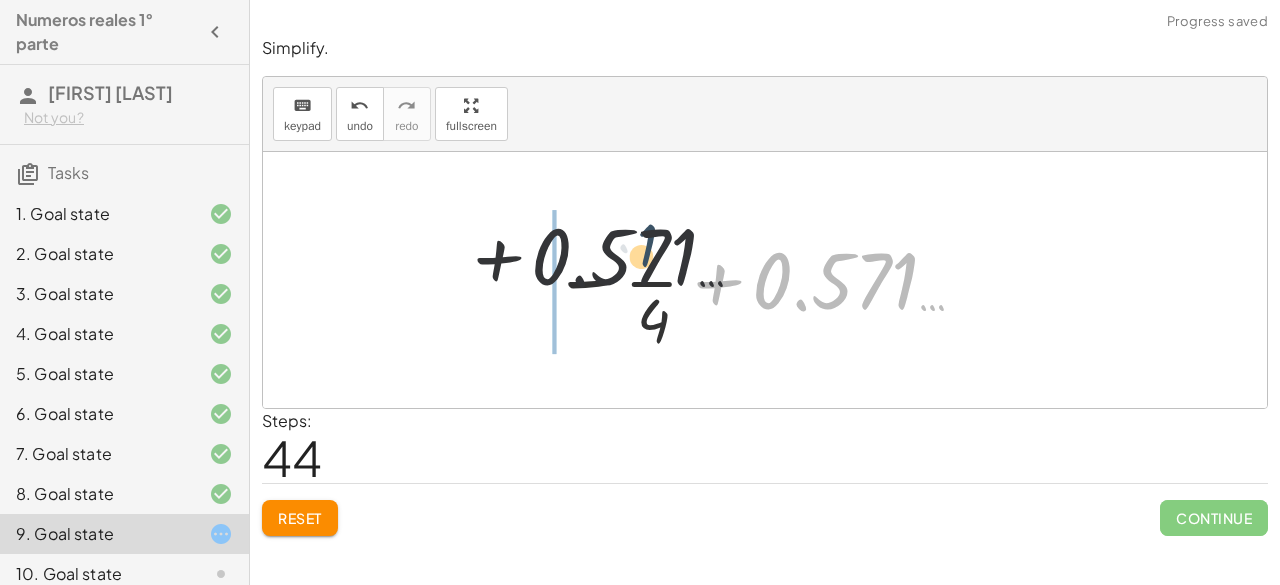 drag, startPoint x: 803, startPoint y: 285, endPoint x: 544, endPoint y: 257, distance: 260.50912 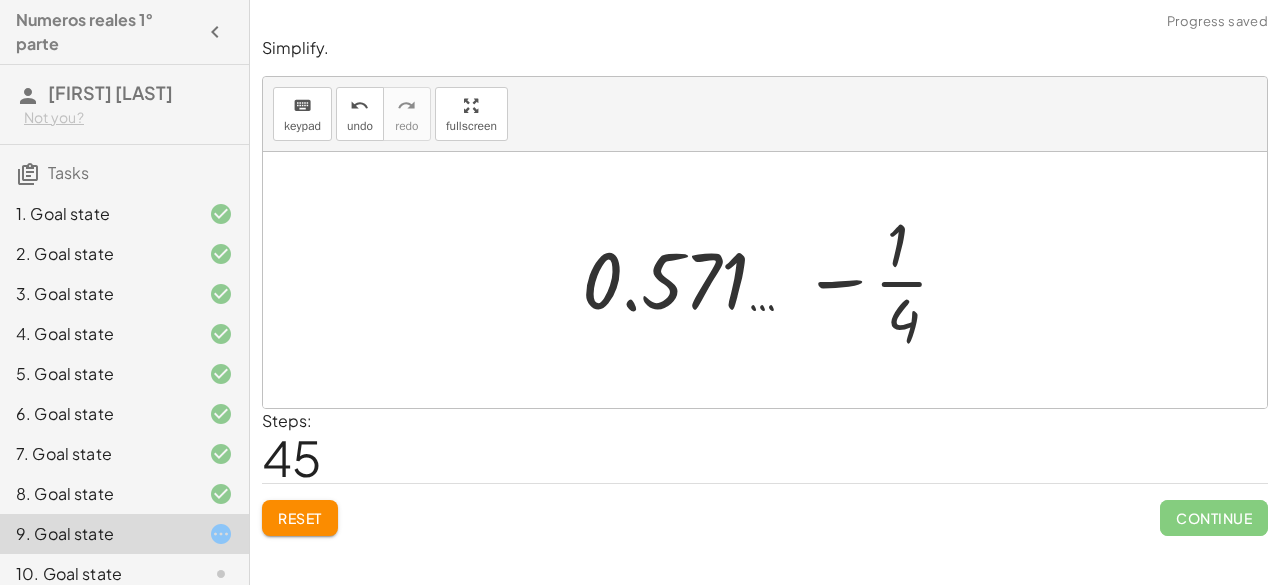 click at bounding box center [773, 280] 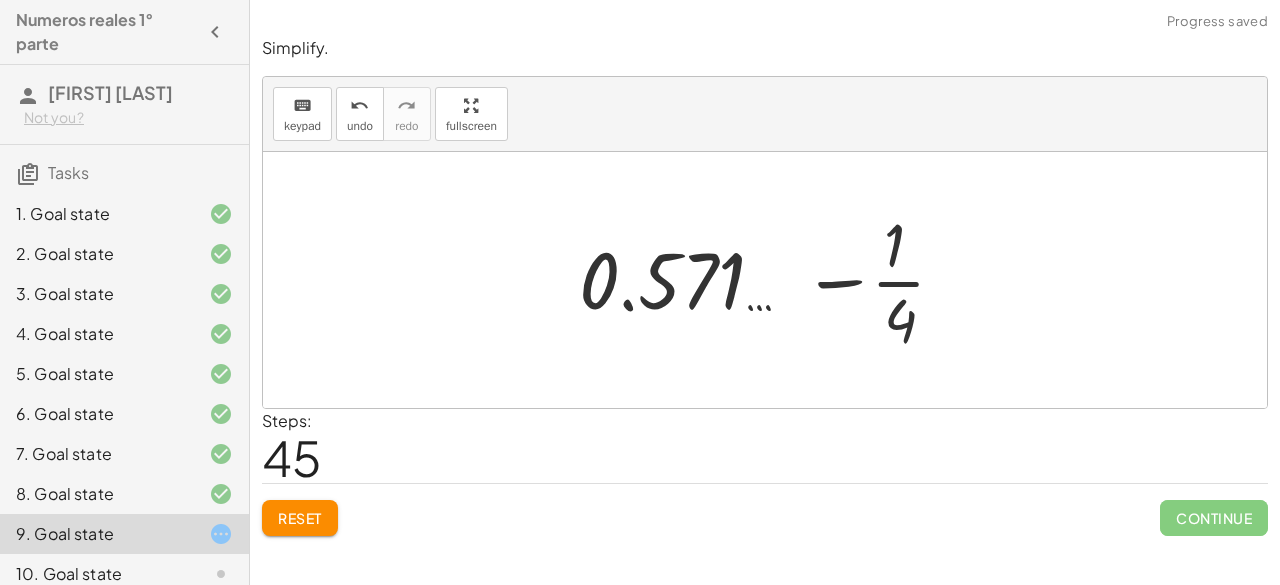 click at bounding box center [773, 280] 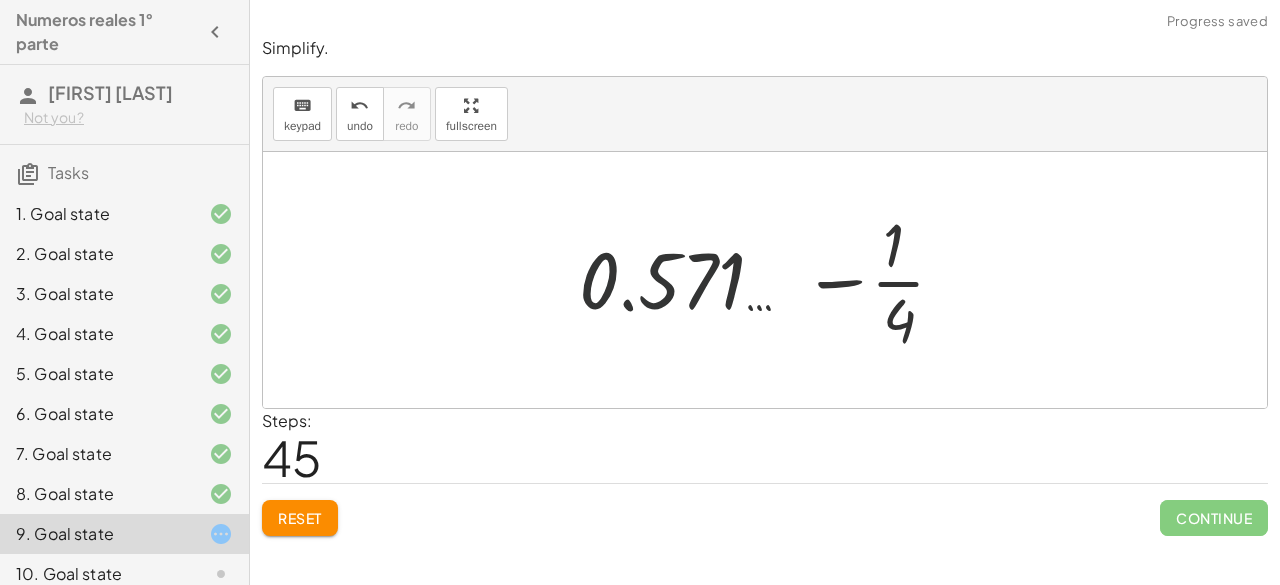 click at bounding box center [773, 280] 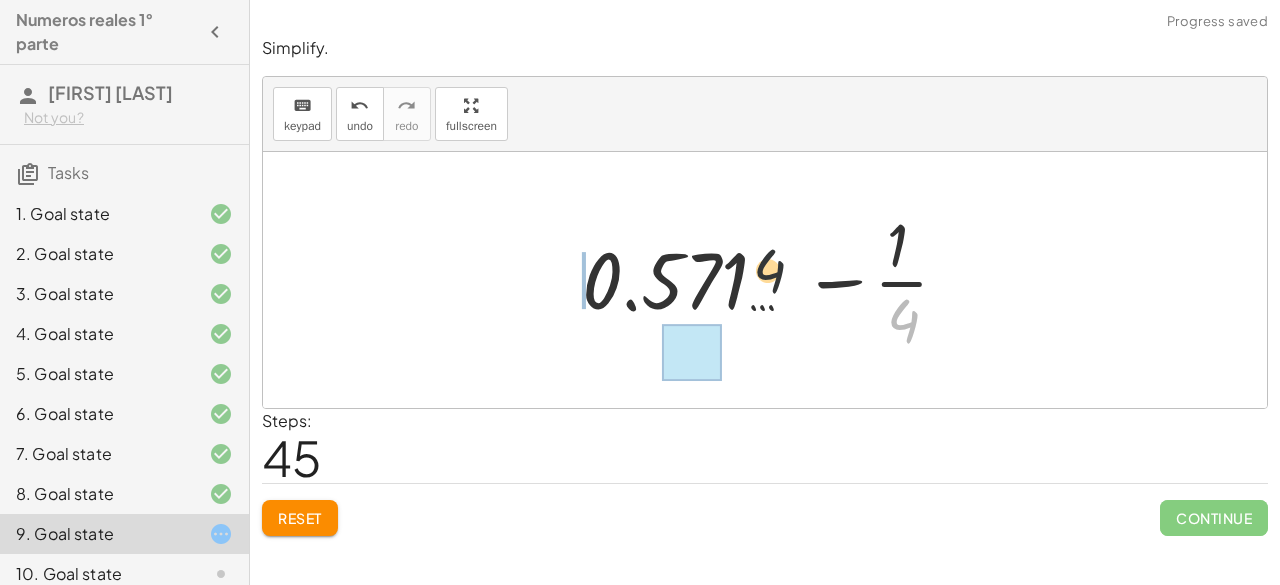 drag, startPoint x: 906, startPoint y: 313, endPoint x: 656, endPoint y: 251, distance: 257.5733 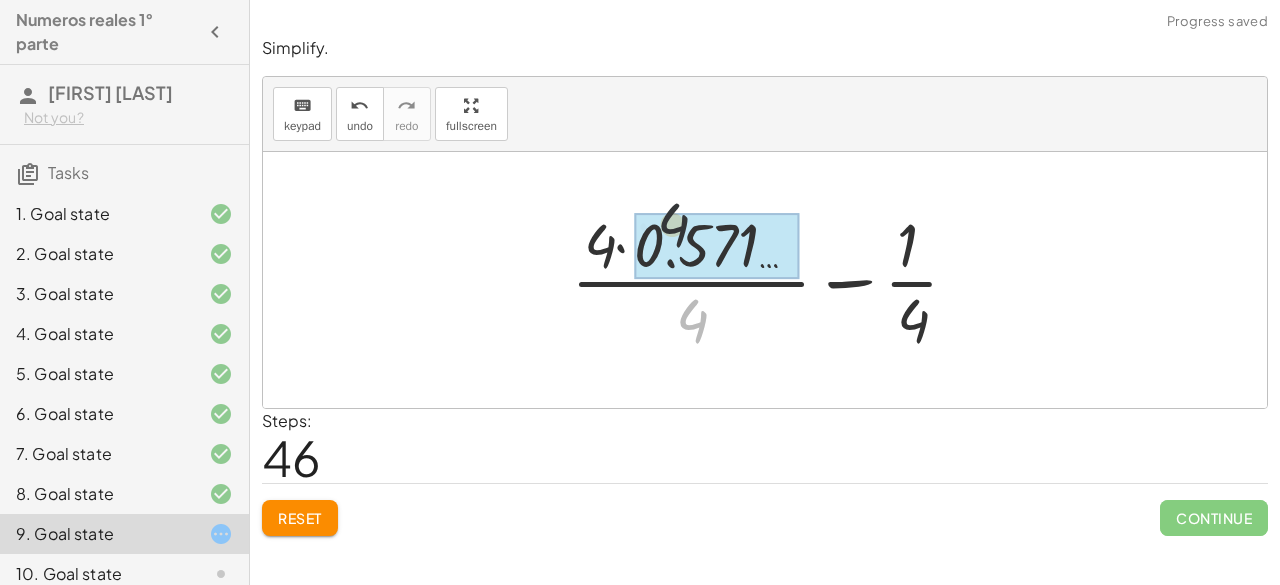drag, startPoint x: 684, startPoint y: 320, endPoint x: 668, endPoint y: 263, distance: 59.20304 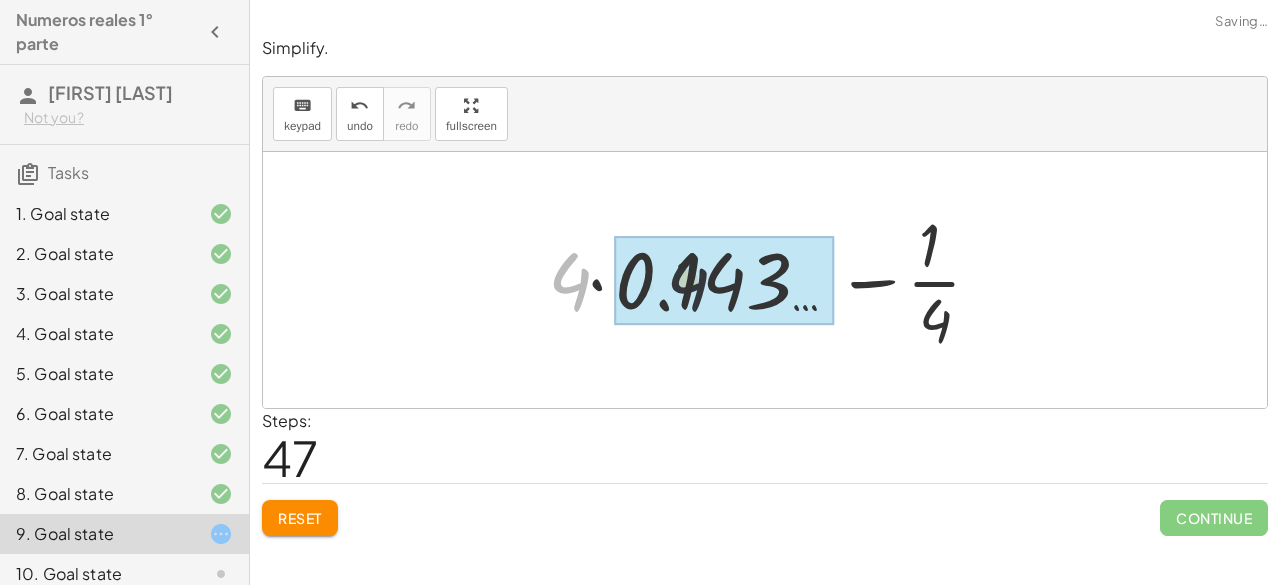 drag, startPoint x: 566, startPoint y: 287, endPoint x: 618, endPoint y: 287, distance: 52 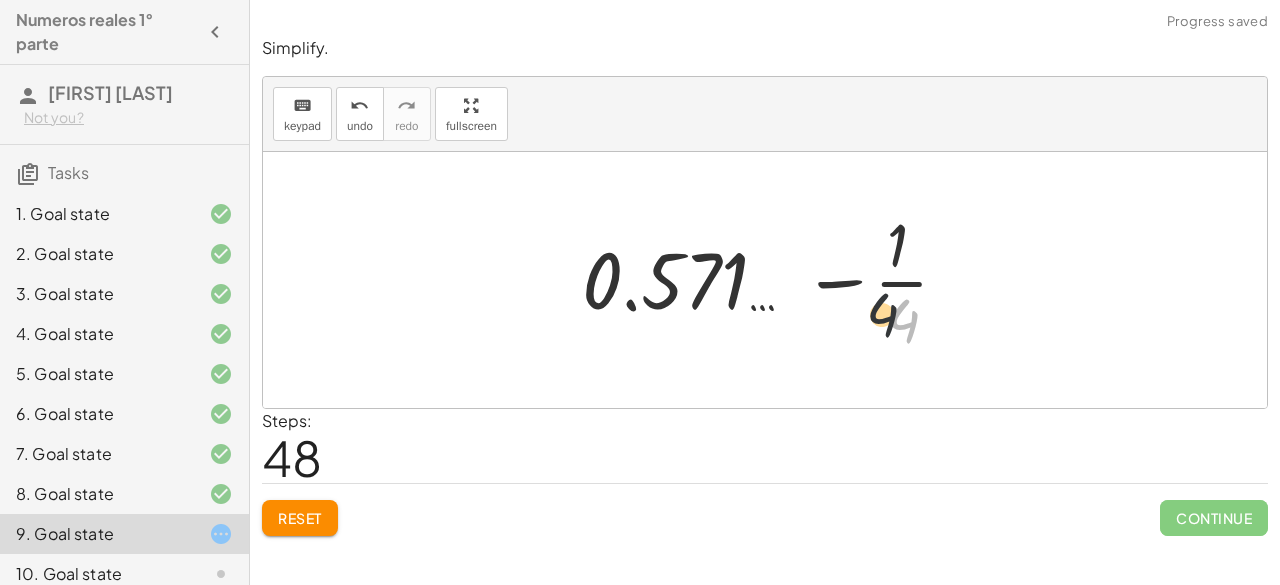 drag 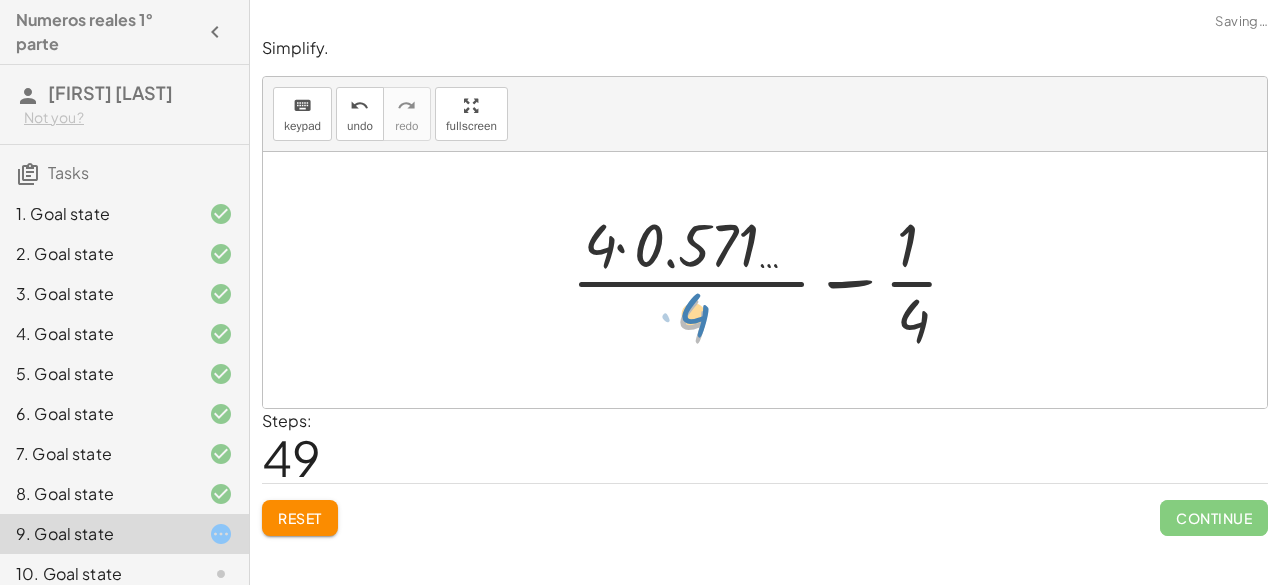 click at bounding box center (773, 280) 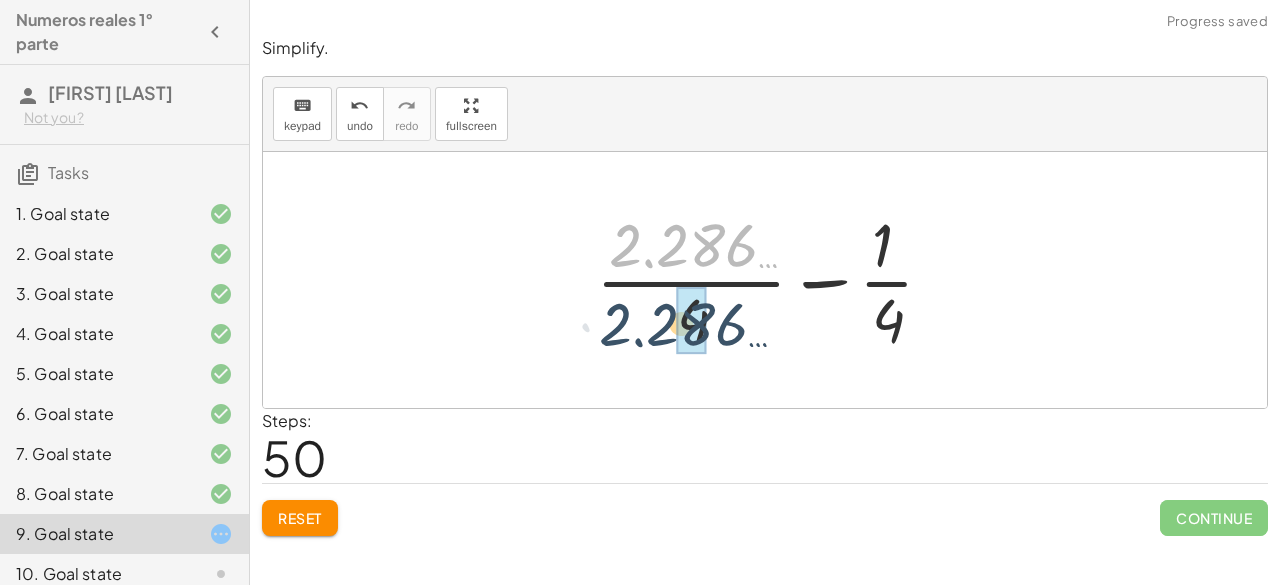 click at bounding box center [773, 280] 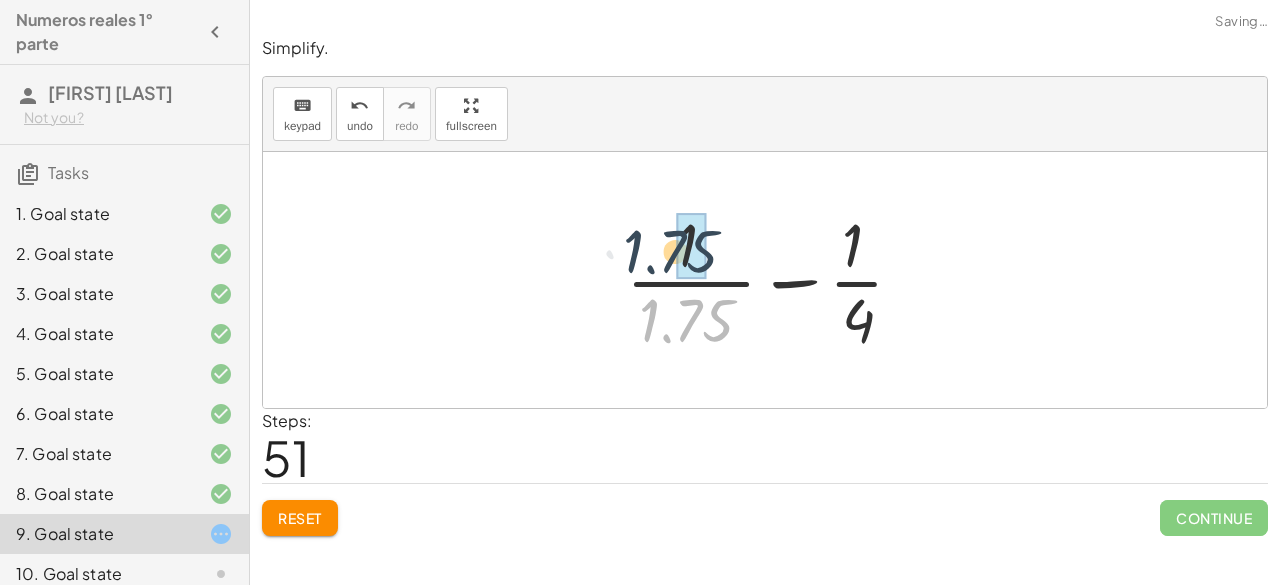 click at bounding box center (773, 280) 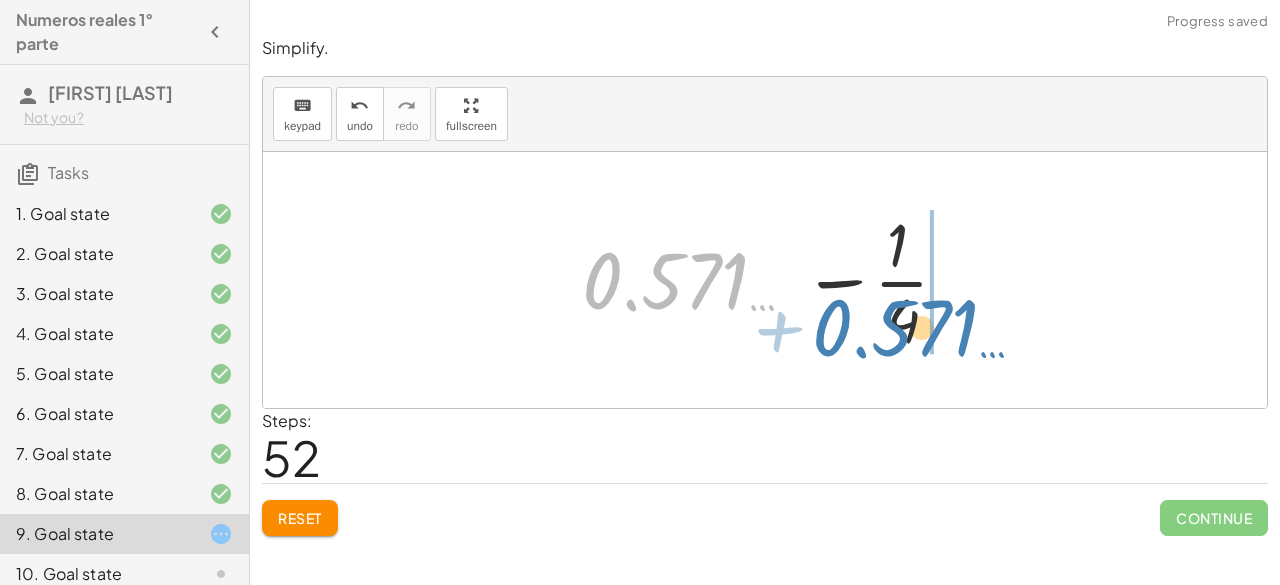 click at bounding box center (773, 280) 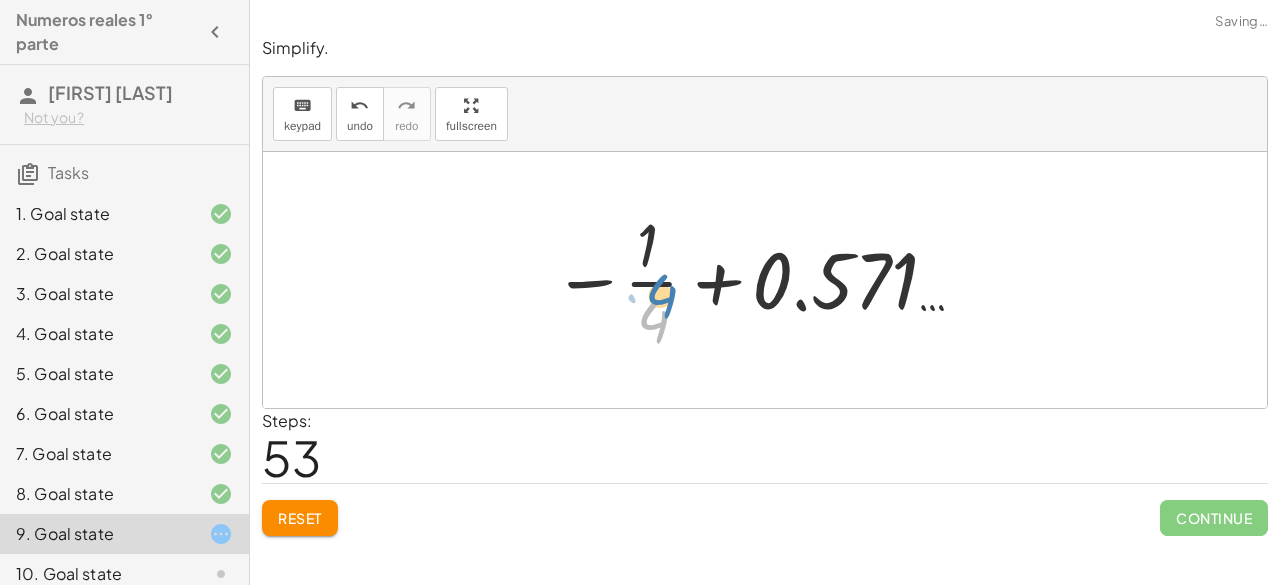click at bounding box center (772, 280) 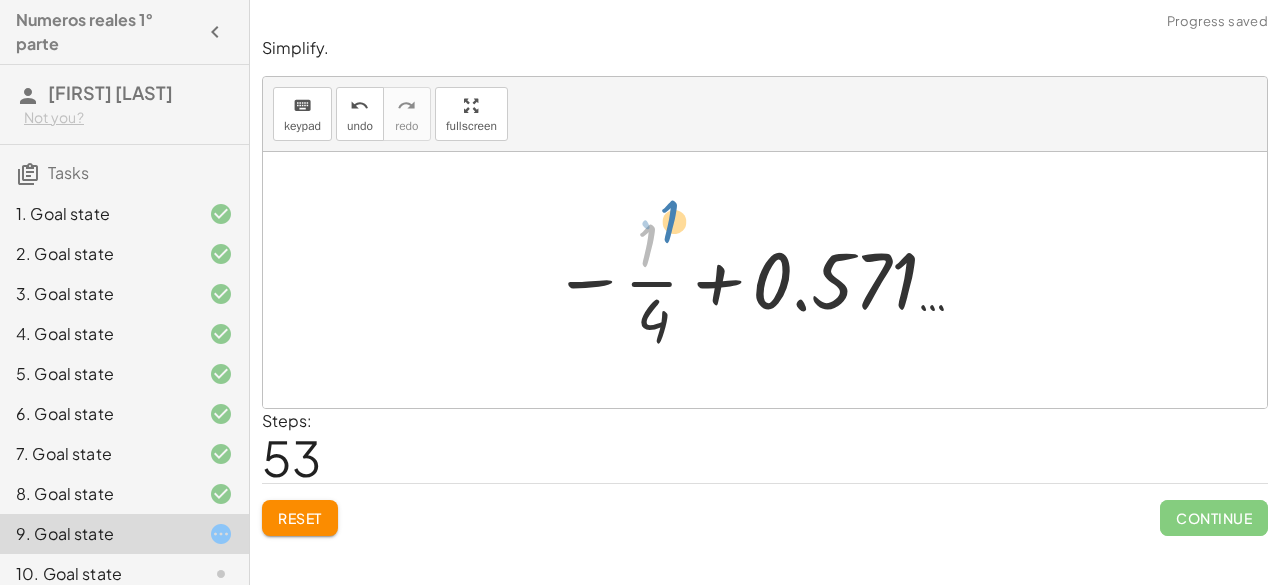 click at bounding box center [772, 280] 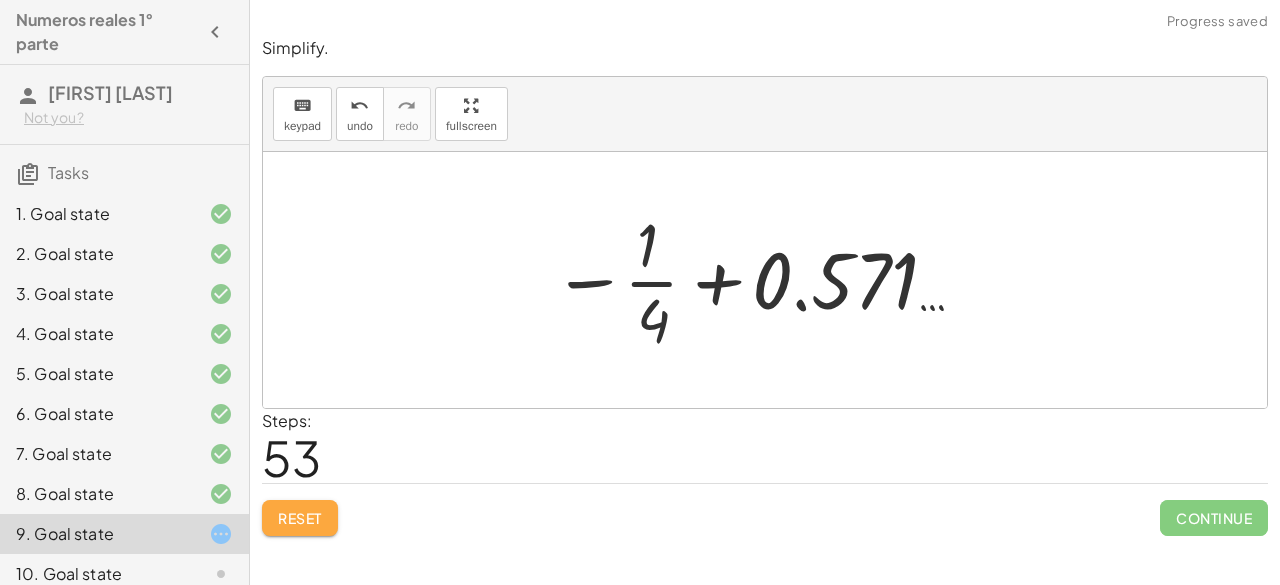 click on "Reset" 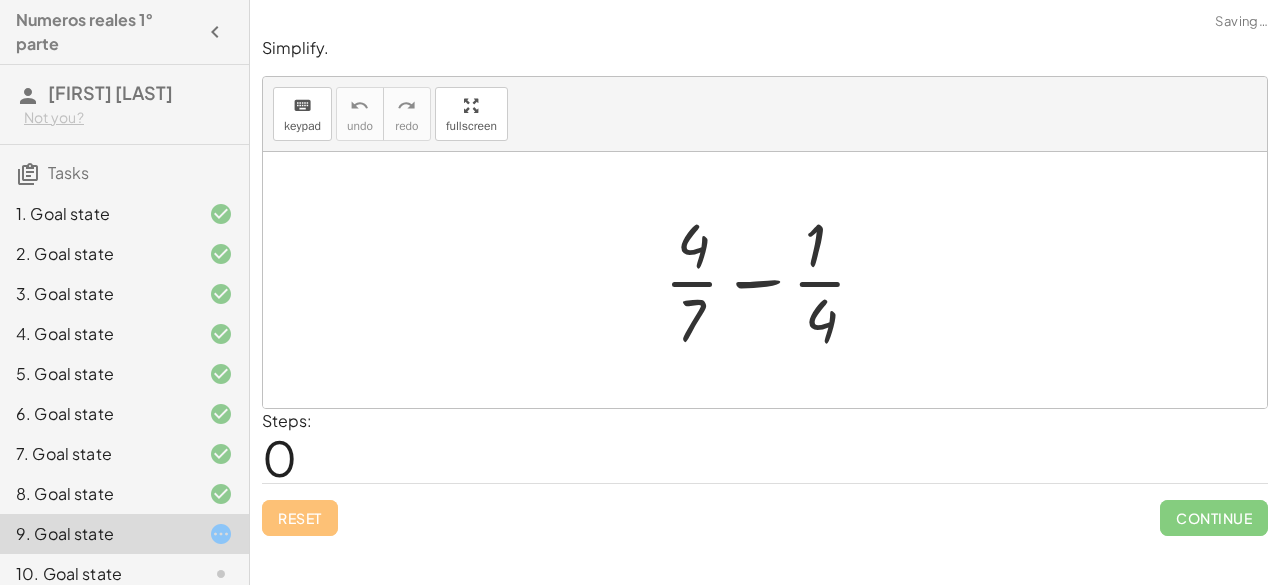 scroll, scrollTop: 16, scrollLeft: 0, axis: vertical 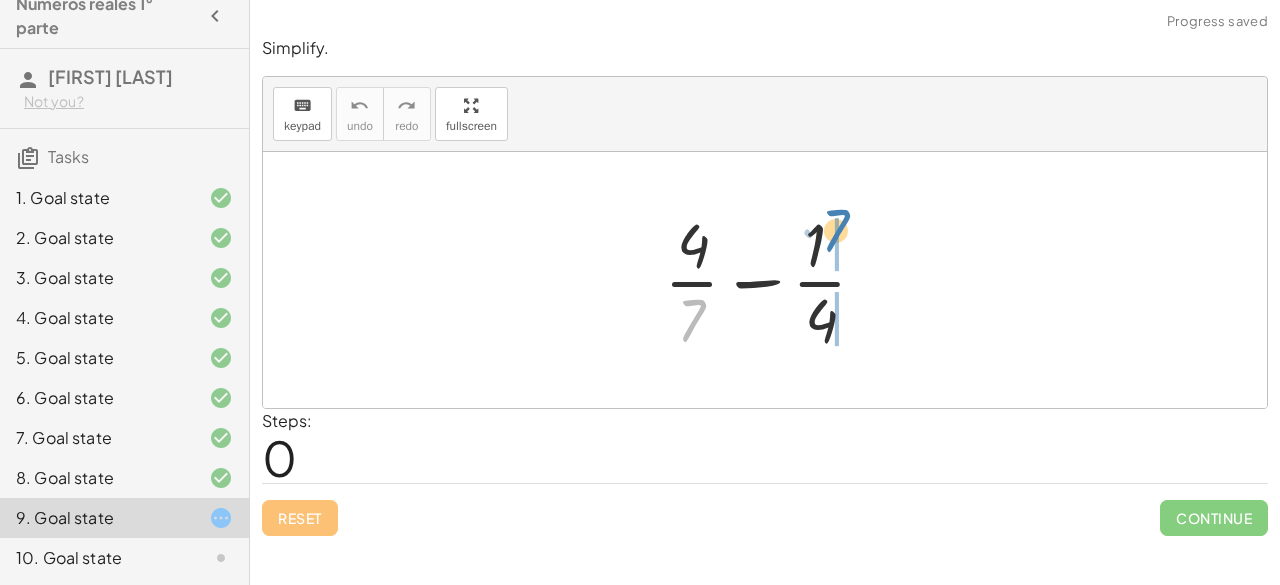 click at bounding box center [773, 280] 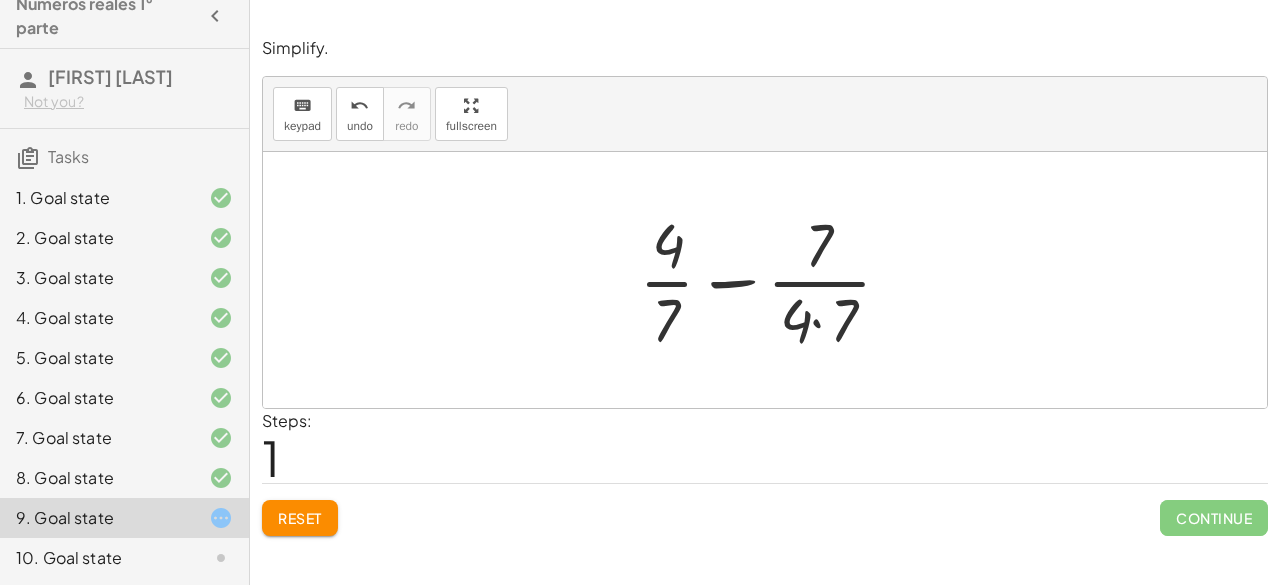 click at bounding box center (773, 280) 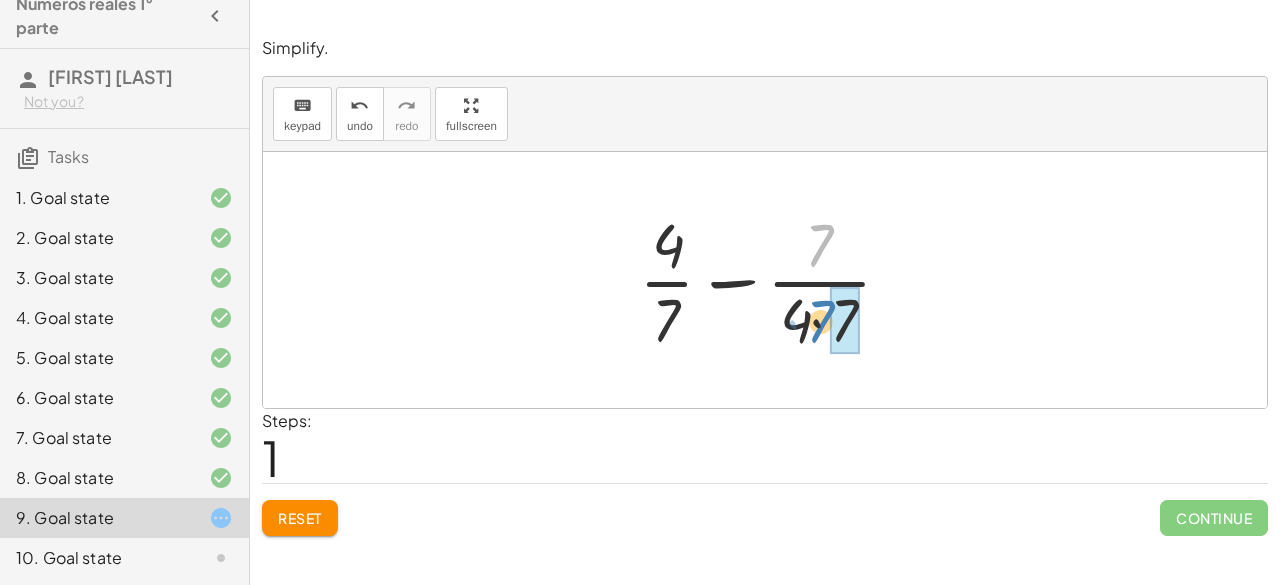 drag, startPoint x: 815, startPoint y: 244, endPoint x: 819, endPoint y: 319, distance: 75.10659 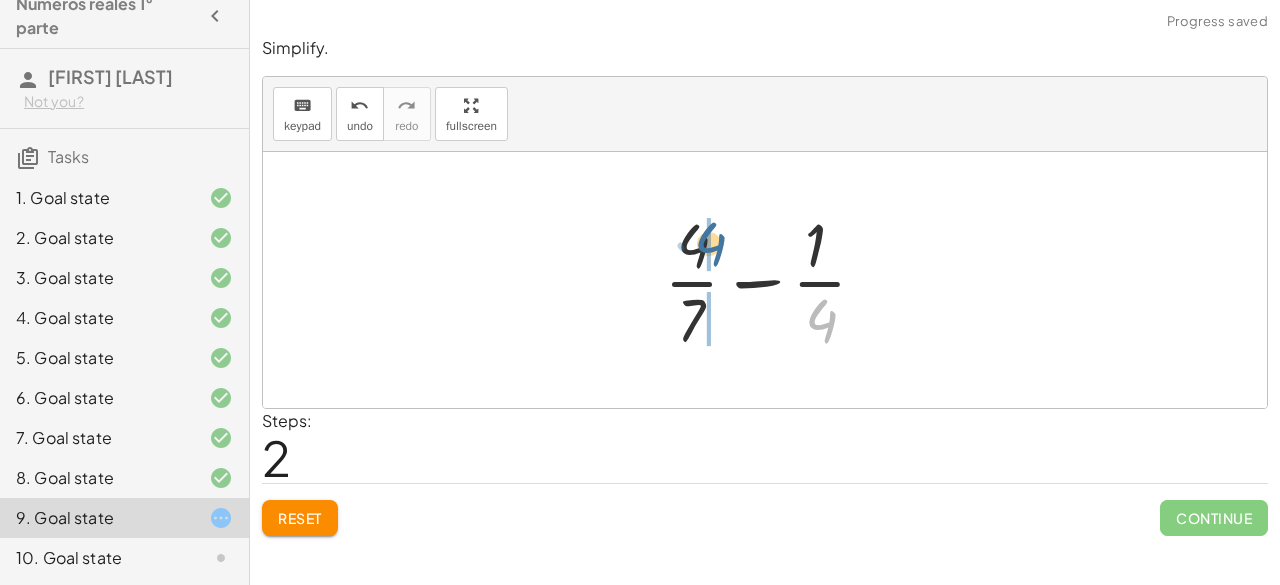 drag, startPoint x: 836, startPoint y: 333, endPoint x: 704, endPoint y: 255, distance: 153.32318 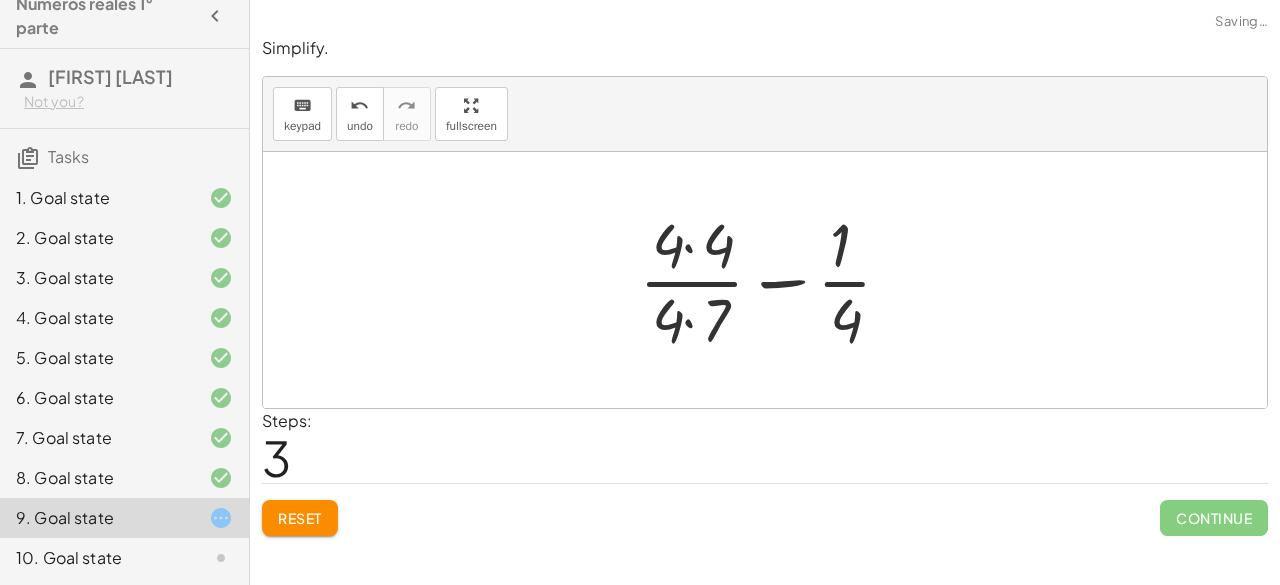 click at bounding box center [773, 280] 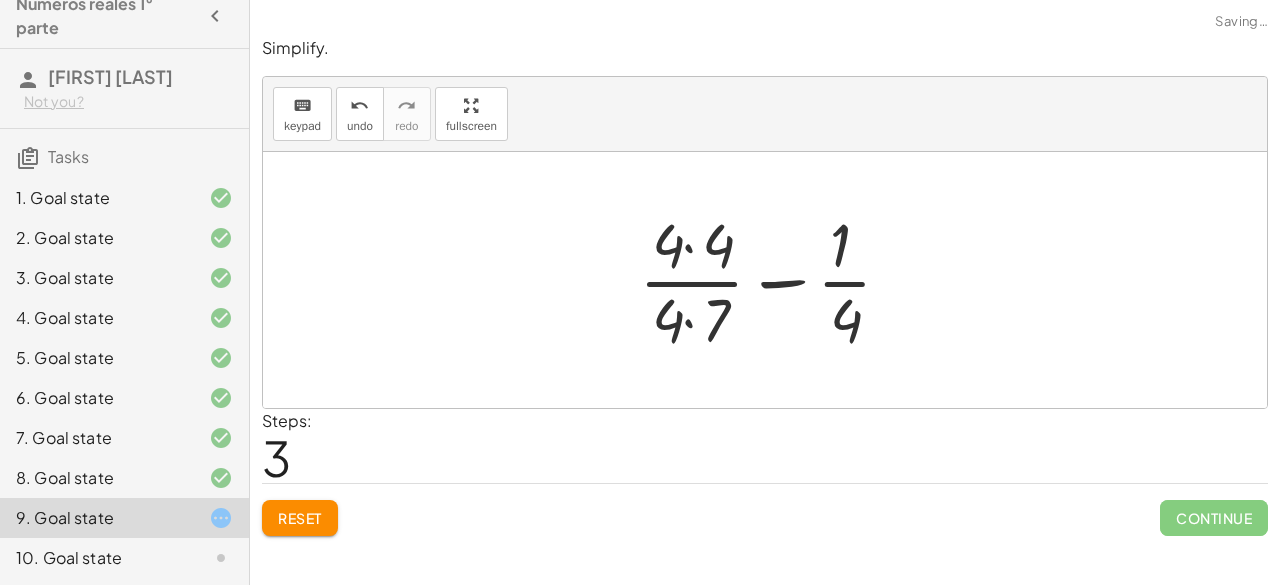 click at bounding box center (773, 280) 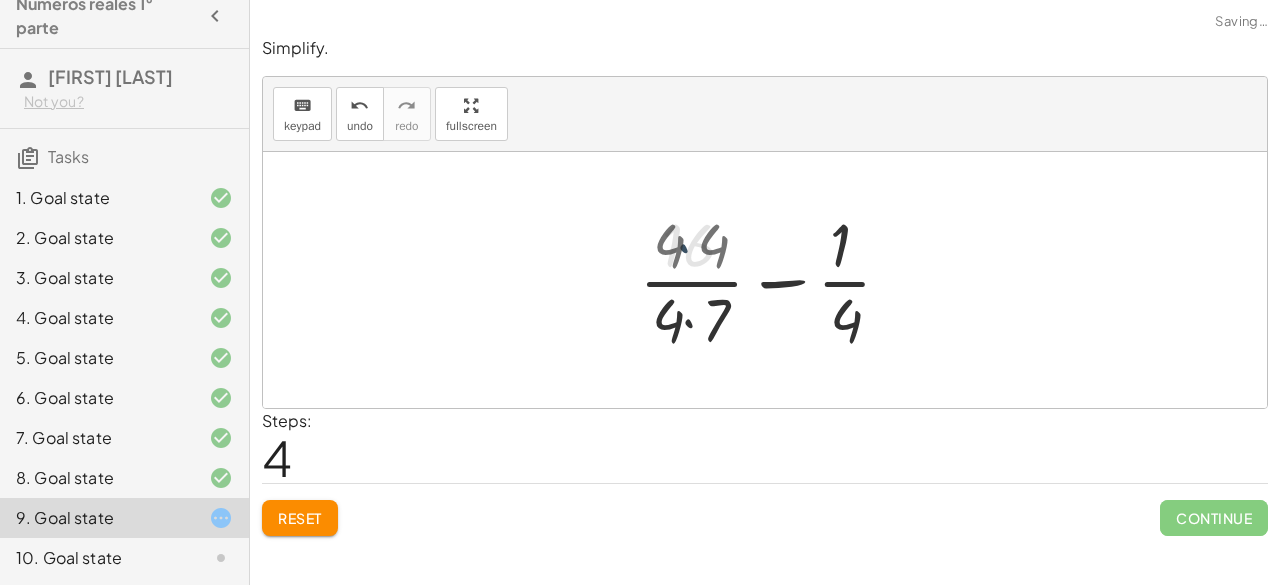 click at bounding box center (773, 280) 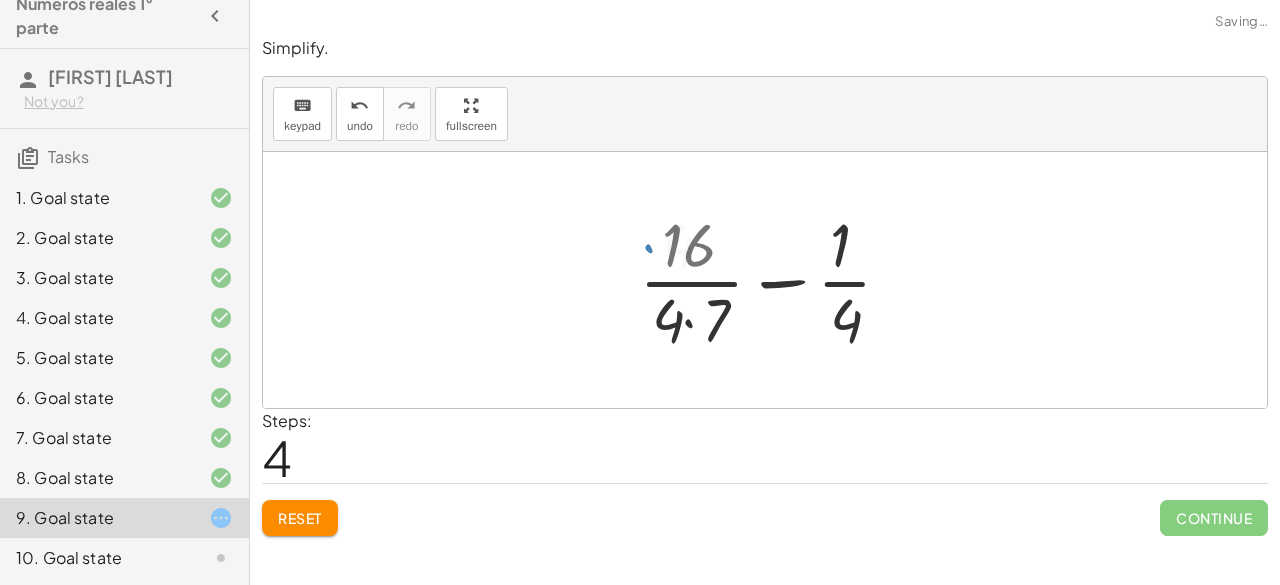 drag, startPoint x: 864, startPoint y: 243, endPoint x: 856, endPoint y: 271, distance: 29.12044 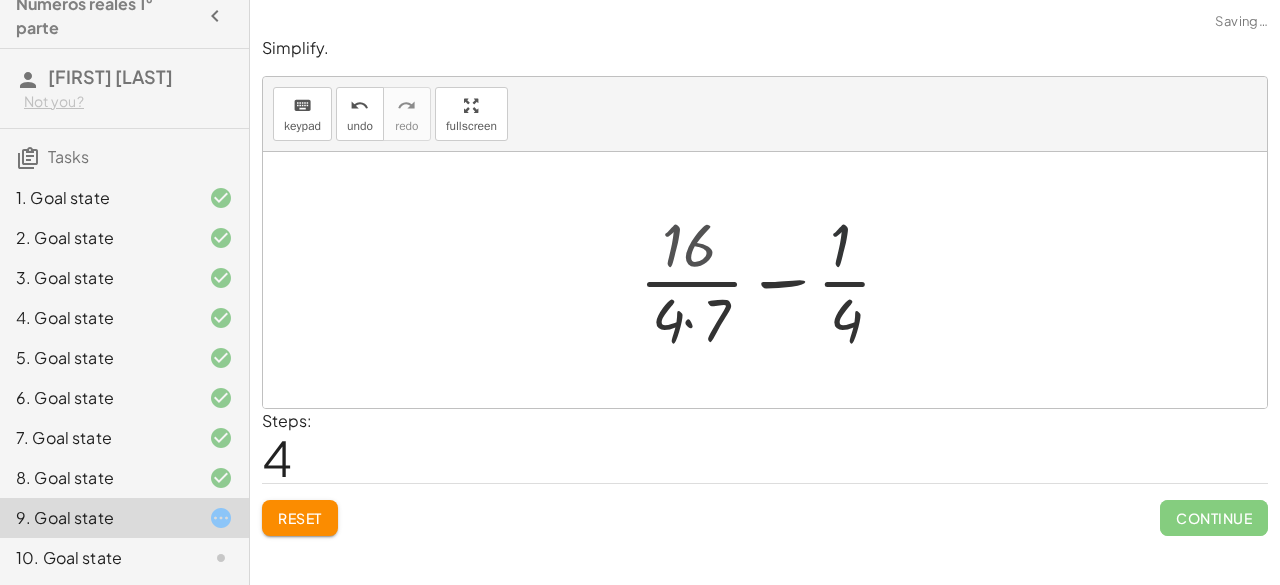 click at bounding box center [773, 280] 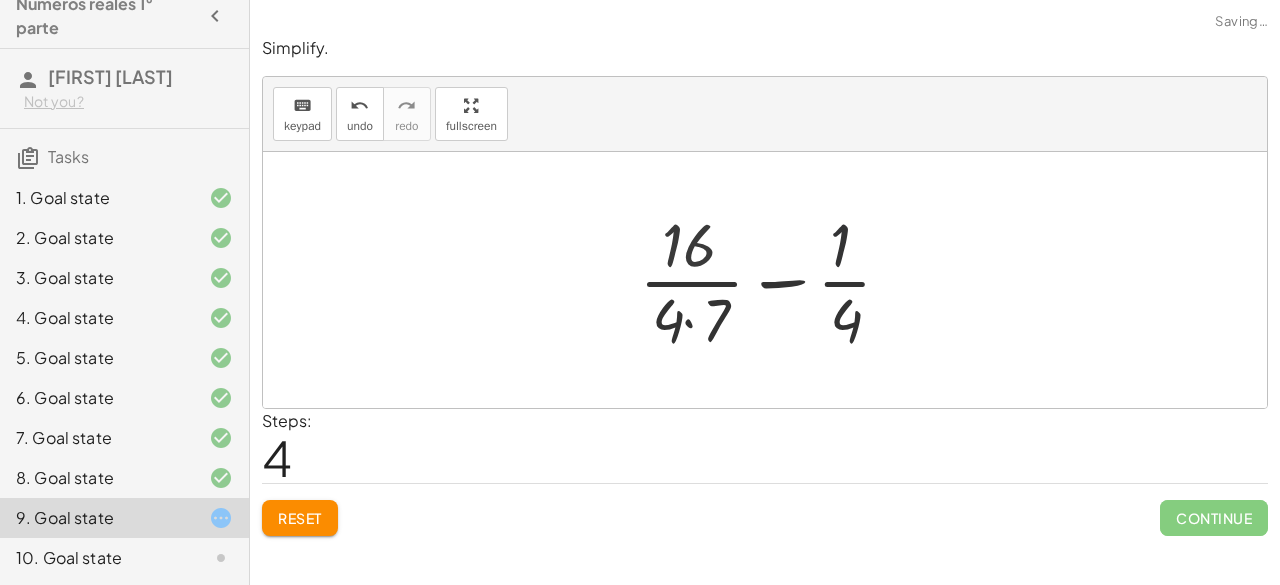drag, startPoint x: 712, startPoint y: 326, endPoint x: 726, endPoint y: 319, distance: 15.652476 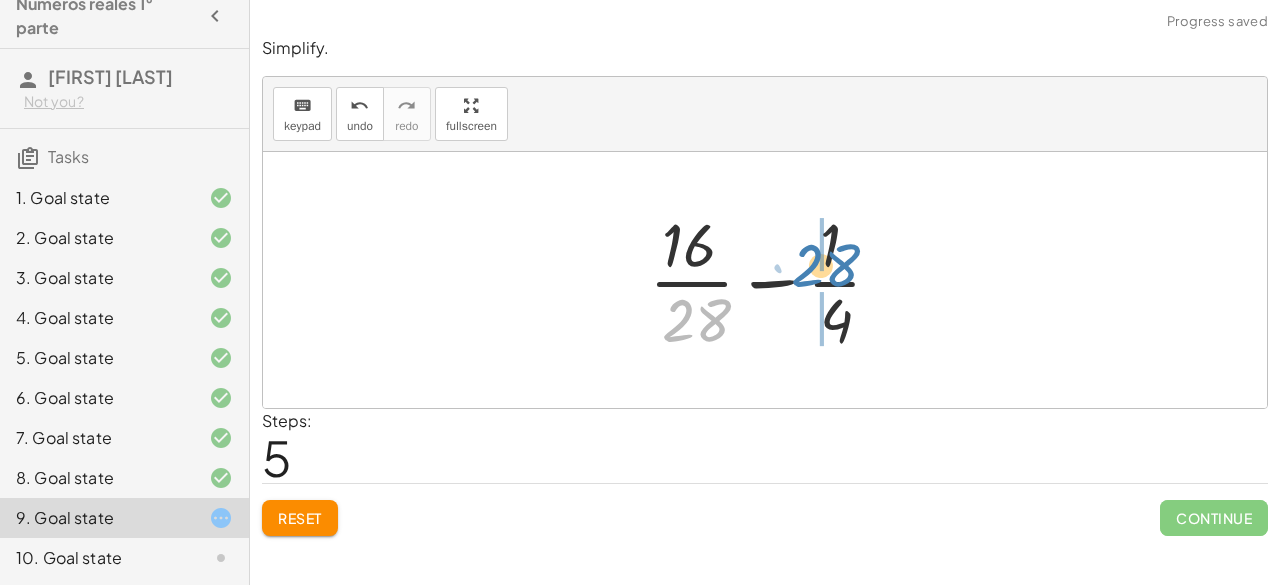 drag, startPoint x: 684, startPoint y: 303, endPoint x: 813, endPoint y: 248, distance: 140.23552 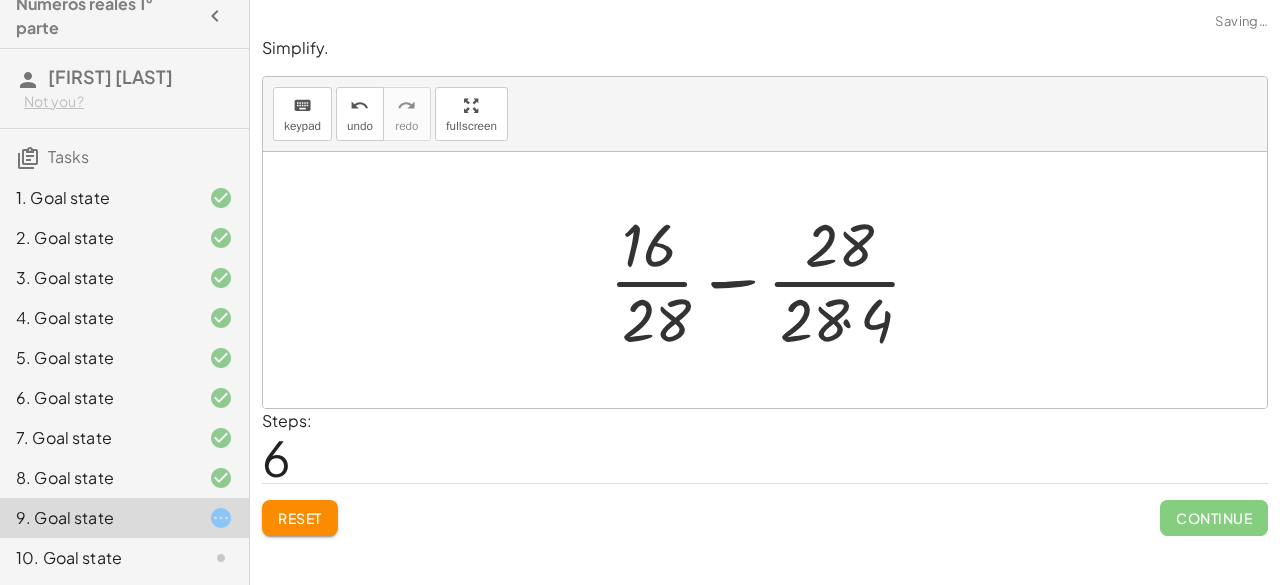 click at bounding box center (773, 280) 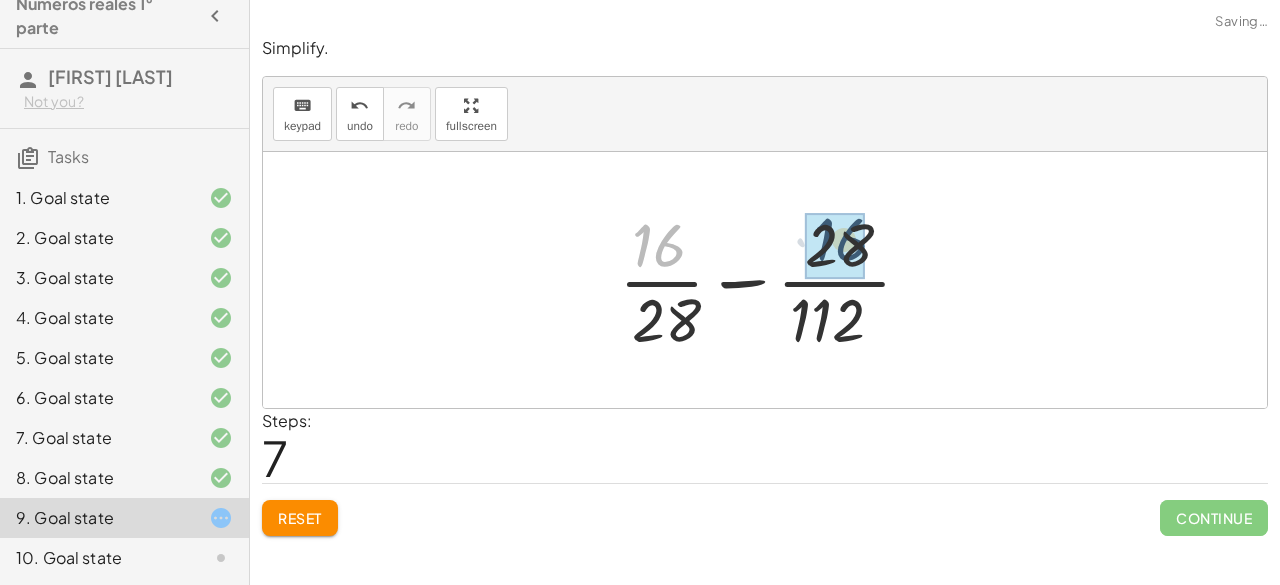 drag, startPoint x: 748, startPoint y: 255, endPoint x: 874, endPoint y: 248, distance: 126.1943 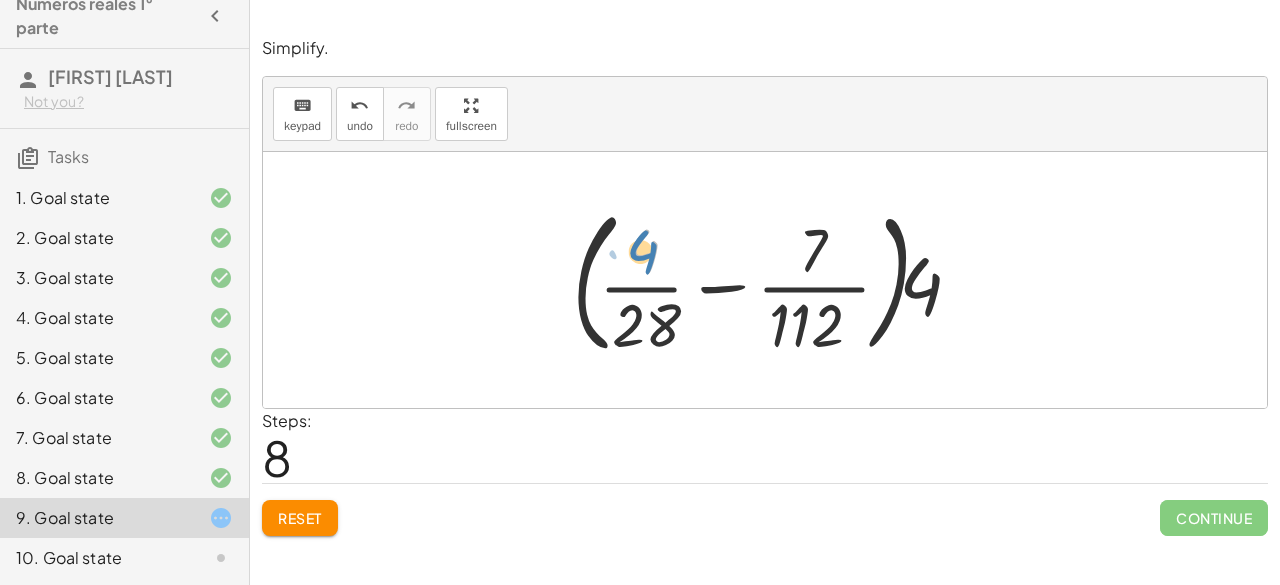 click at bounding box center [773, 280] 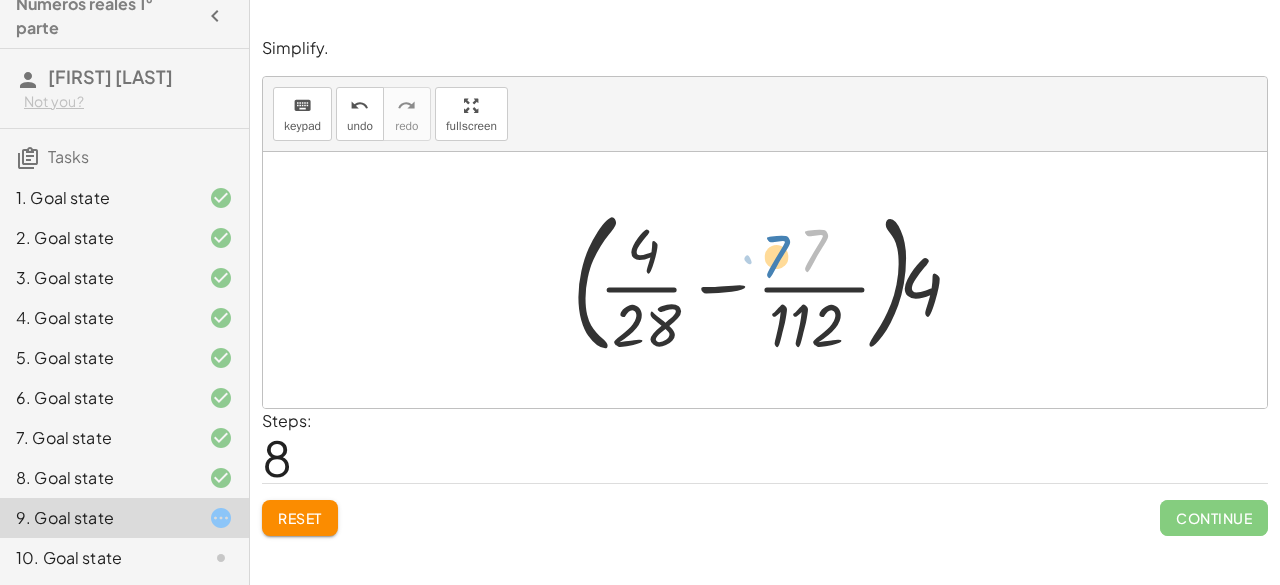 click at bounding box center [773, 280] 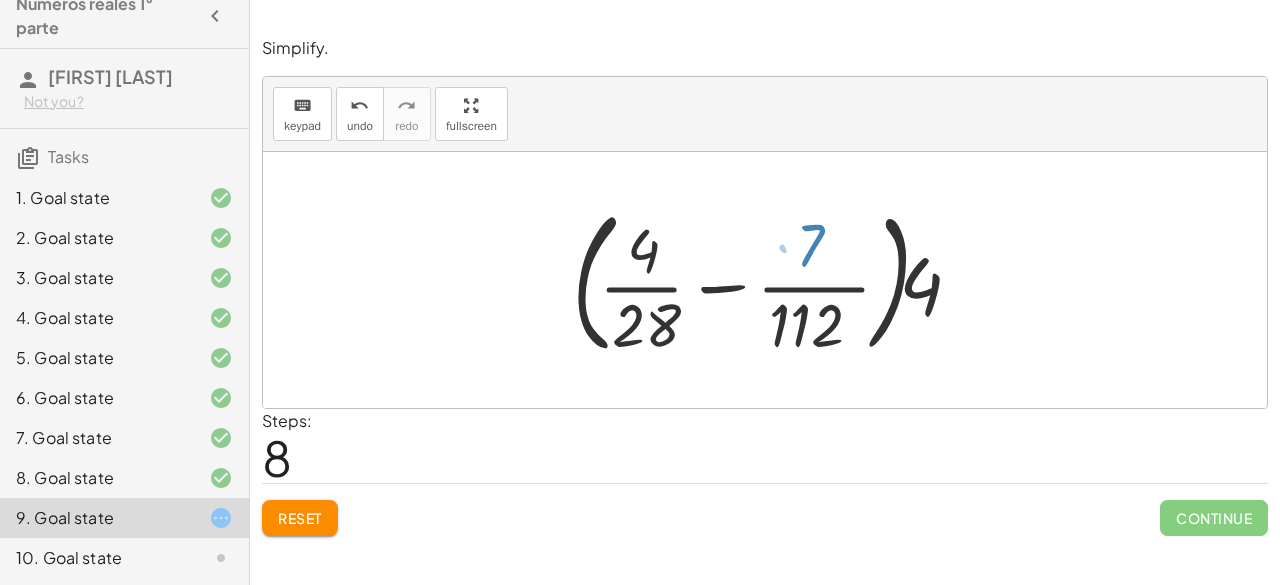 click at bounding box center (773, 280) 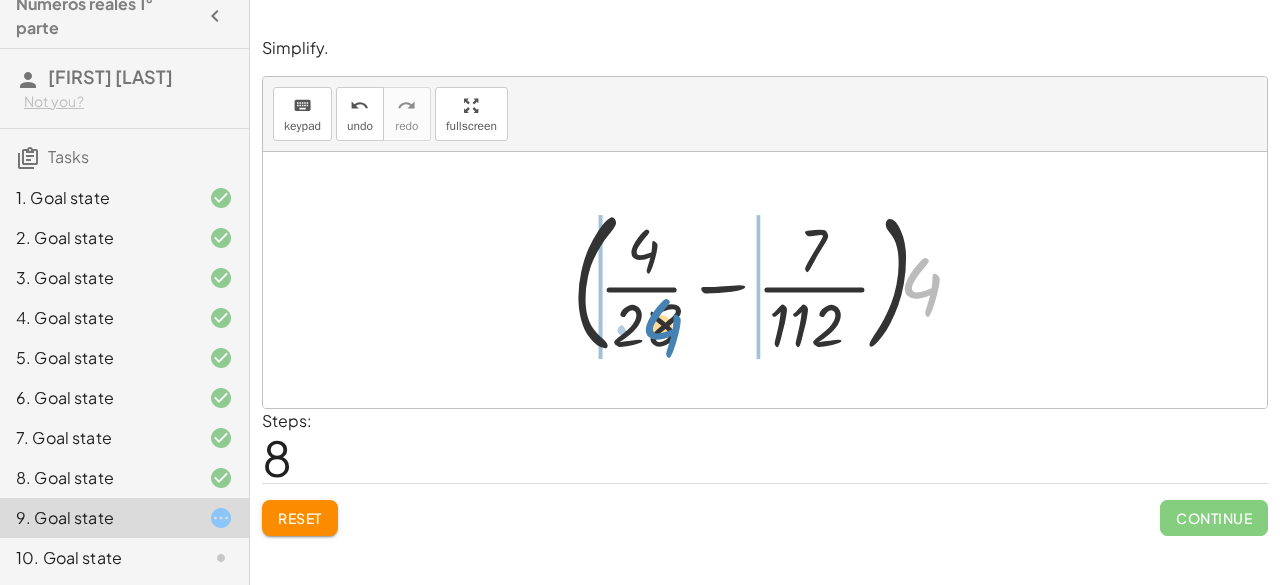 drag, startPoint x: 934, startPoint y: 274, endPoint x: 675, endPoint y: 314, distance: 262.0706 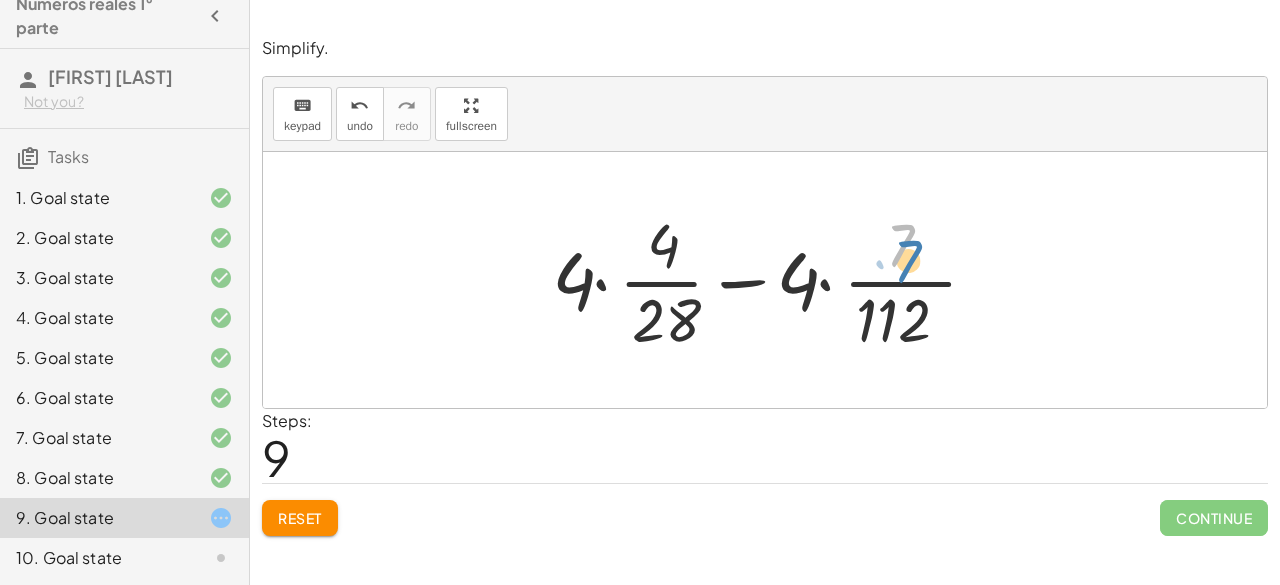 drag, startPoint x: 907, startPoint y: 249, endPoint x: 916, endPoint y: 261, distance: 15 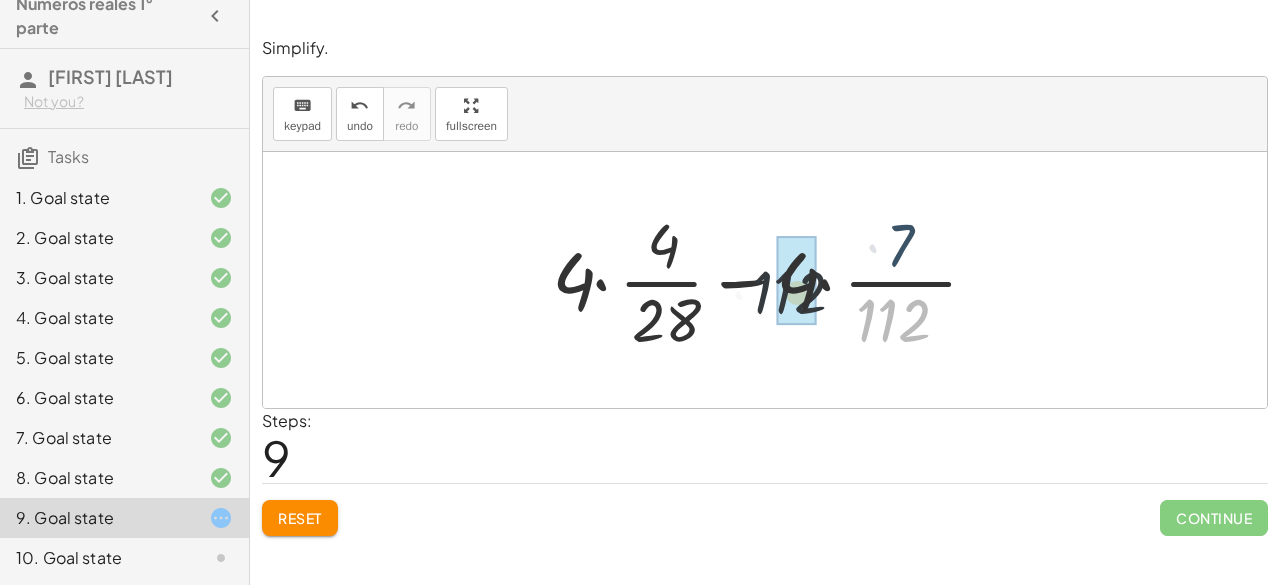 drag, startPoint x: 894, startPoint y: 337, endPoint x: 784, endPoint y: 307, distance: 114.01754 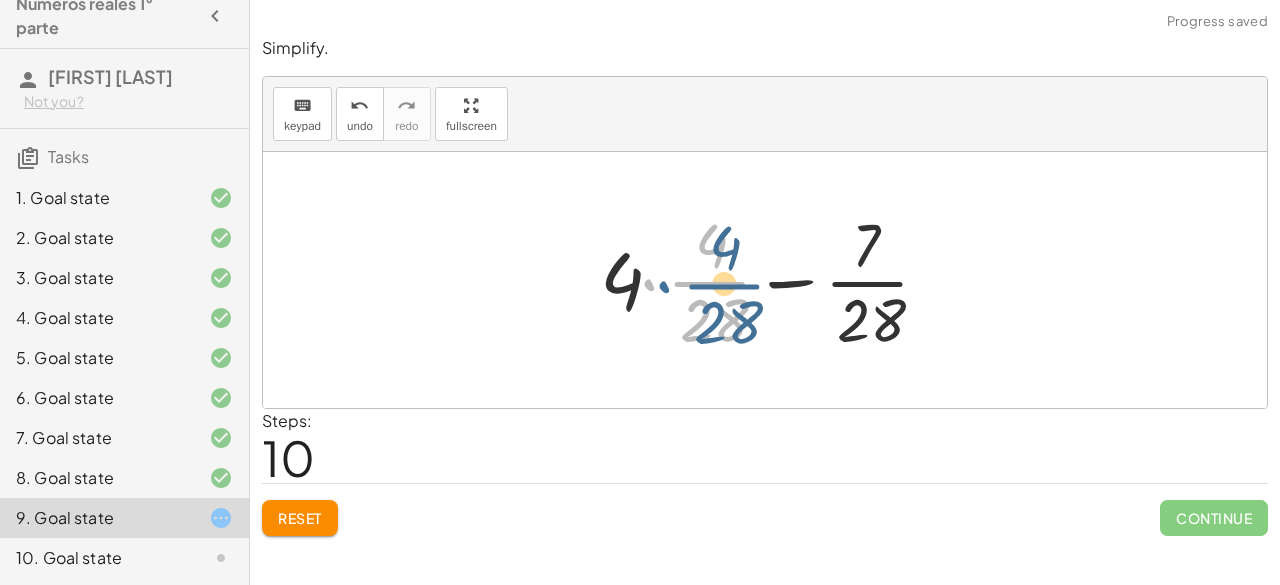 drag, startPoint x: 642, startPoint y: 285, endPoint x: 646, endPoint y: 275, distance: 10.770329 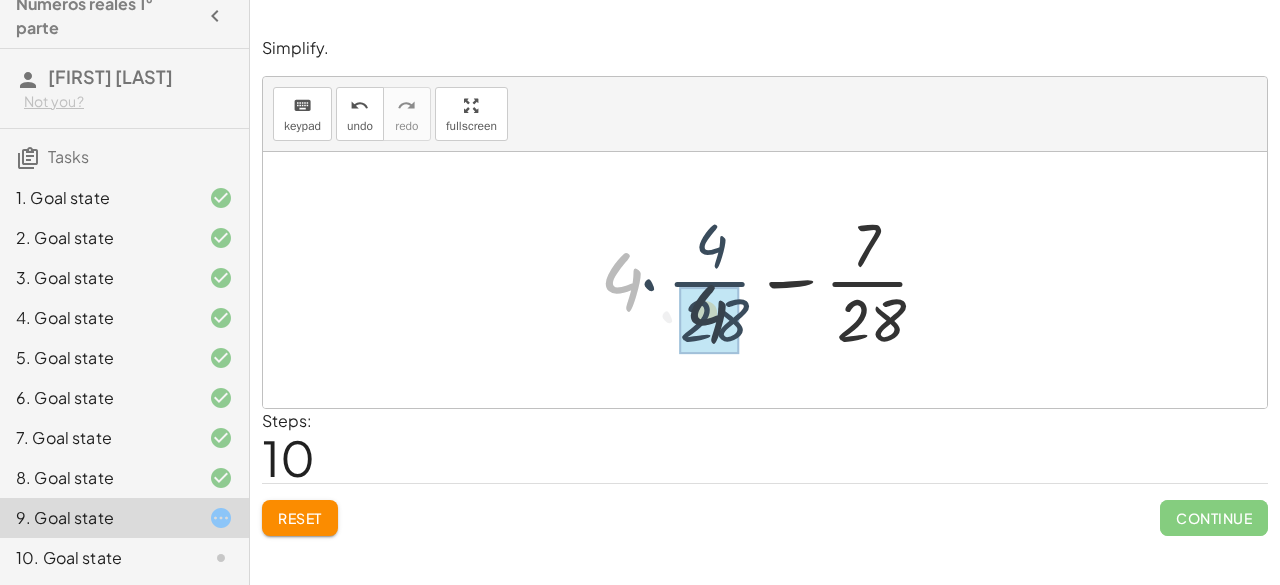 drag, startPoint x: 616, startPoint y: 277, endPoint x: 678, endPoint y: 301, distance: 66.48308 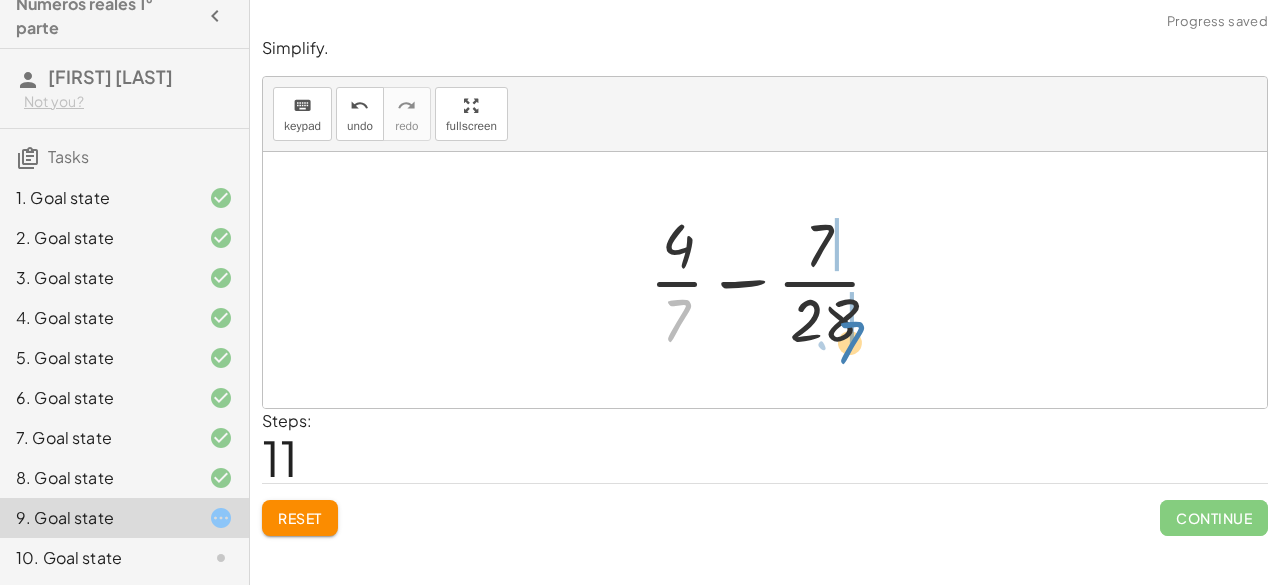 drag, startPoint x: 678, startPoint y: 323, endPoint x: 850, endPoint y: 335, distance: 172.41809 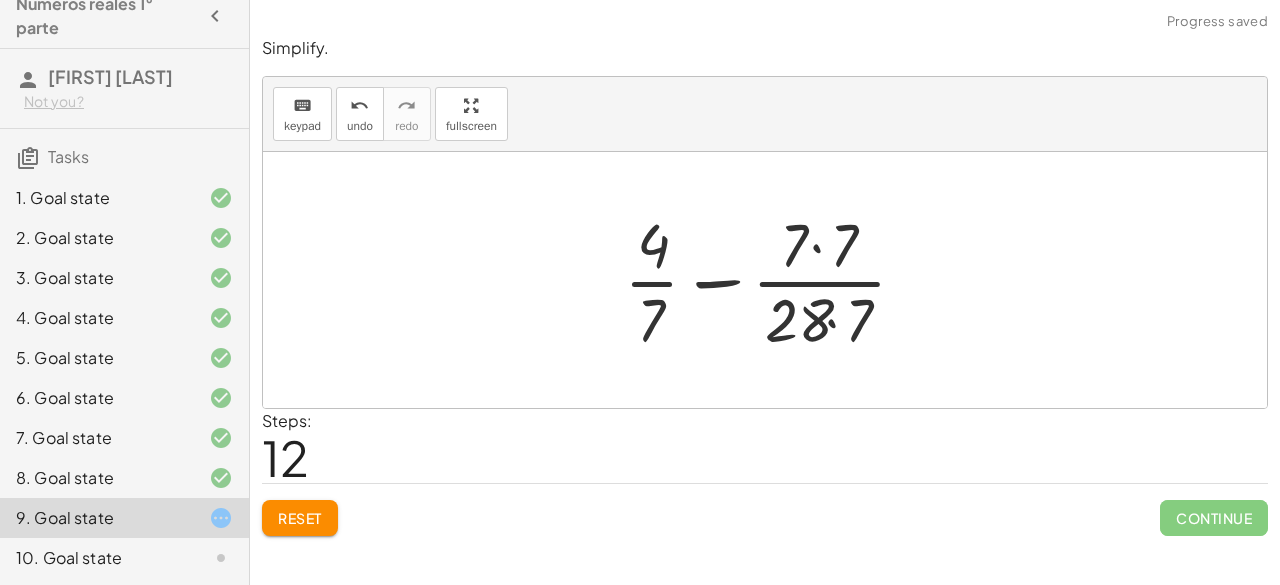 click at bounding box center (773, 280) 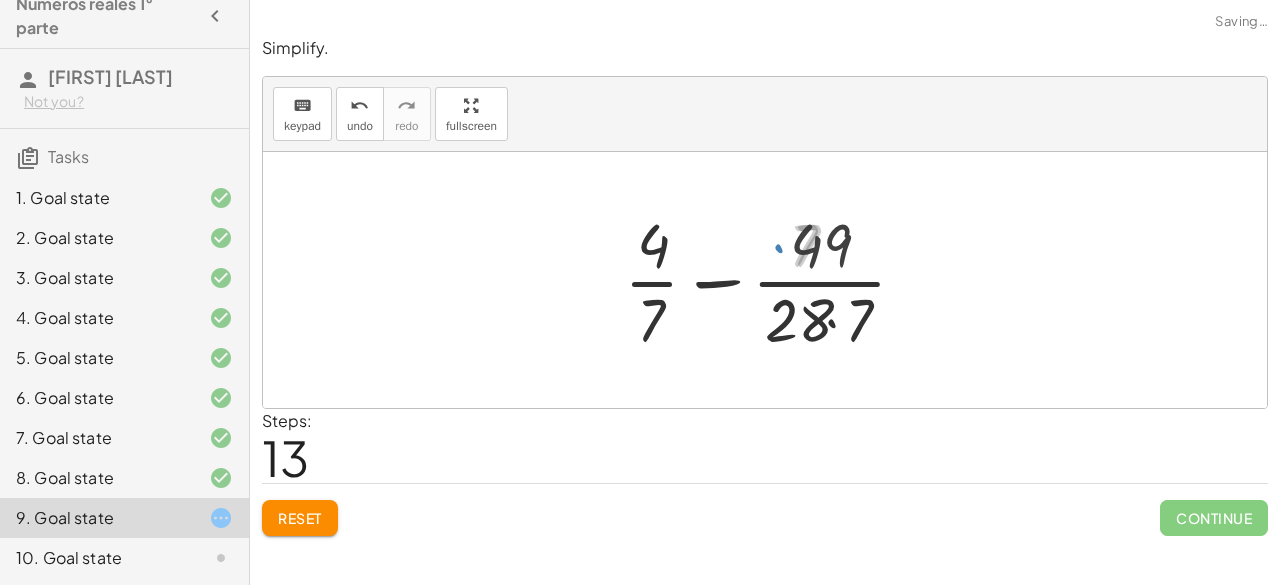 click at bounding box center [773, 280] 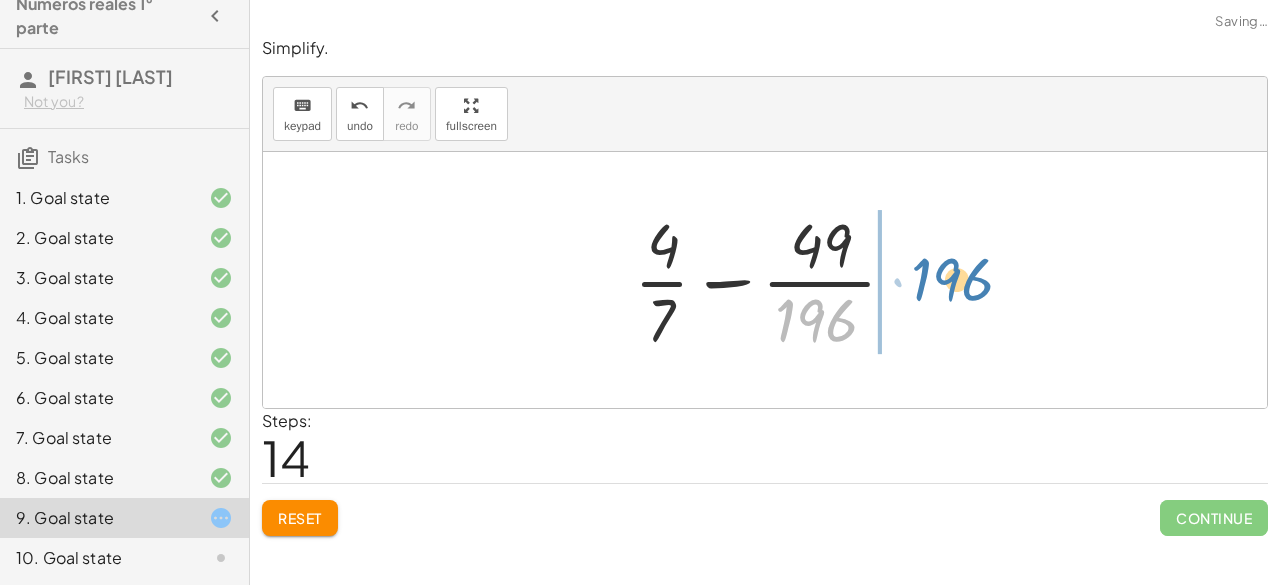 drag, startPoint x: 810, startPoint y: 311, endPoint x: 903, endPoint y: 277, distance: 99.0202 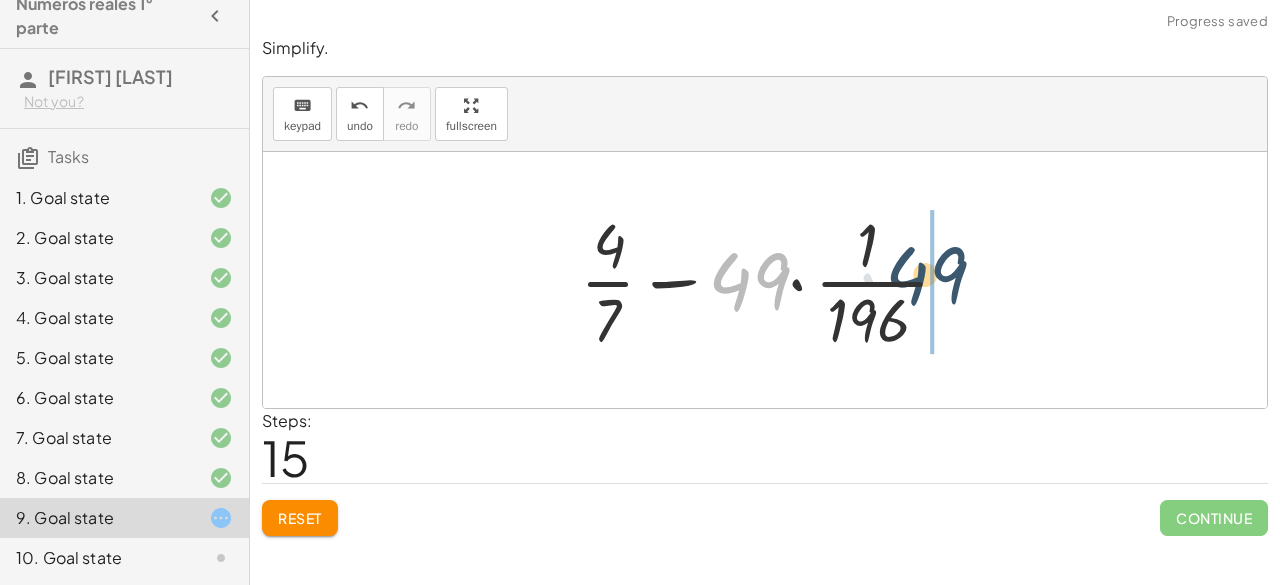 drag, startPoint x: 764, startPoint y: 287, endPoint x: 943, endPoint y: 281, distance: 179.10052 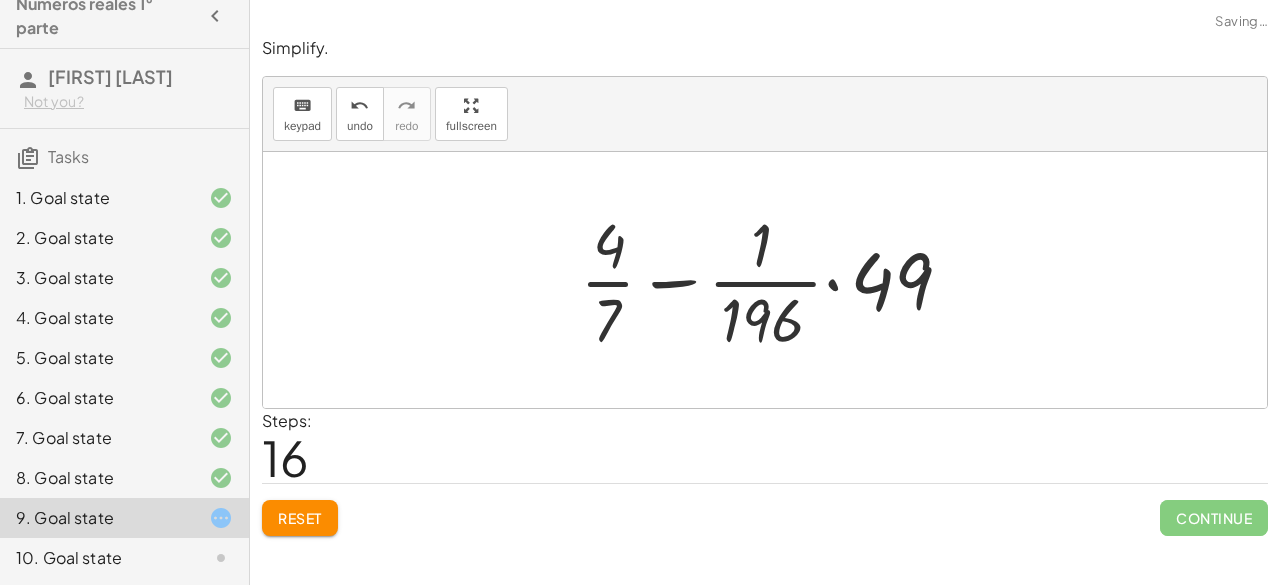 click at bounding box center [772, 280] 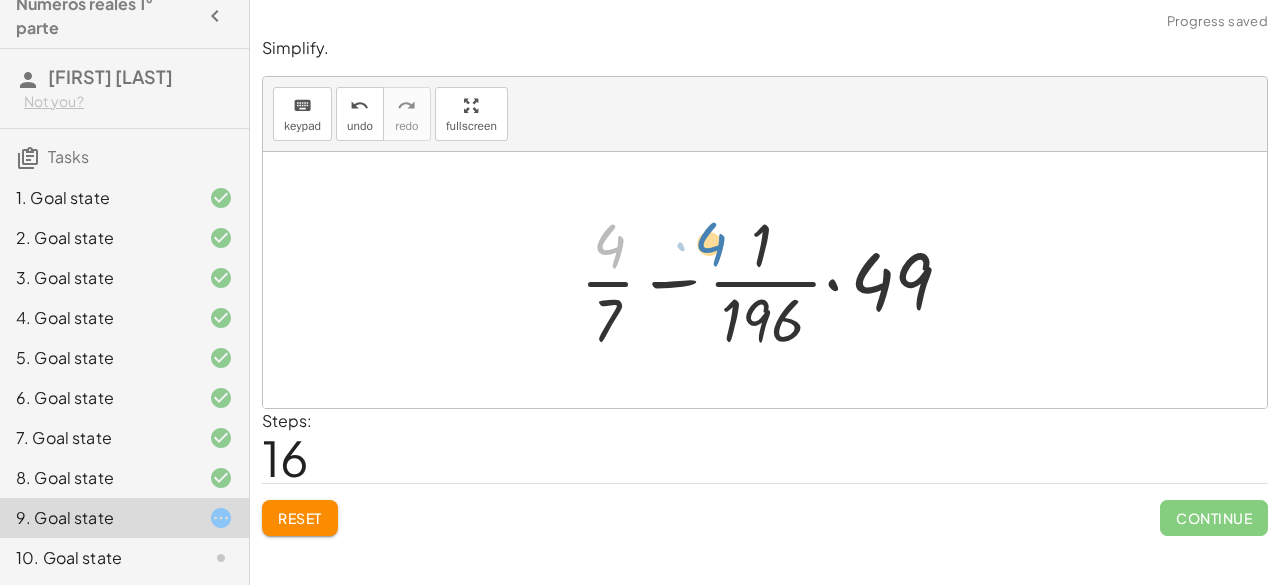 drag, startPoint x: 609, startPoint y: 249, endPoint x: 688, endPoint y: 246, distance: 79.05694 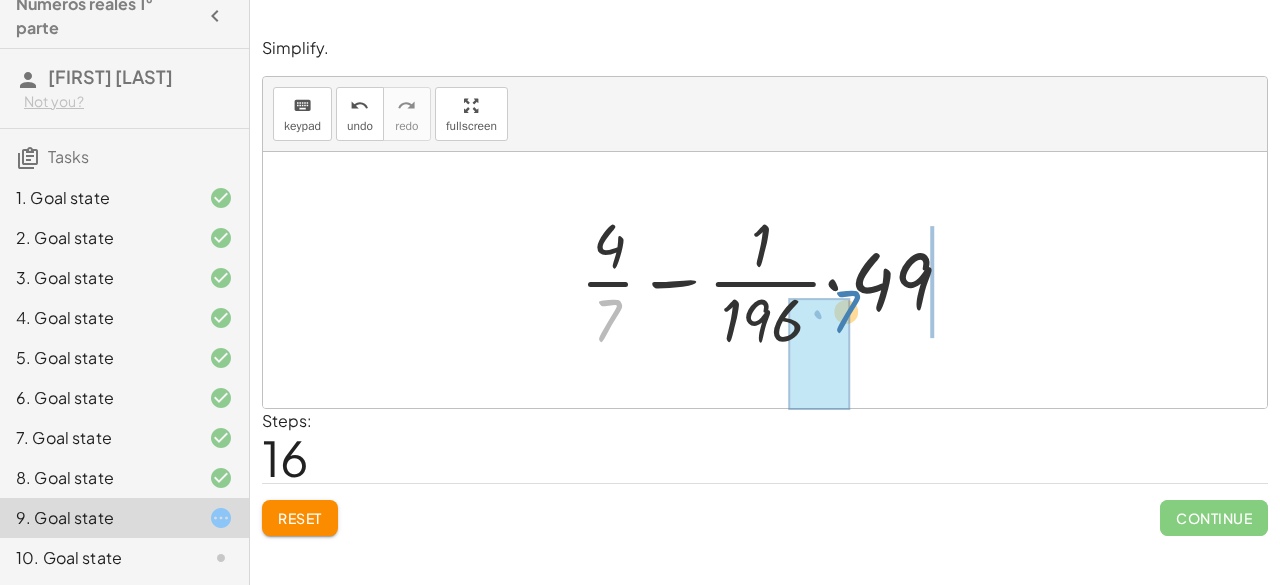 drag, startPoint x: 582, startPoint y: 319, endPoint x: 821, endPoint y: 312, distance: 239.1025 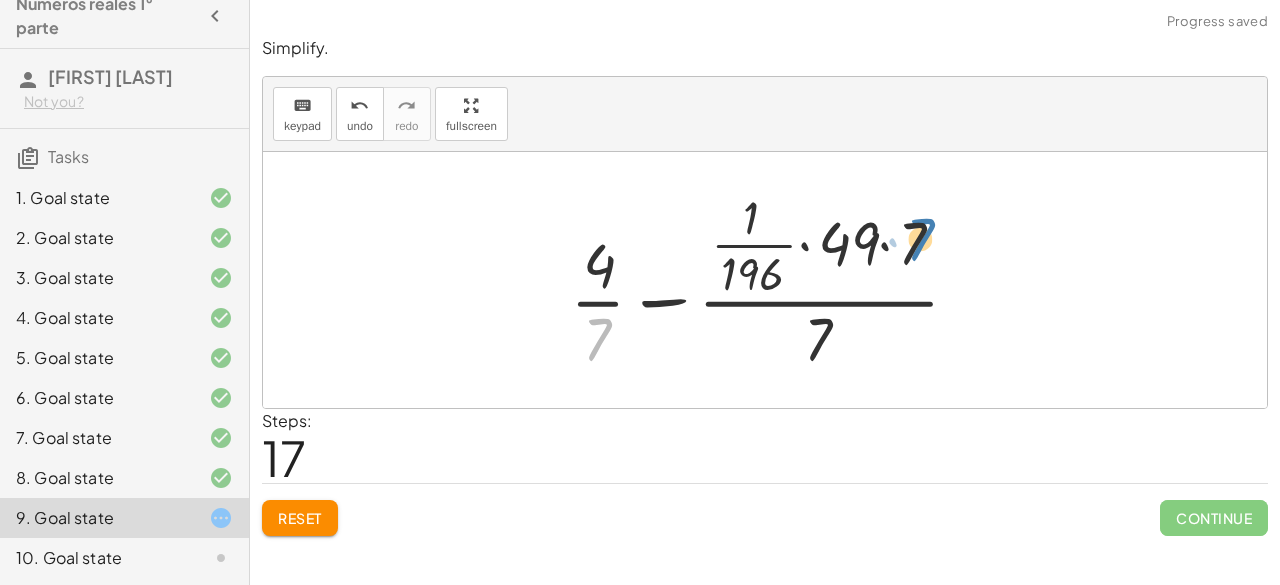 drag, startPoint x: 639, startPoint y: 334, endPoint x: 915, endPoint y: 248, distance: 289.08823 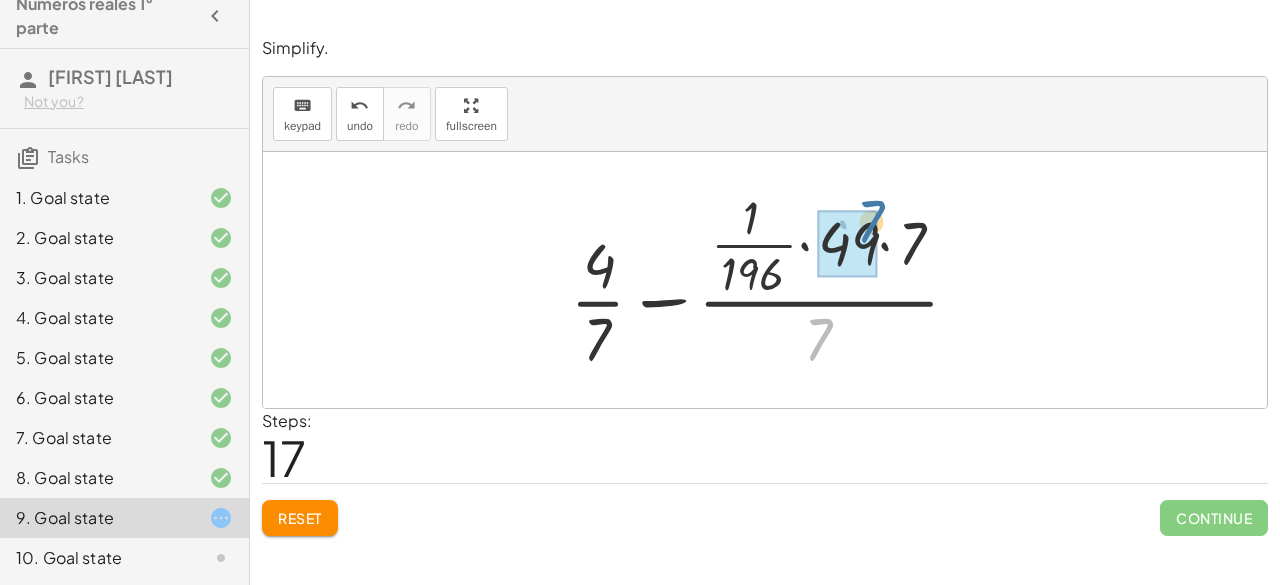 drag, startPoint x: 826, startPoint y: 337, endPoint x: 878, endPoint y: 219, distance: 128.9496 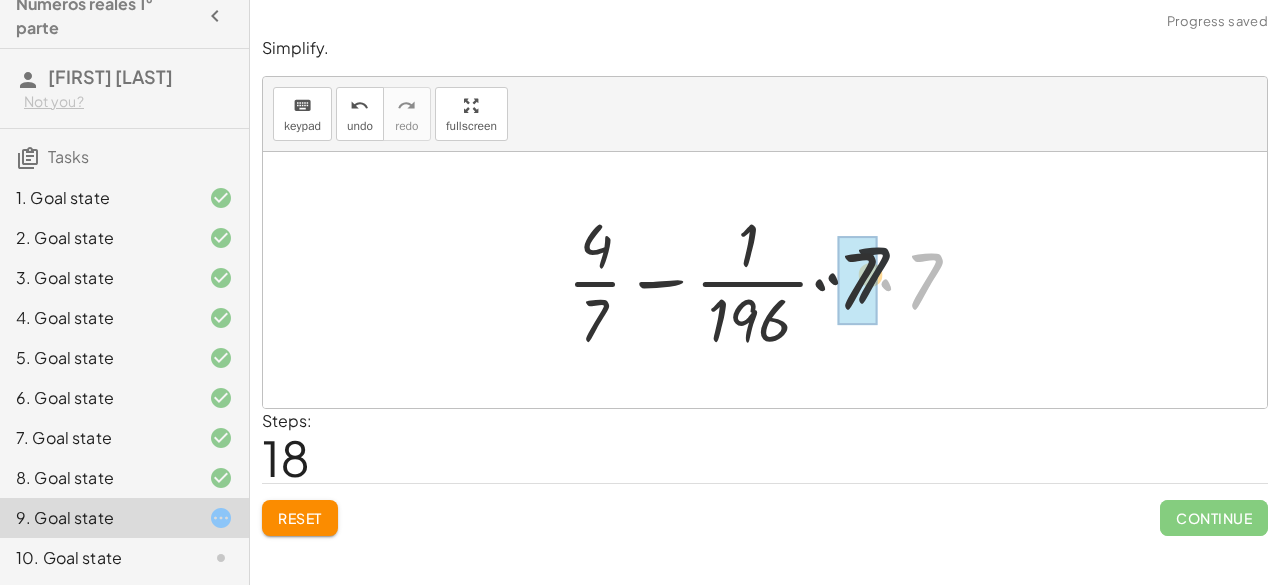 drag, startPoint x: 924, startPoint y: 287, endPoint x: 876, endPoint y: 282, distance: 48.259712 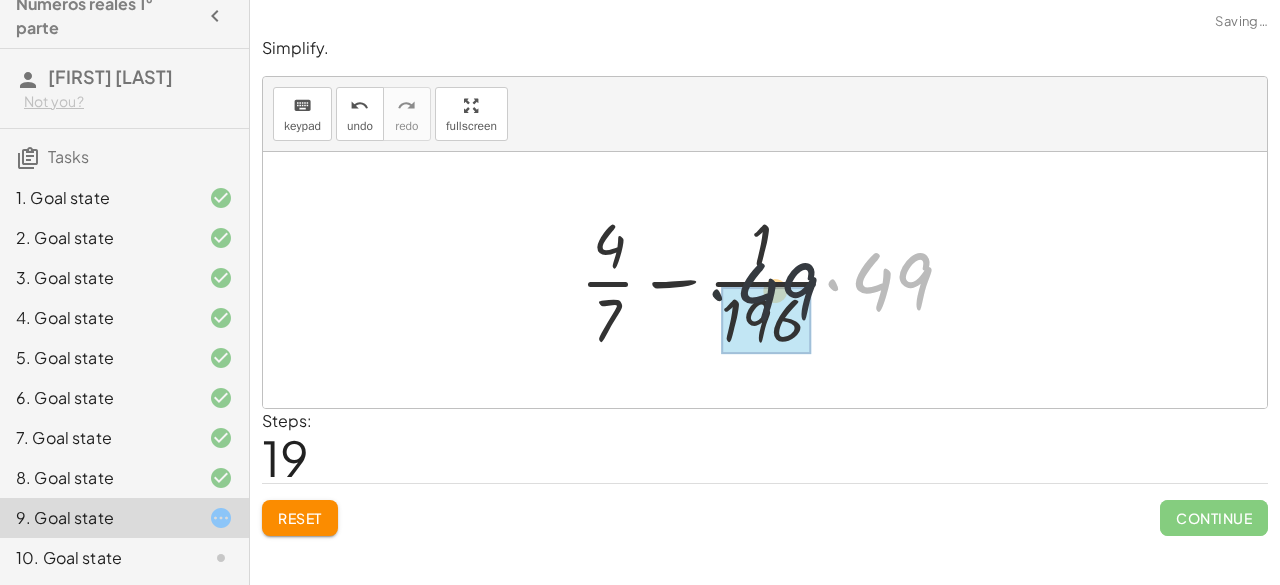 drag, startPoint x: 877, startPoint y: 299, endPoint x: 752, endPoint y: 317, distance: 126.28935 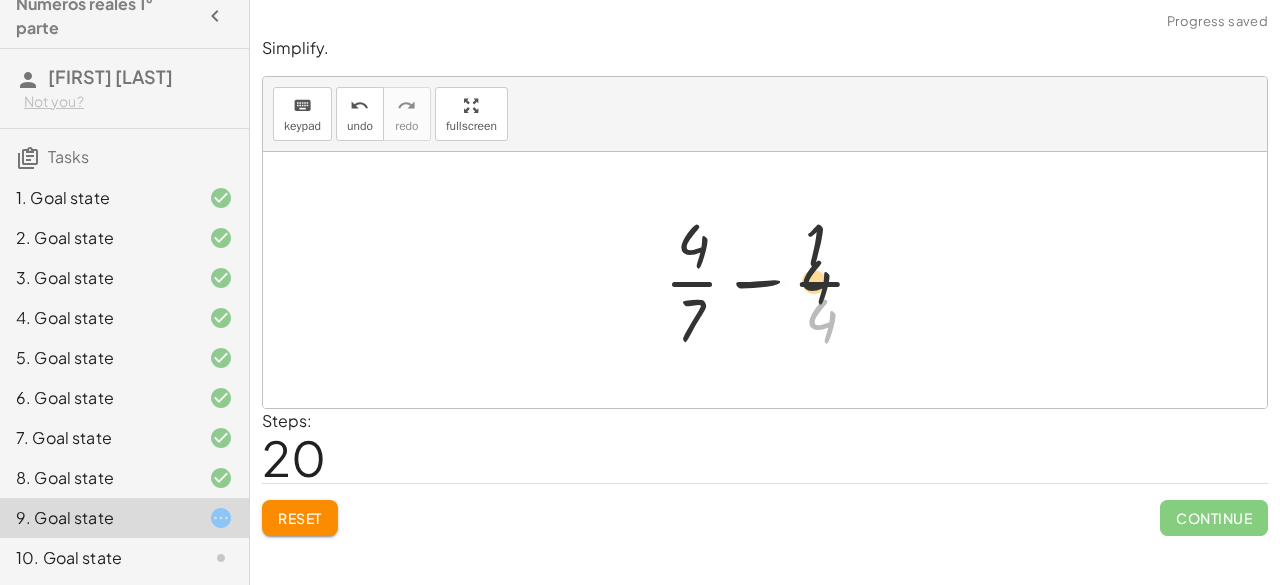 drag, startPoint x: 824, startPoint y: 291, endPoint x: 821, endPoint y: 242, distance: 49.09175 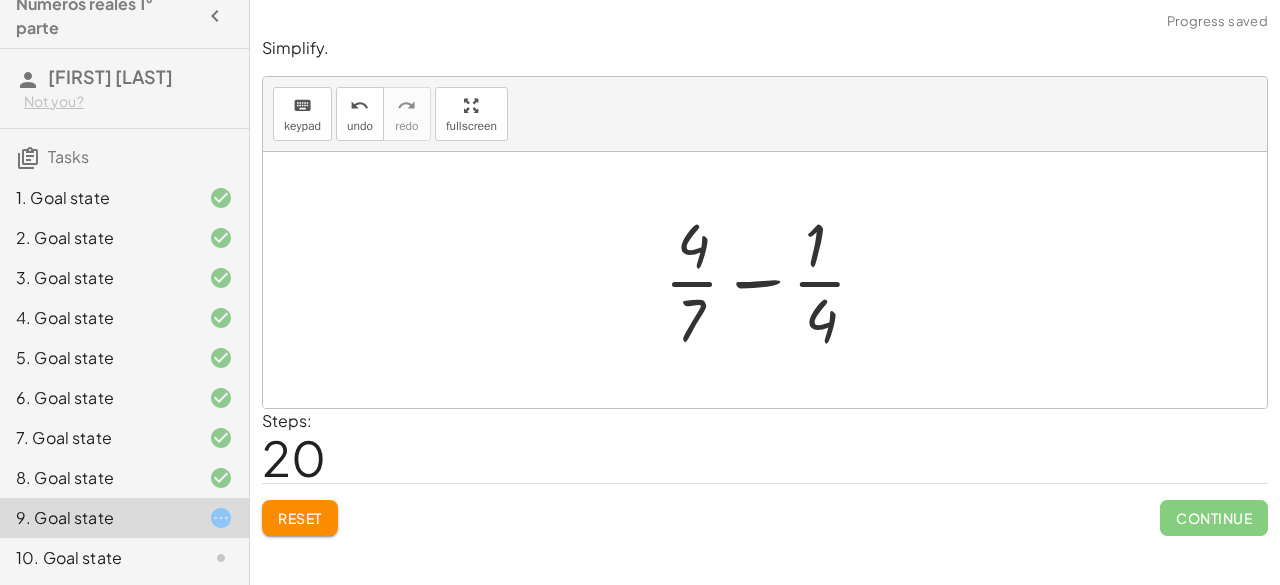 drag, startPoint x: 324, startPoint y: 507, endPoint x: 325, endPoint y: 495, distance: 12.0415945 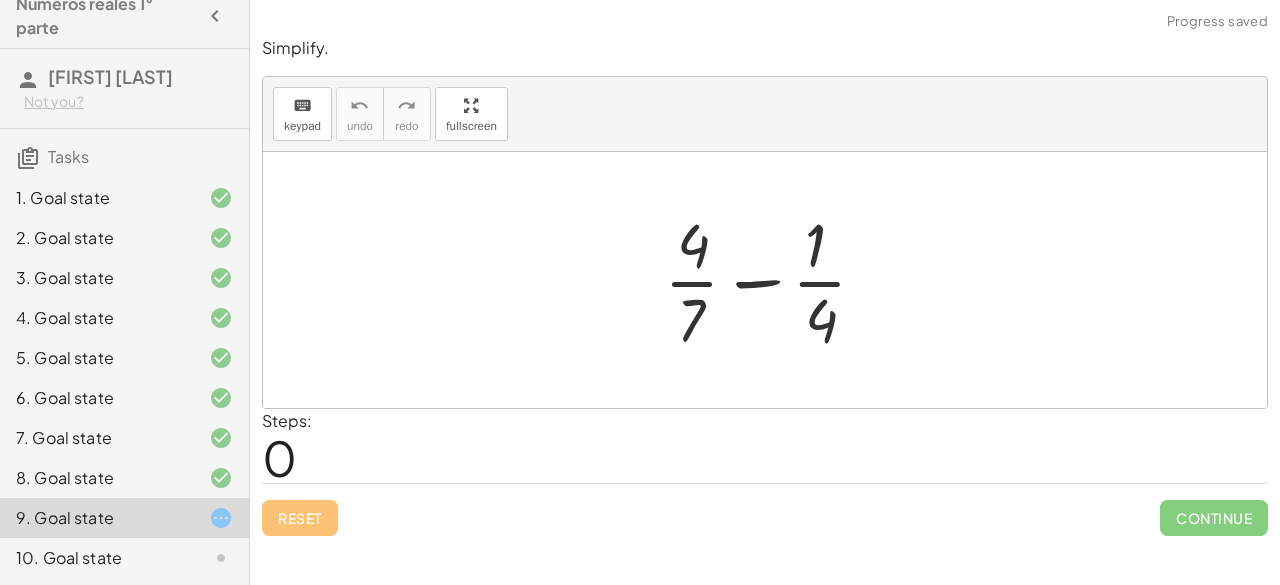 click at bounding box center (773, 280) 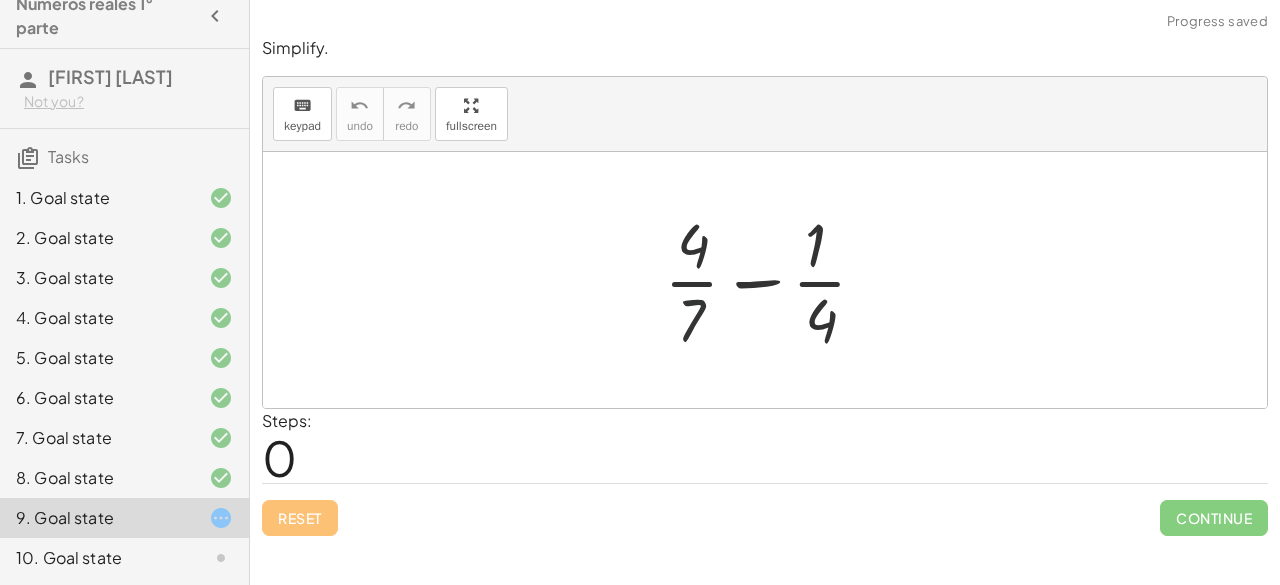 click at bounding box center [773, 280] 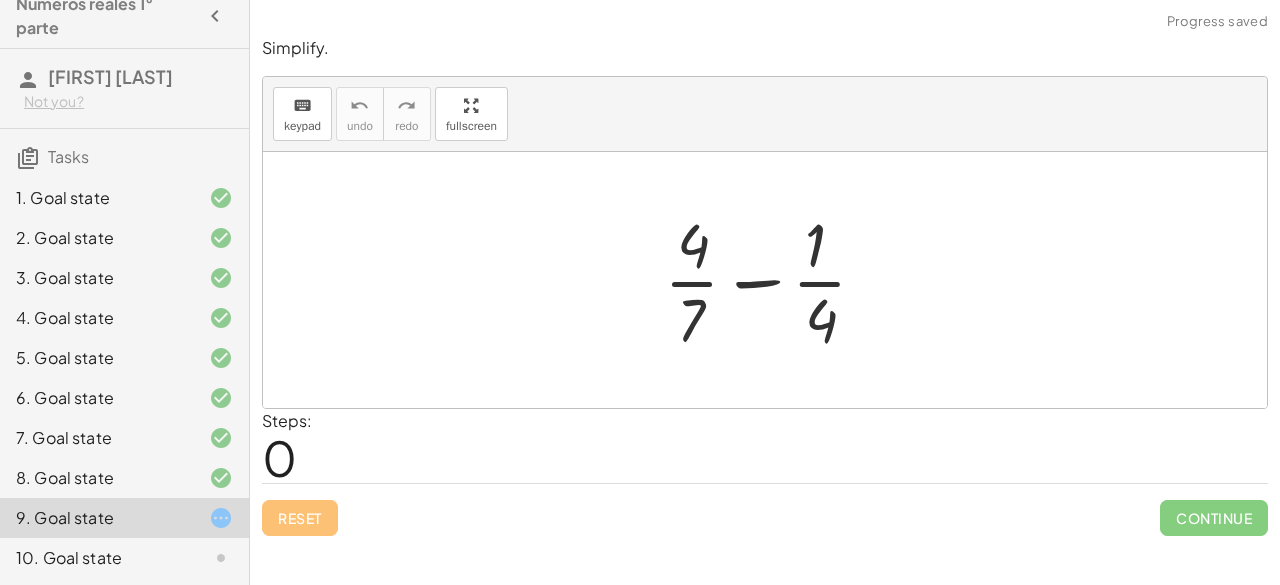 click at bounding box center [773, 280] 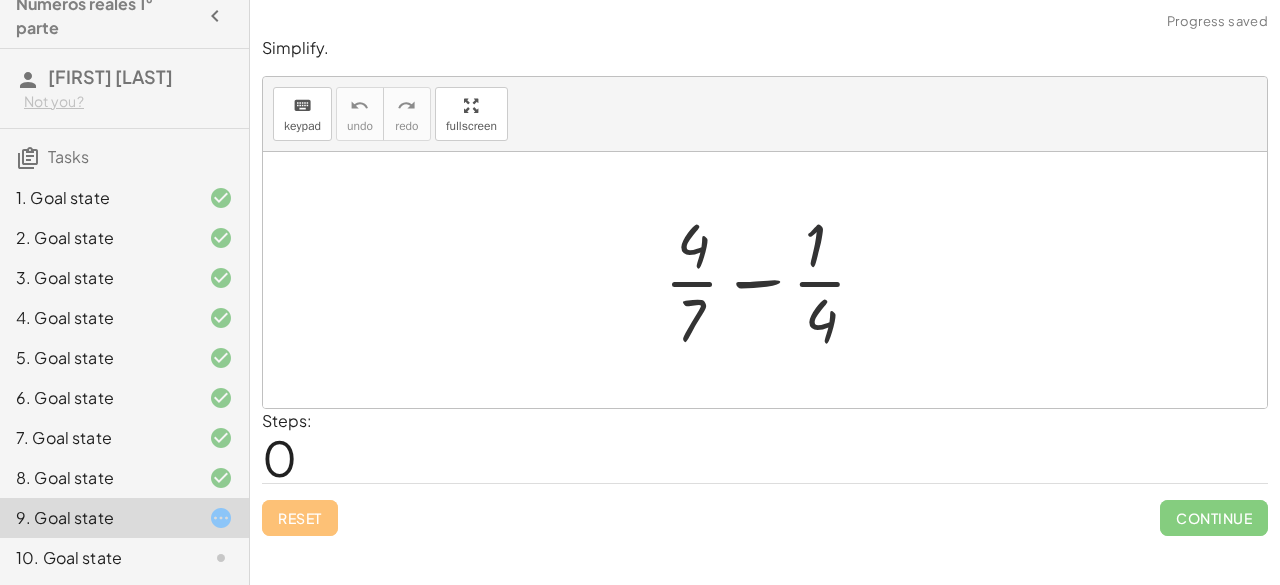 drag, startPoint x: 808, startPoint y: 313, endPoint x: 784, endPoint y: 301, distance: 26.832815 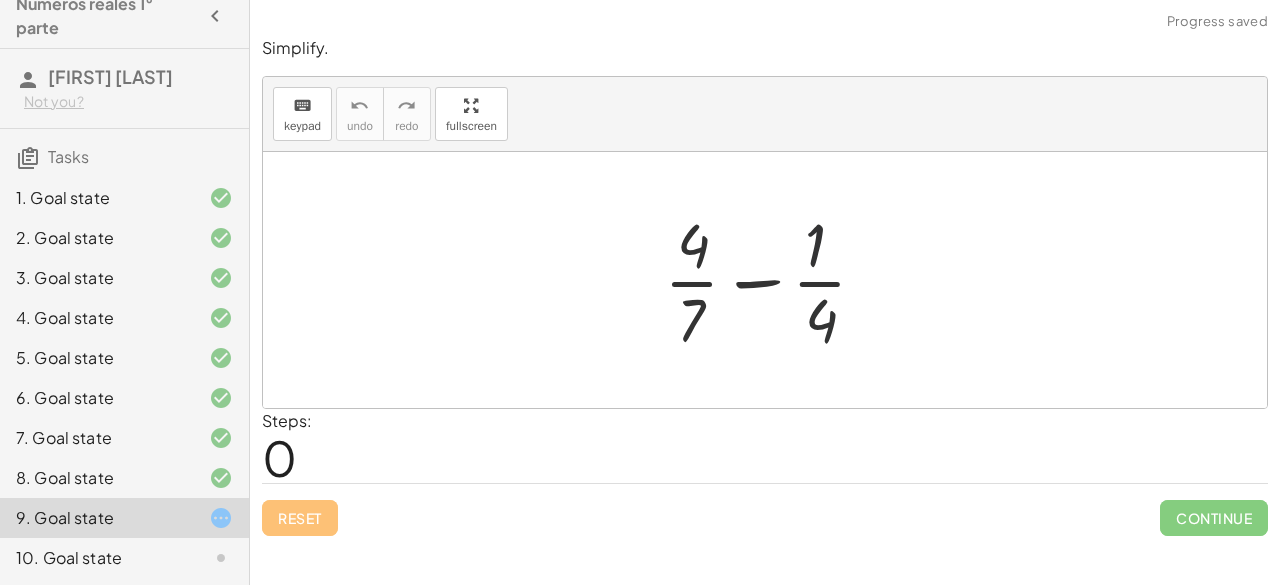 click at bounding box center [773, 280] 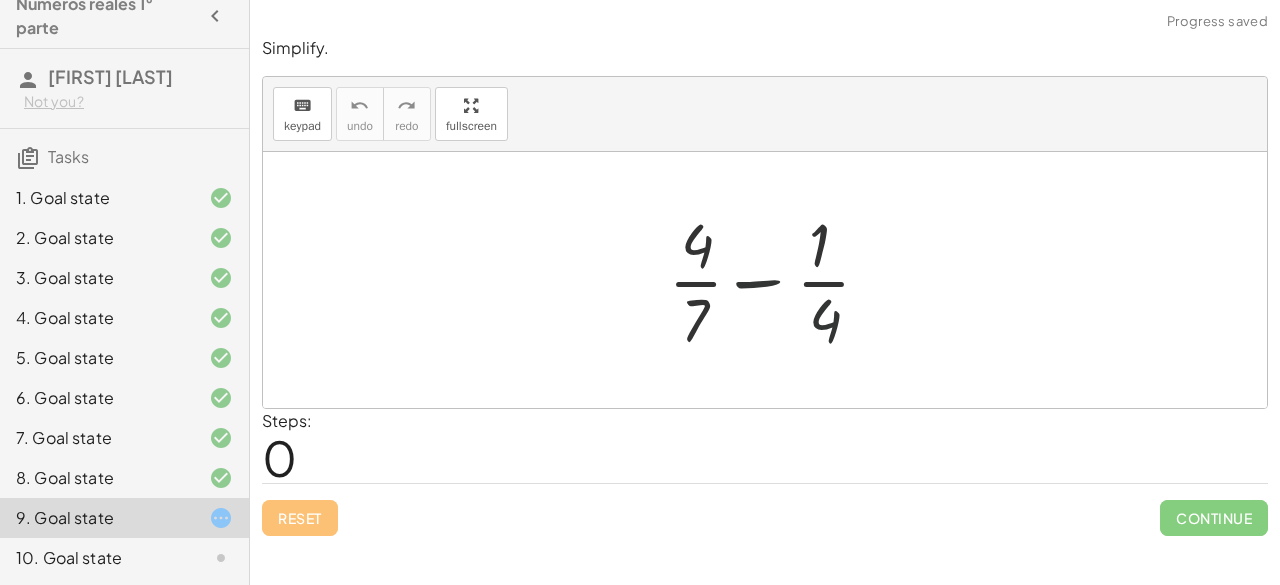 click at bounding box center (773, 280) 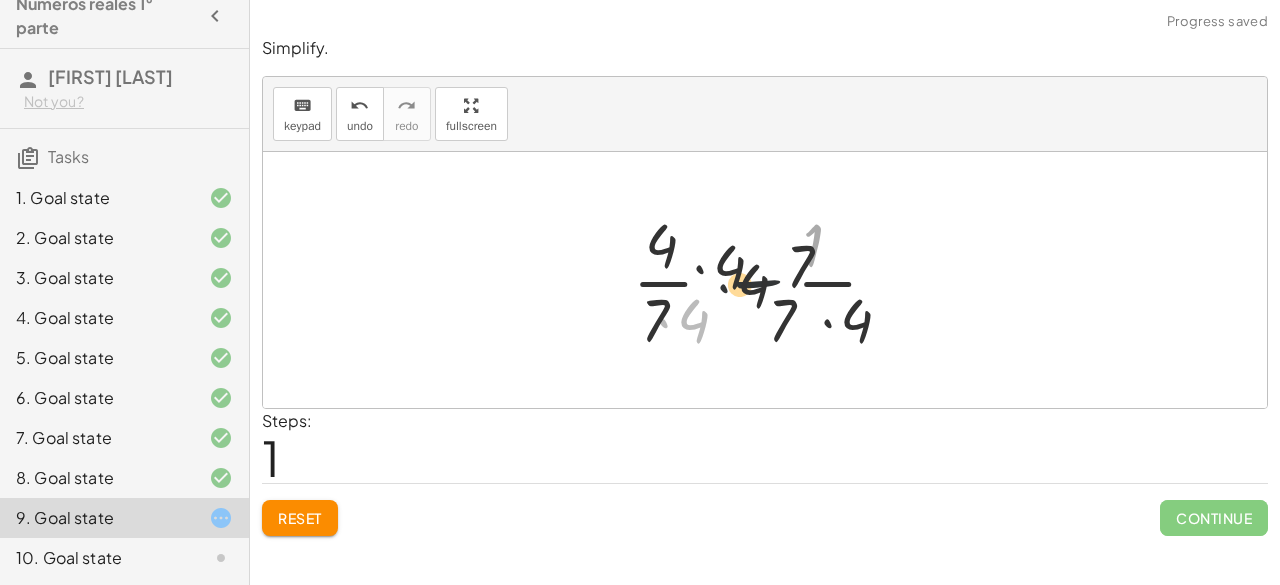 drag, startPoint x: 670, startPoint y: 321, endPoint x: 758, endPoint y: 257, distance: 108.81177 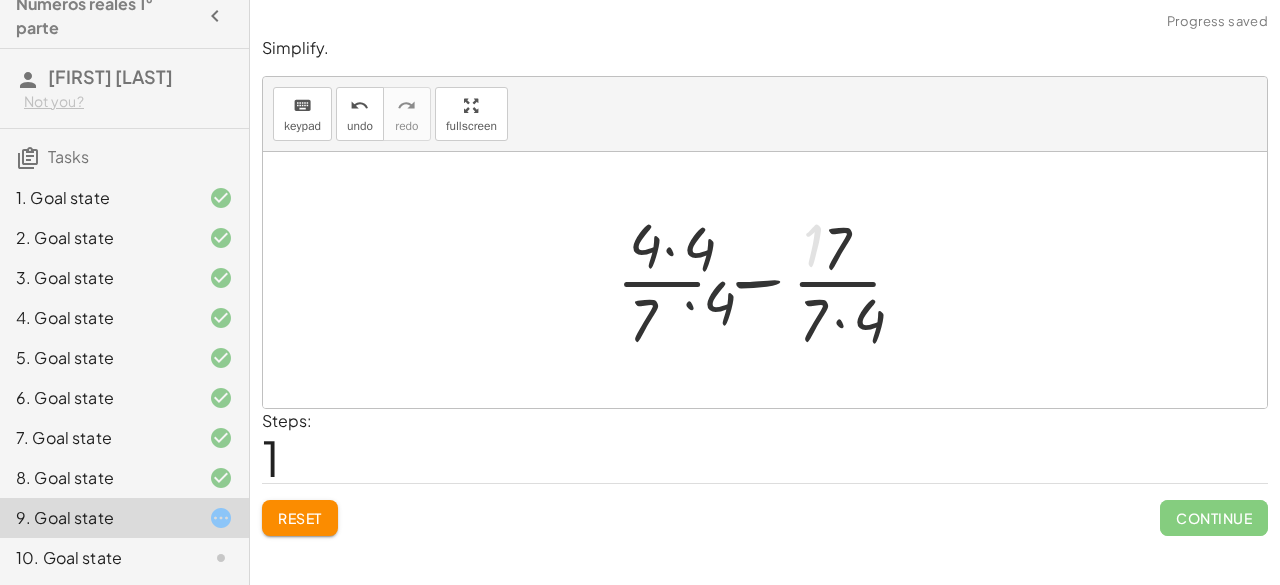 click at bounding box center [773, 280] 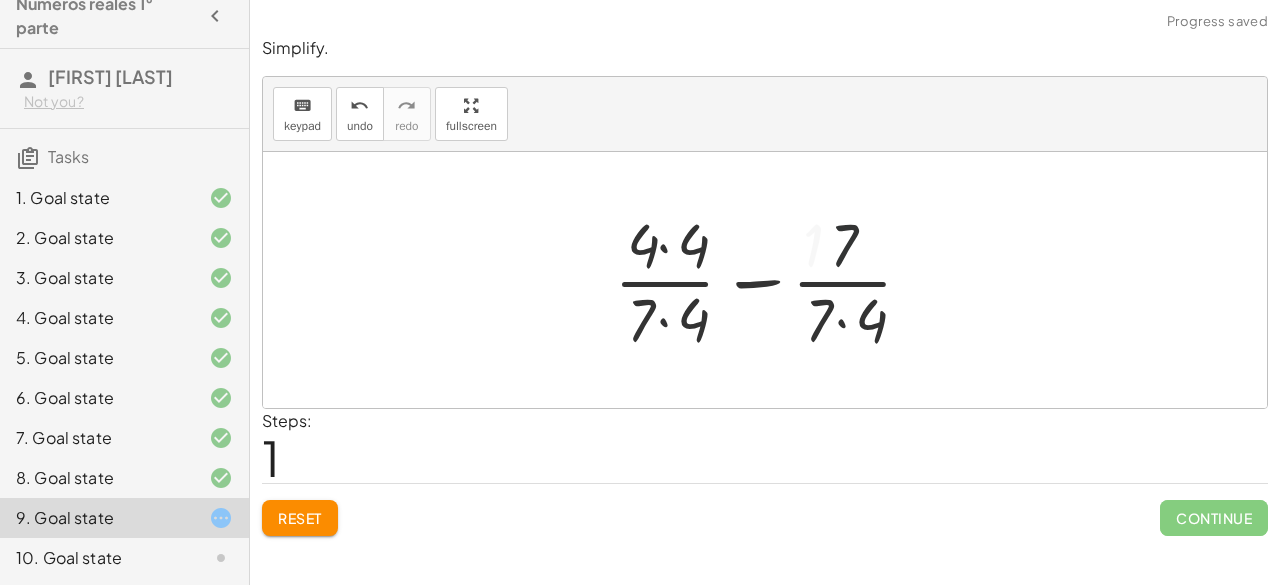 click at bounding box center [773, 280] 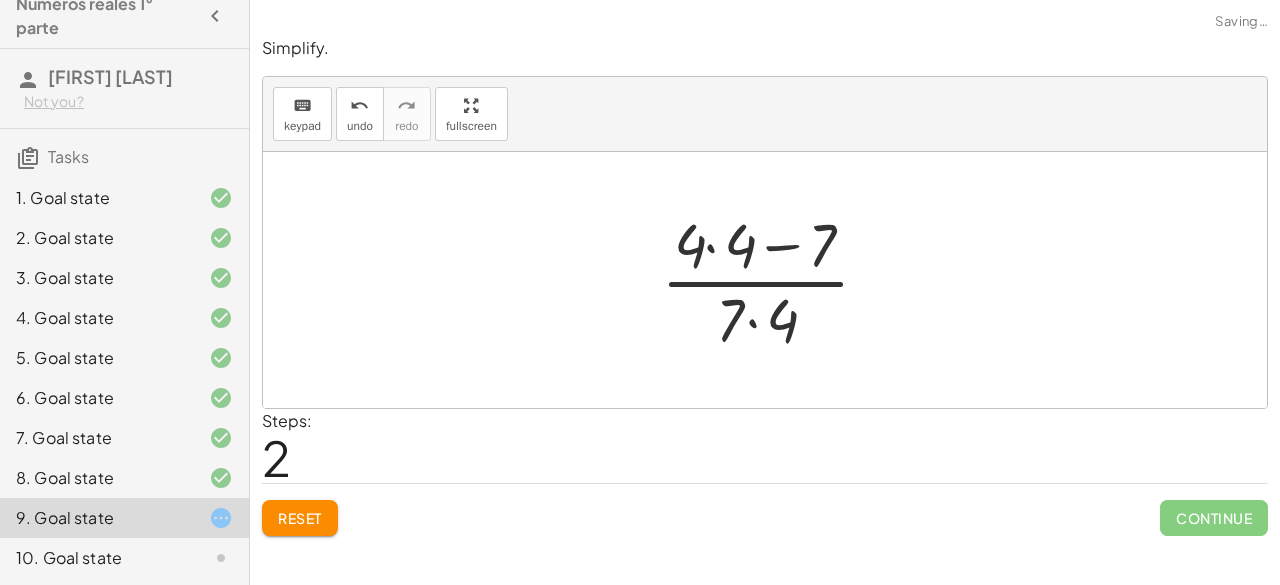 click at bounding box center [773, 280] 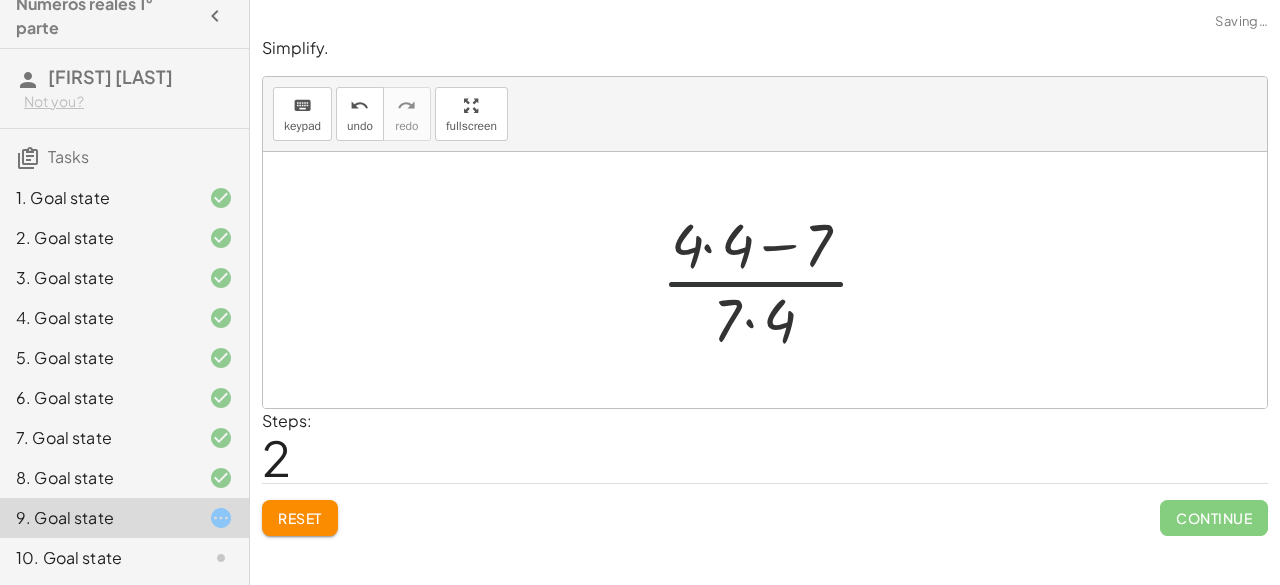 click at bounding box center (773, 280) 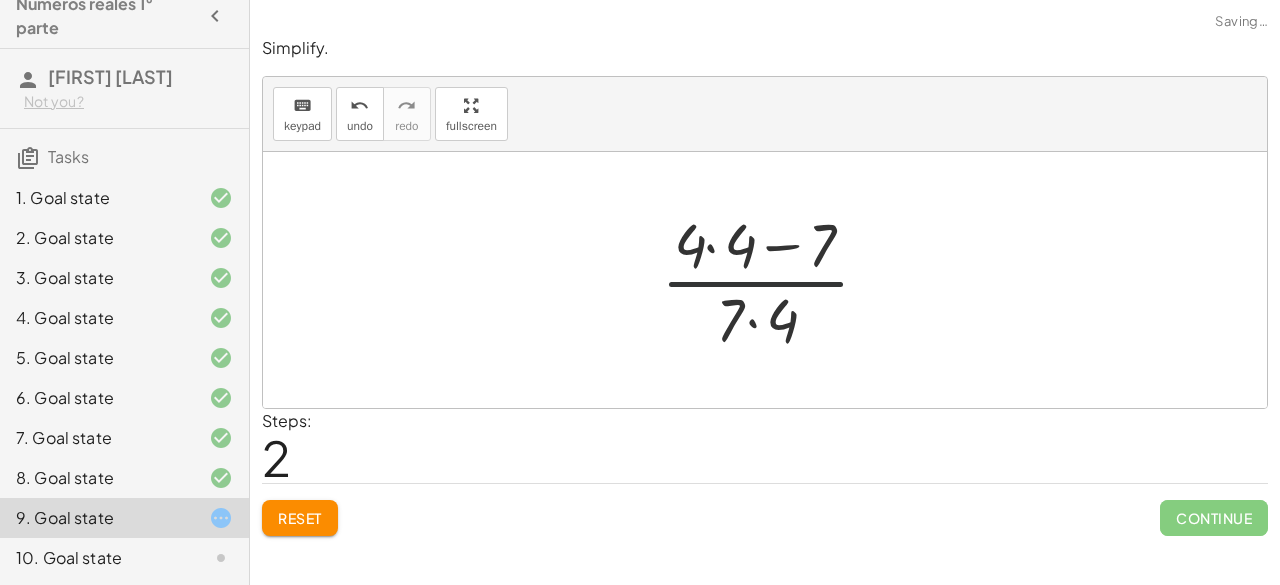 click at bounding box center (773, 280) 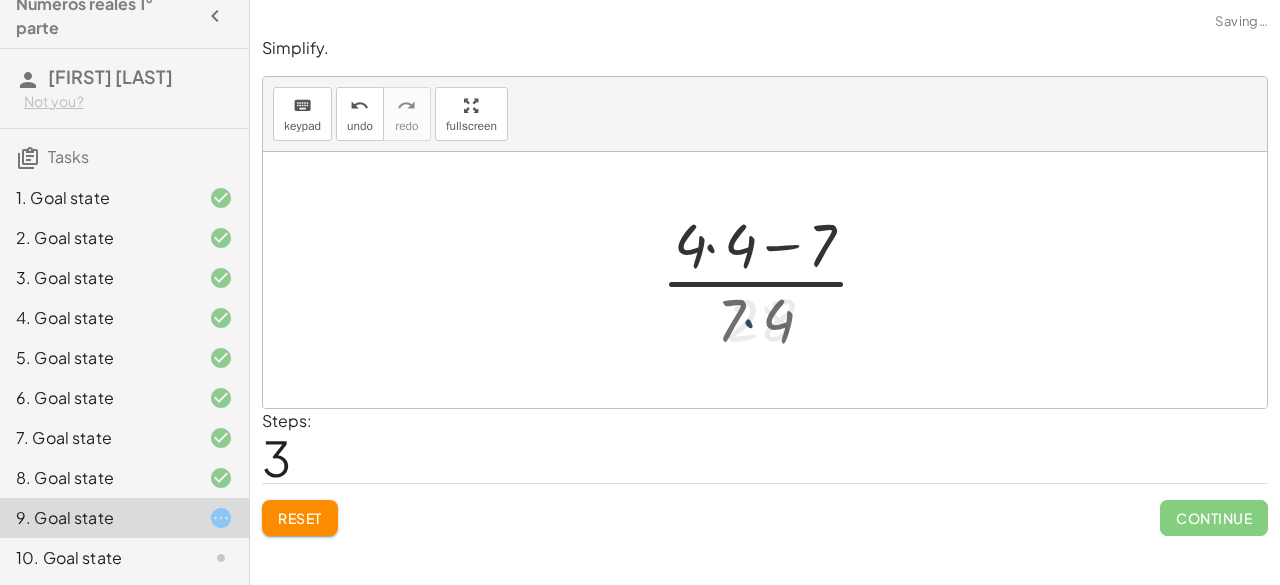 click at bounding box center (773, 280) 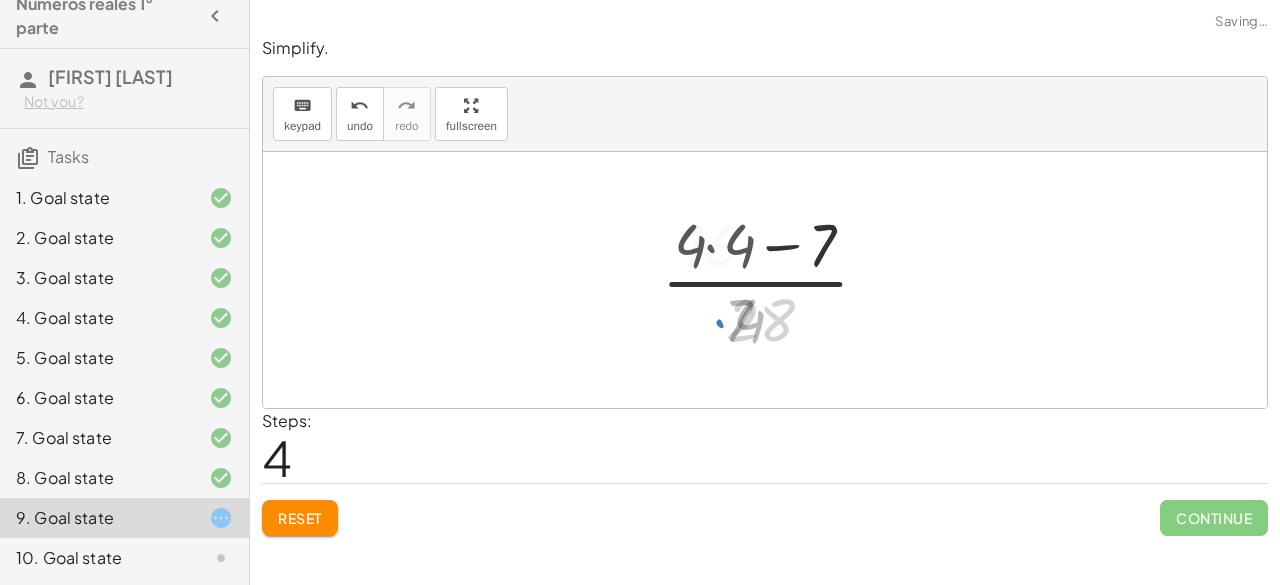 click at bounding box center (773, 280) 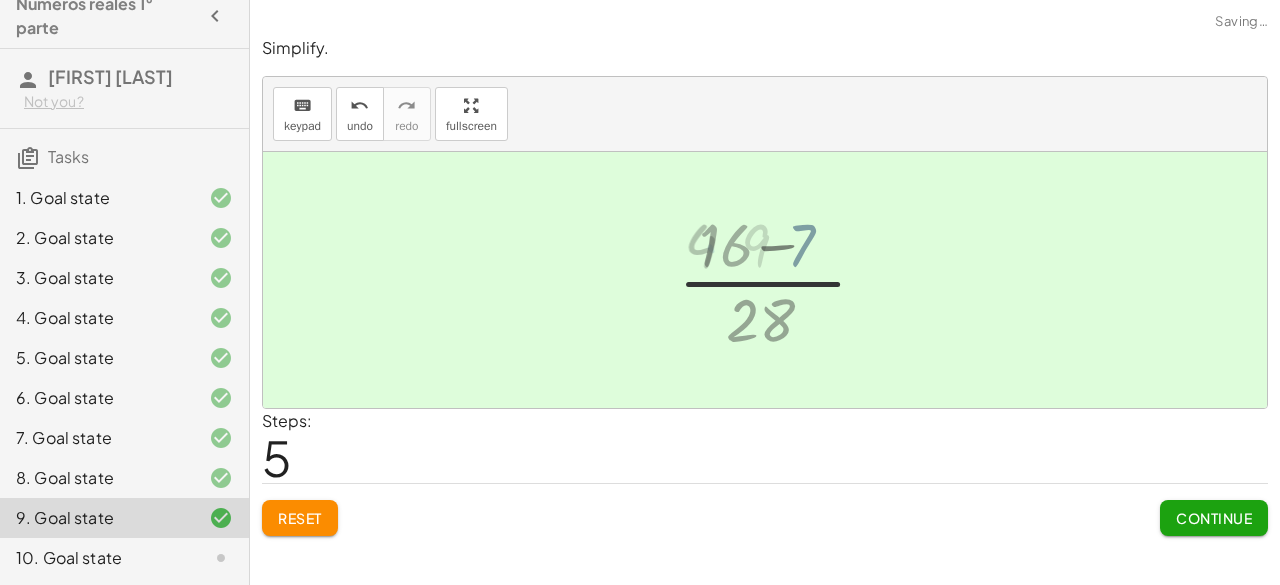 click at bounding box center [773, 280] 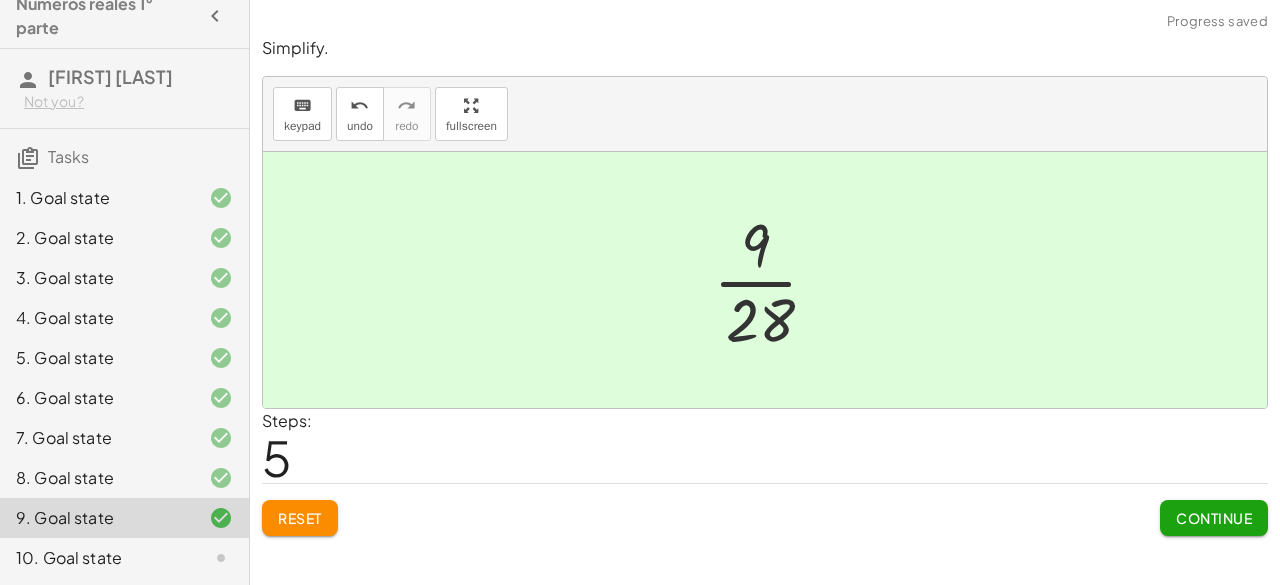 click on "Continue" 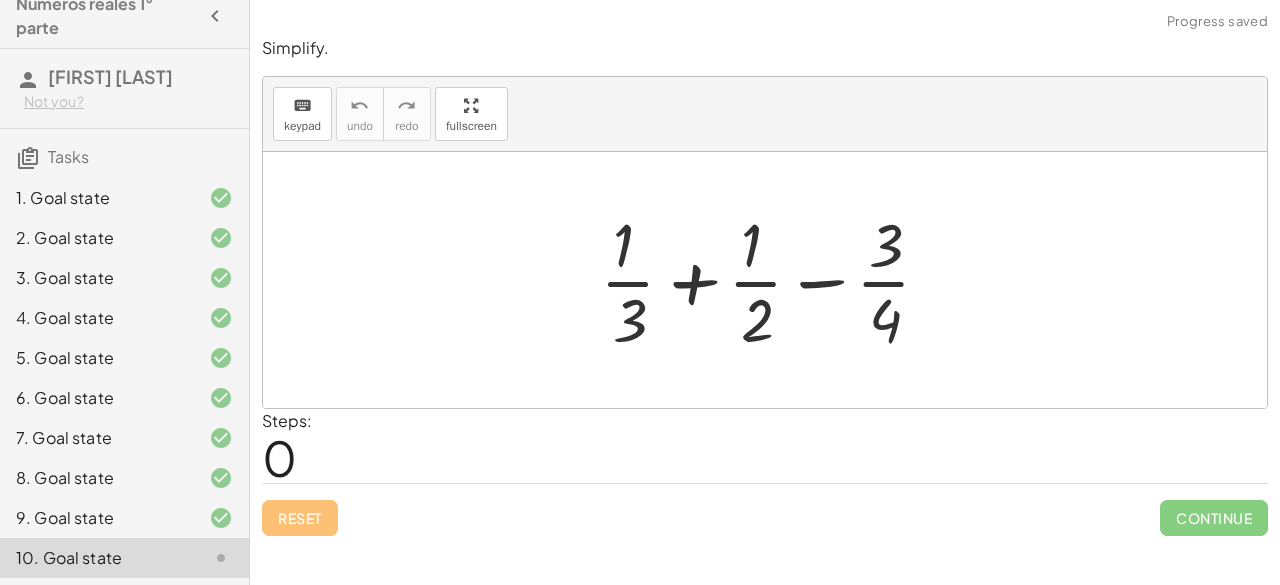 click at bounding box center (773, 280) 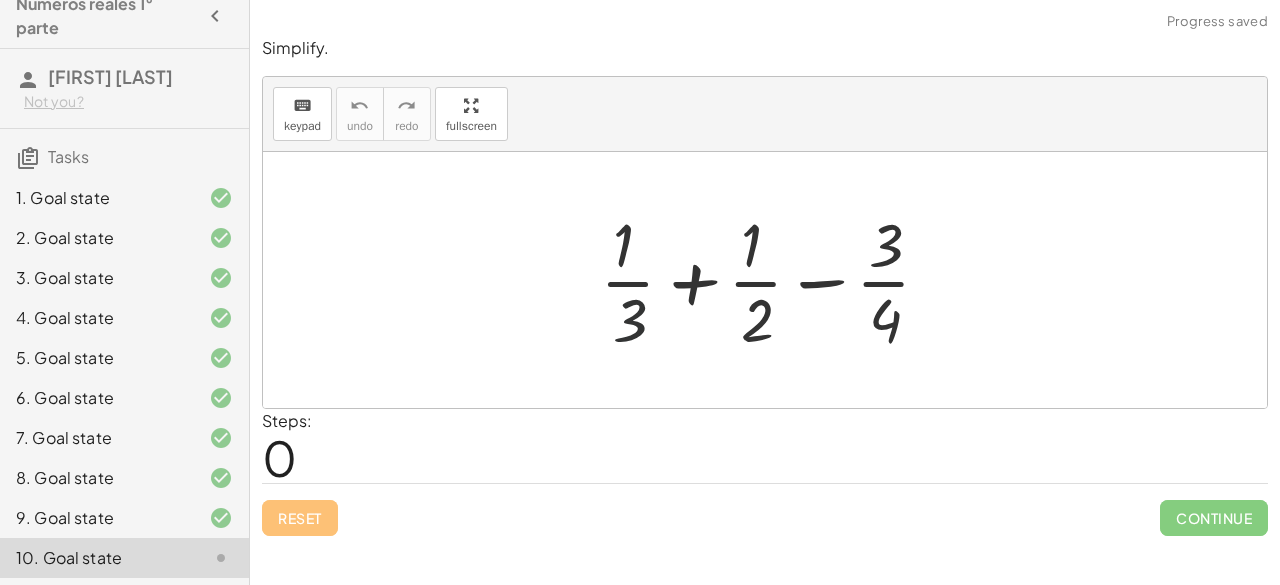 click at bounding box center [773, 280] 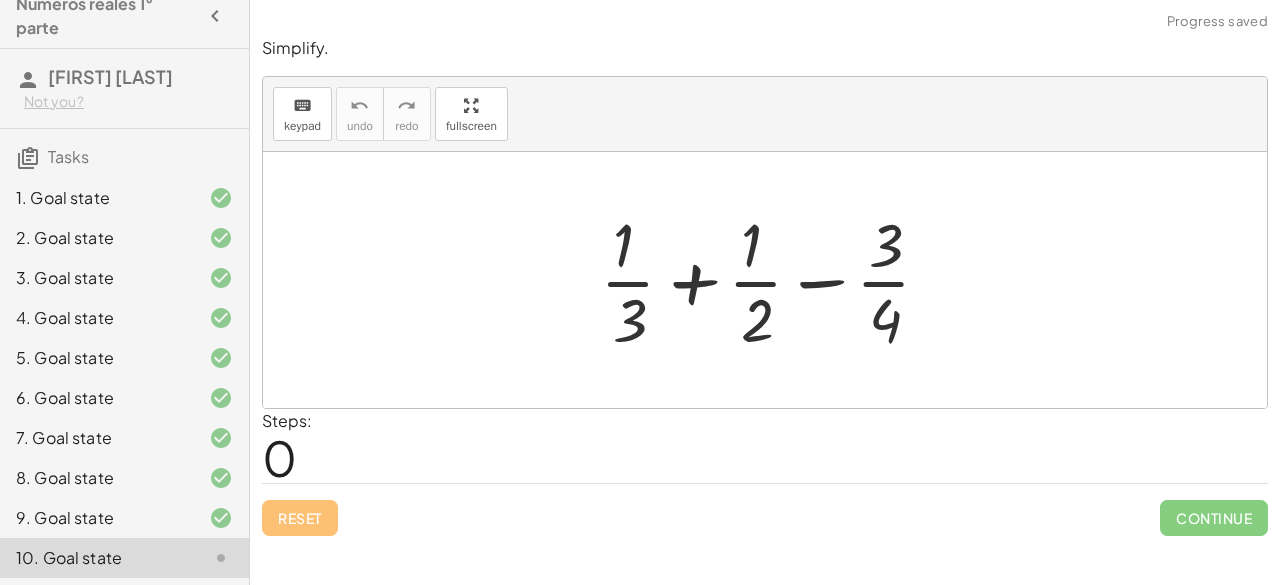 click at bounding box center [773, 280] 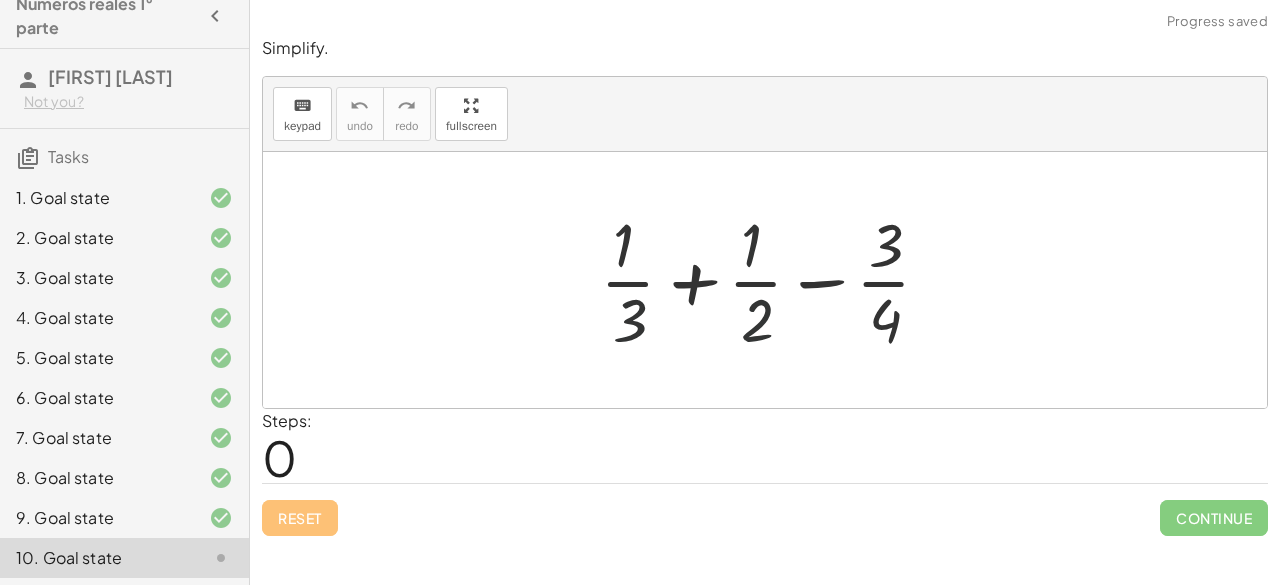 click at bounding box center [773, 280] 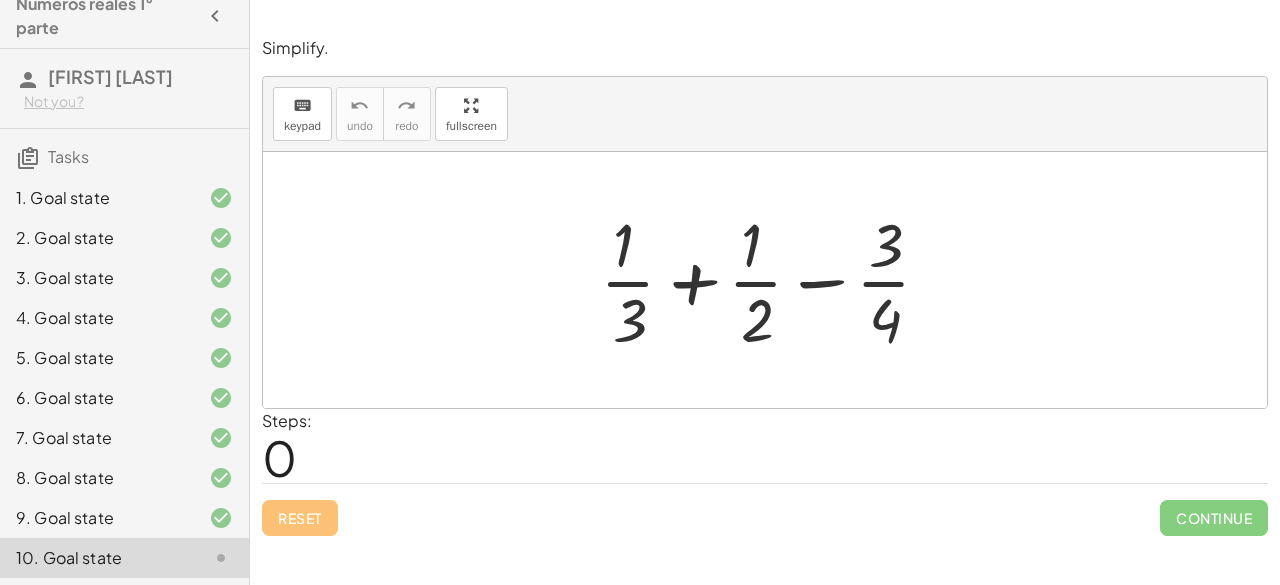 click at bounding box center (773, 280) 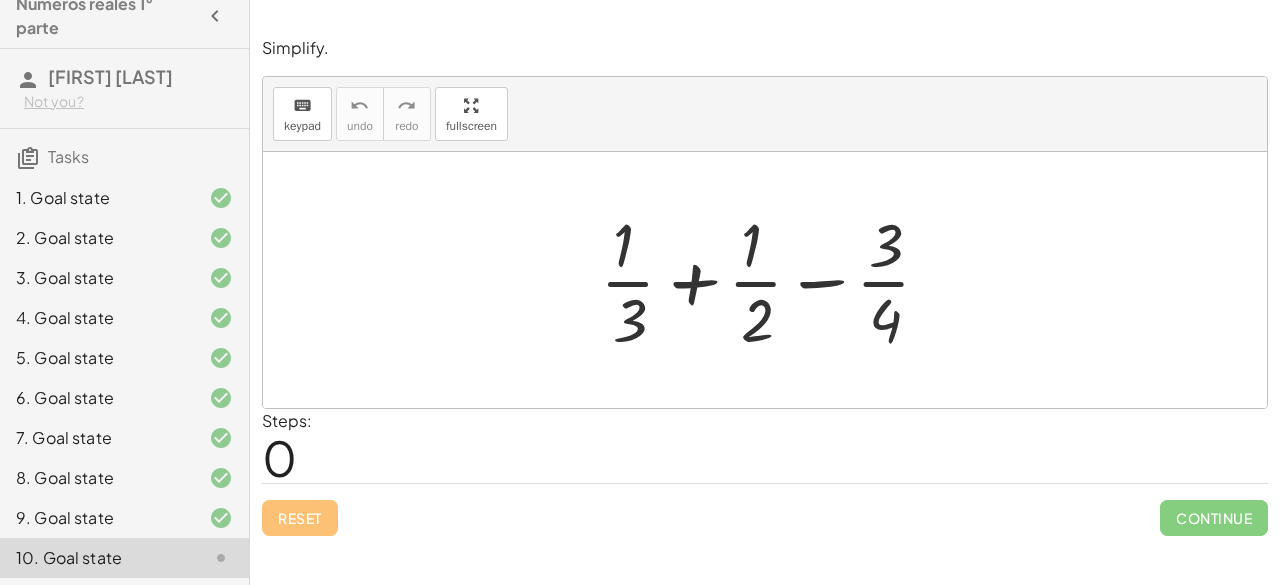 drag, startPoint x: 760, startPoint y: 334, endPoint x: 758, endPoint y: 285, distance: 49.0408 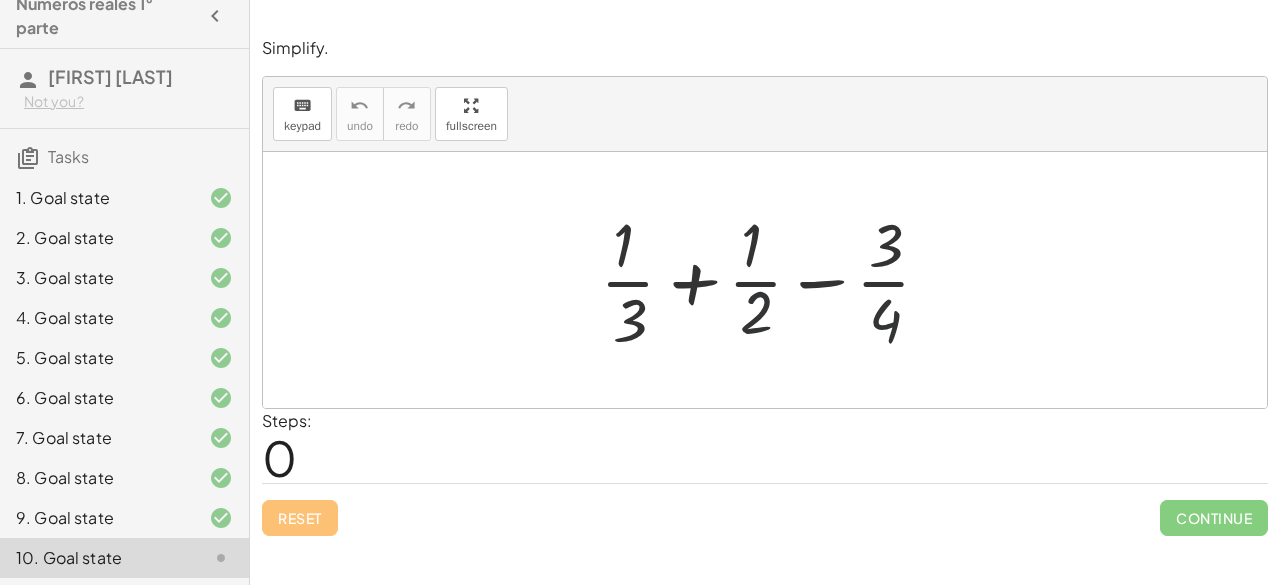 drag, startPoint x: 756, startPoint y: 231, endPoint x: 875, endPoint y: 237, distance: 119.15116 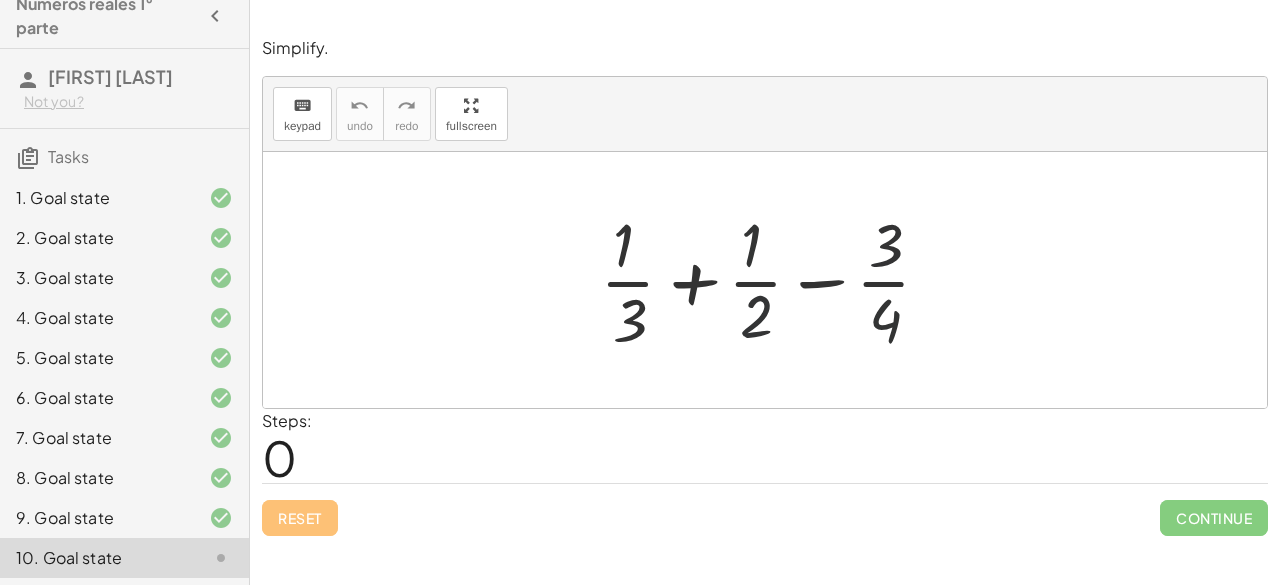 click at bounding box center [773, 280] 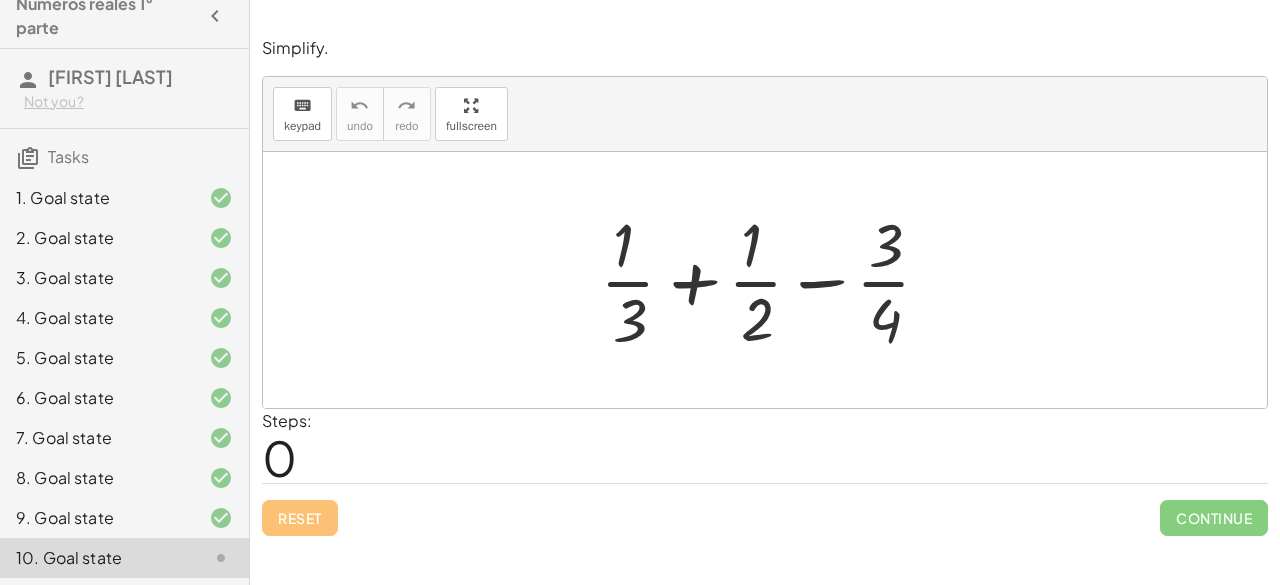 click at bounding box center (773, 280) 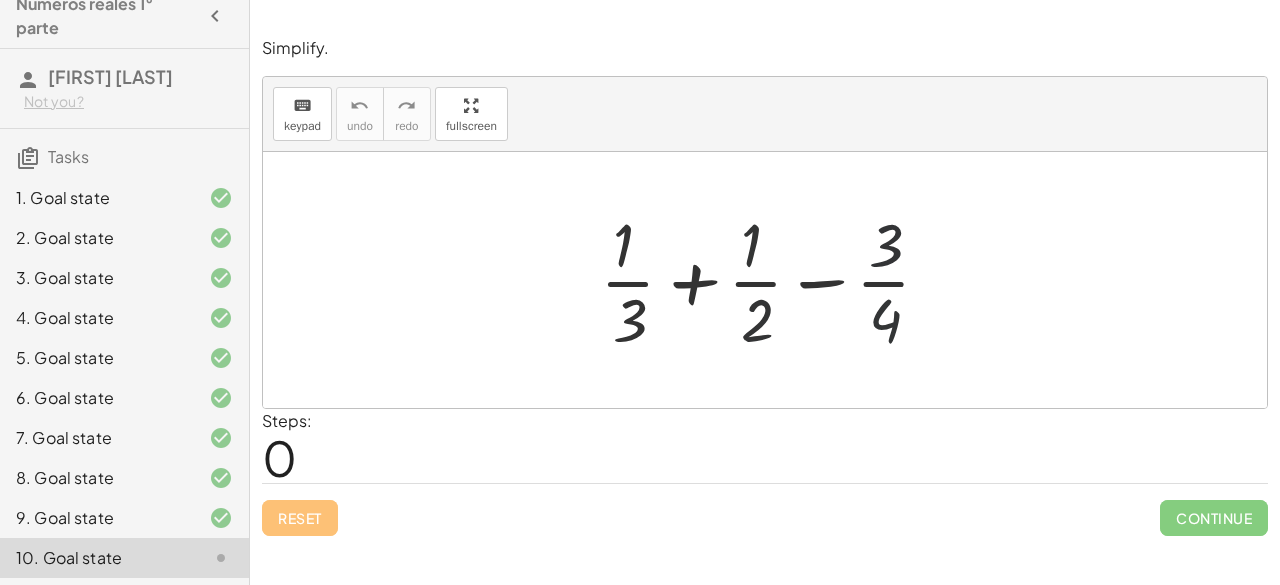drag, startPoint x: 743, startPoint y: 334, endPoint x: 648, endPoint y: 287, distance: 105.99056 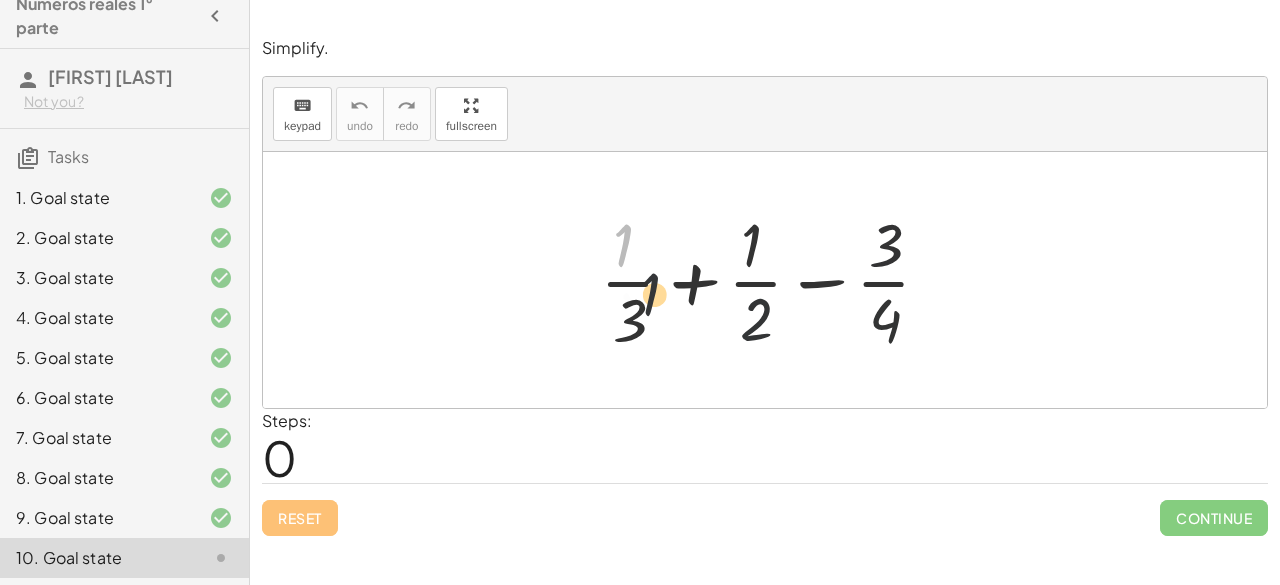 drag, startPoint x: 614, startPoint y: 235, endPoint x: 723, endPoint y: 299, distance: 126.40016 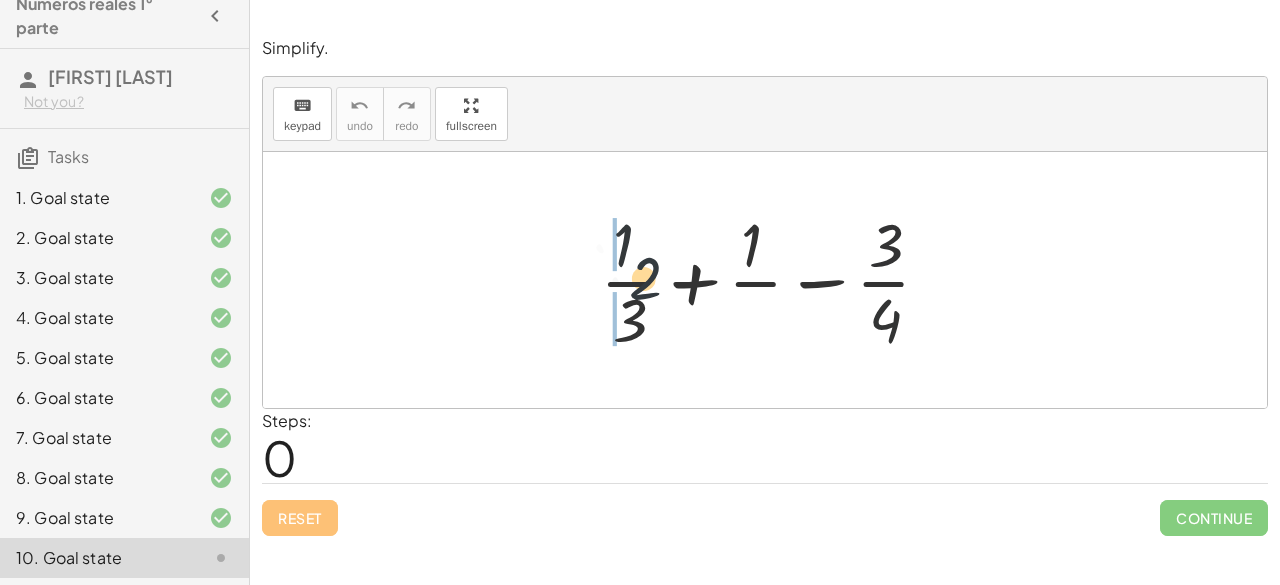 drag, startPoint x: 763, startPoint y: 312, endPoint x: 606, endPoint y: 237, distance: 173.99425 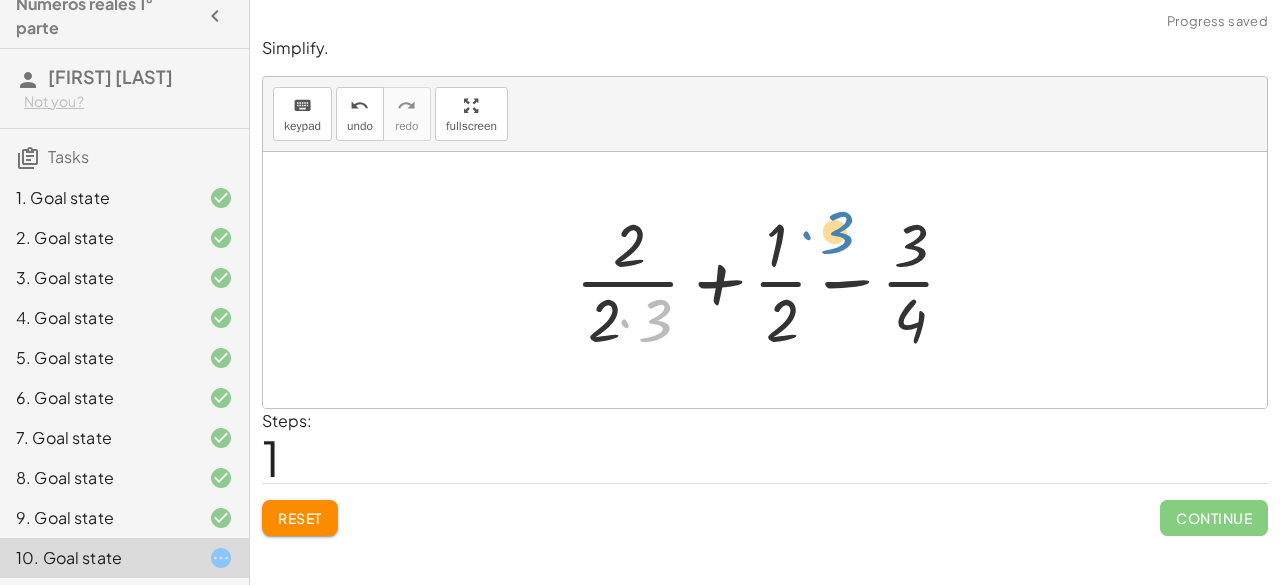 drag, startPoint x: 644, startPoint y: 327, endPoint x: 817, endPoint y: 241, distance: 193.1968 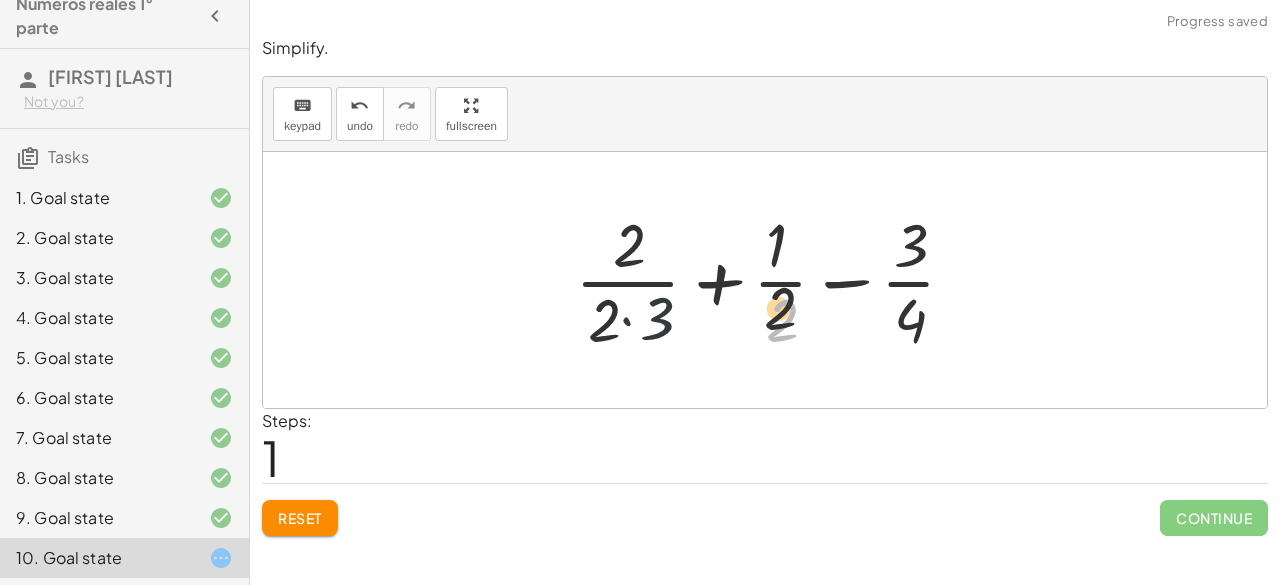 drag, startPoint x: 788, startPoint y: 323, endPoint x: 772, endPoint y: 223, distance: 101.27191 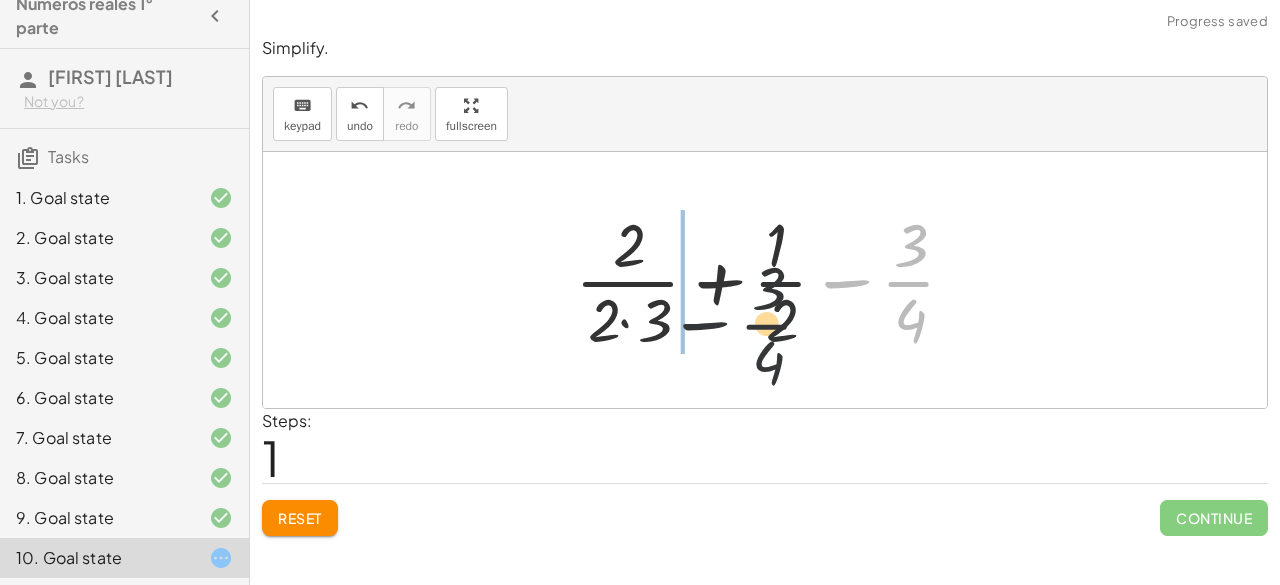 drag, startPoint x: 922, startPoint y: 266, endPoint x: 752, endPoint y: 325, distance: 179.94722 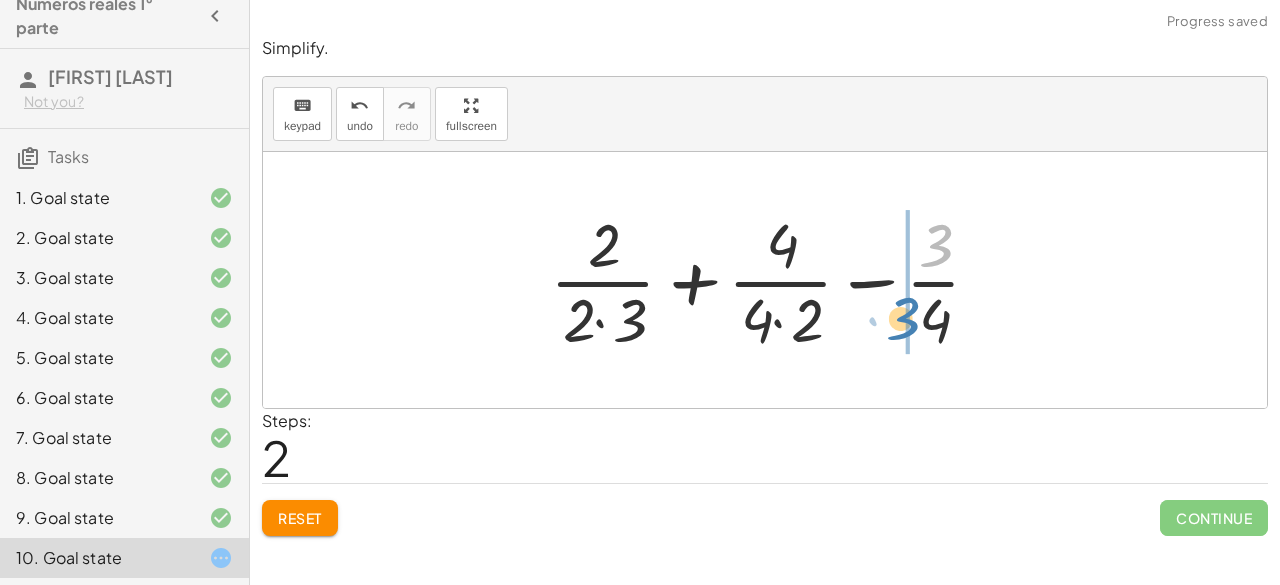 drag, startPoint x: 934, startPoint y: 250, endPoint x: 902, endPoint y: 323, distance: 79.70571 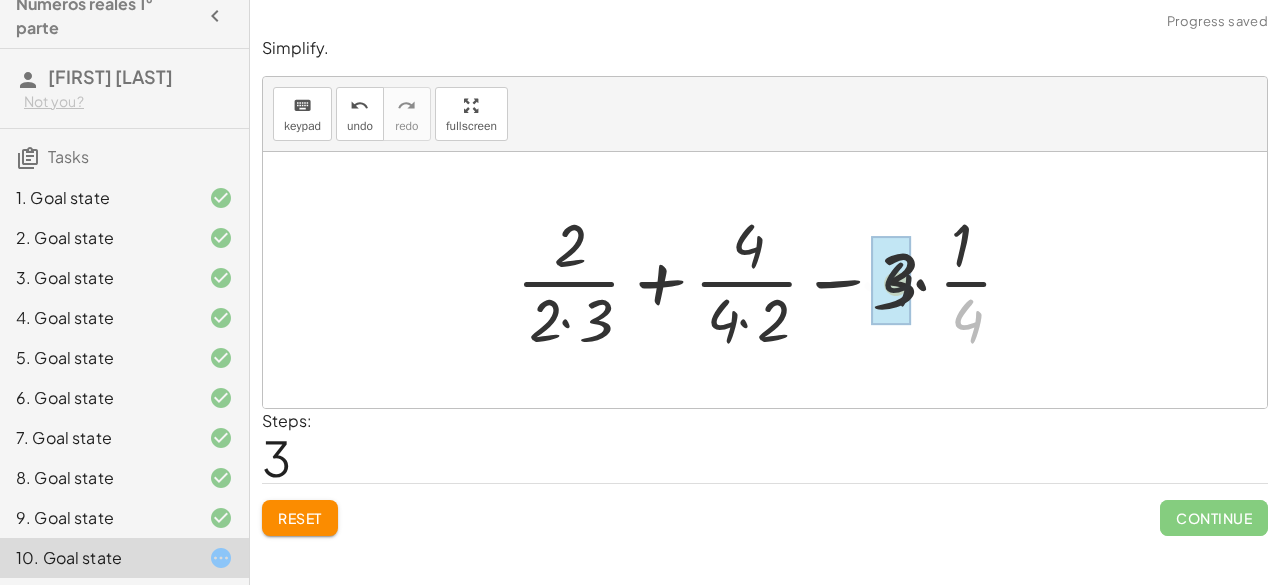 drag, startPoint x: 942, startPoint y: 317, endPoint x: 853, endPoint y: 266, distance: 102.5768 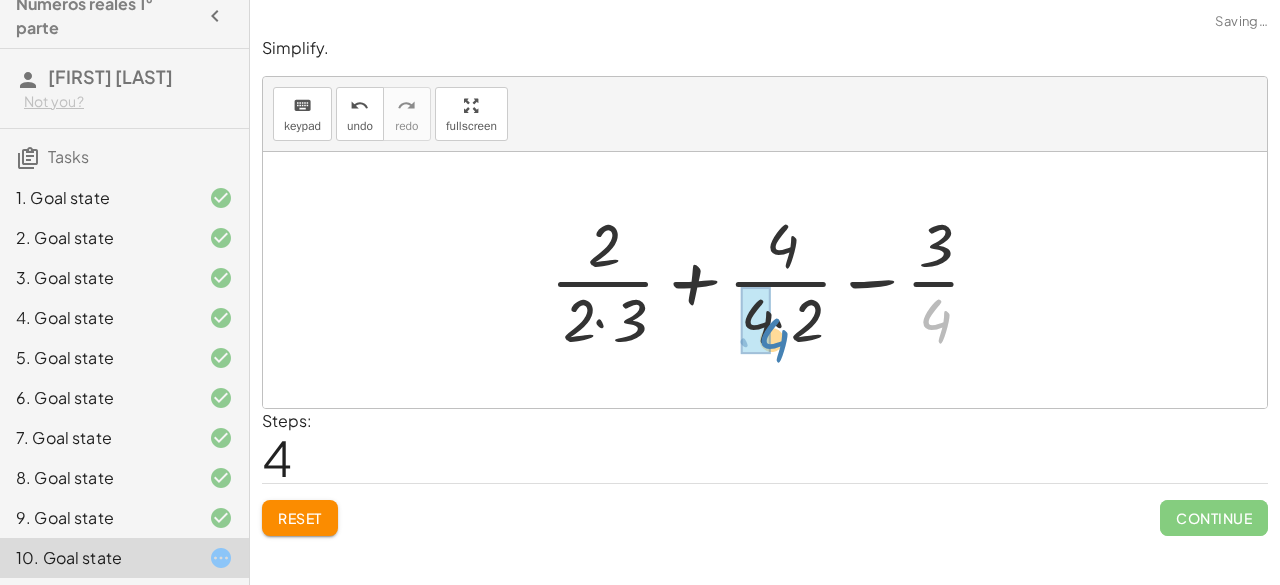 drag, startPoint x: 930, startPoint y: 341, endPoint x: 763, endPoint y: 356, distance: 167.6723 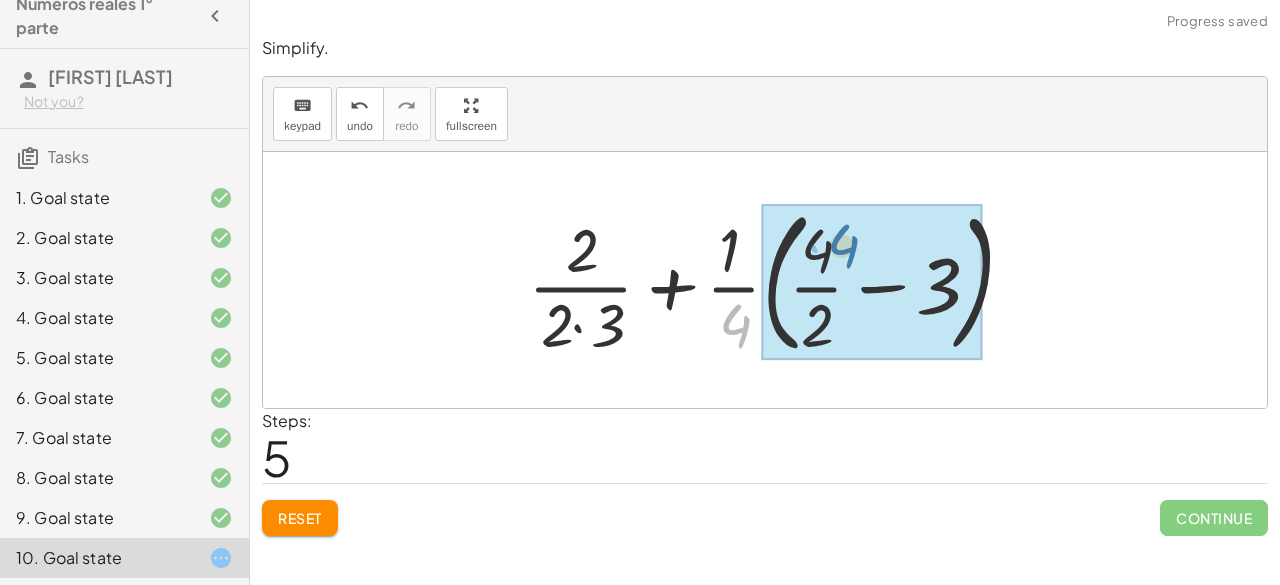 drag, startPoint x: 719, startPoint y: 335, endPoint x: 820, endPoint y: 253, distance: 130.09612 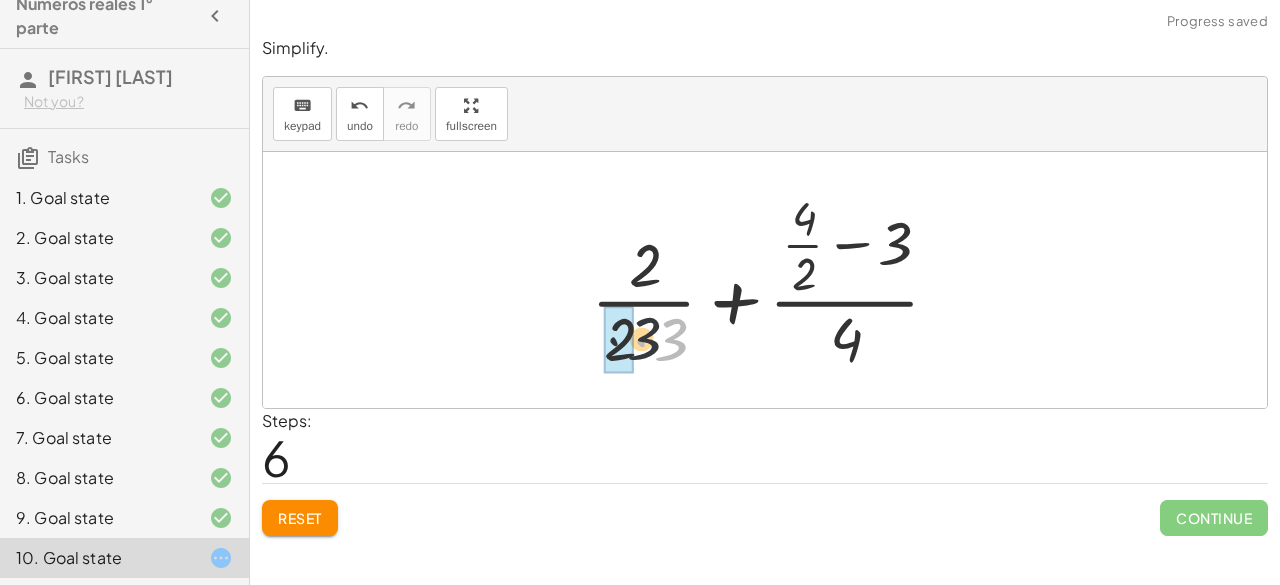 drag, startPoint x: 664, startPoint y: 345, endPoint x: 612, endPoint y: 349, distance: 52.153618 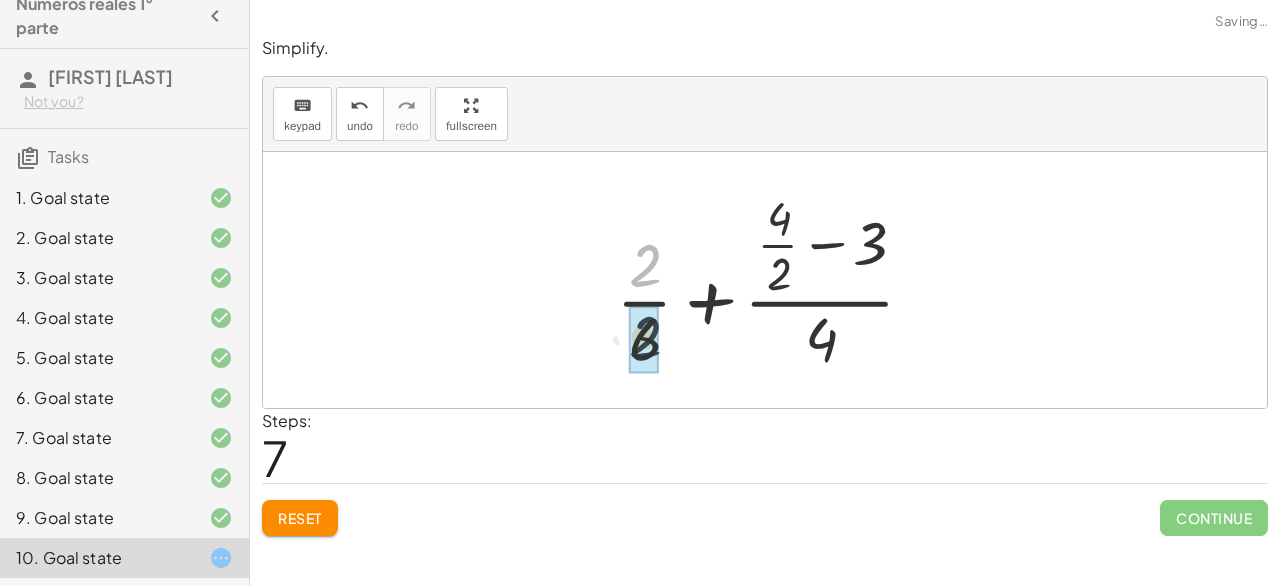 drag, startPoint x: 652, startPoint y: 267, endPoint x: 652, endPoint y: 341, distance: 74 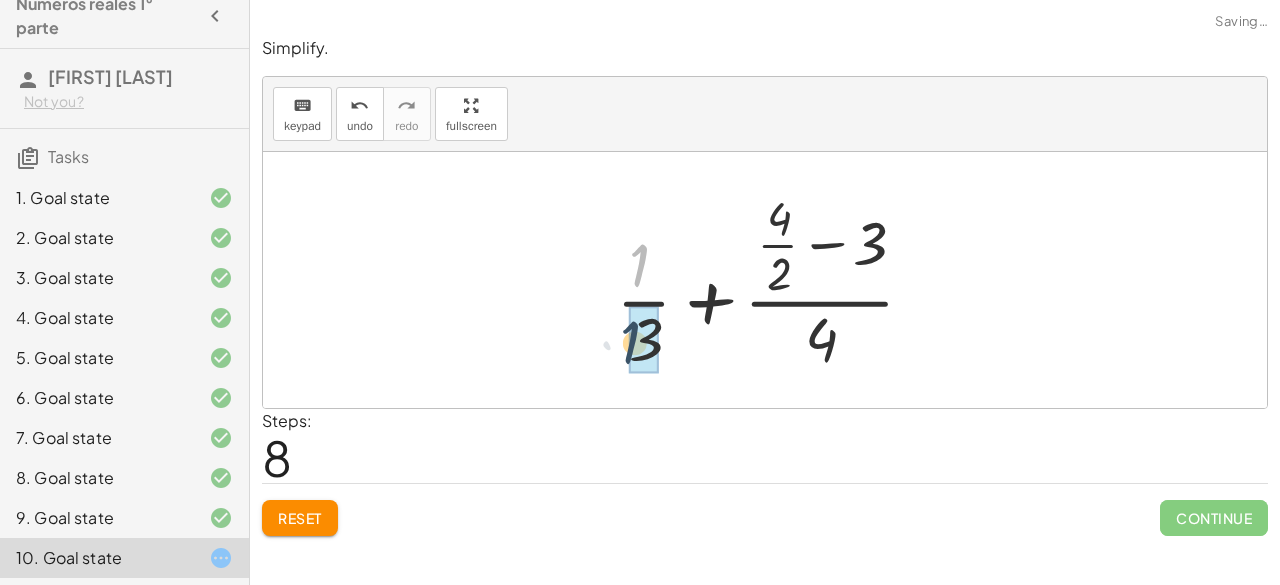 drag, startPoint x: 654, startPoint y: 267, endPoint x: 645, endPoint y: 341, distance: 74.54529 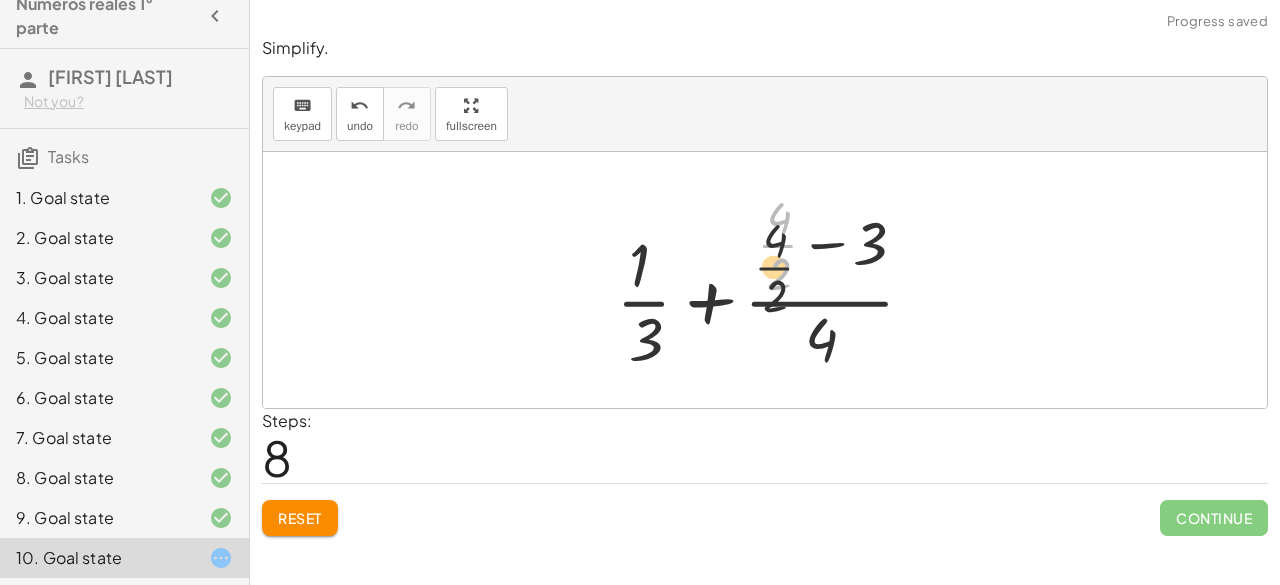 drag, startPoint x: 778, startPoint y: 252, endPoint x: 772, endPoint y: 281, distance: 29.614185 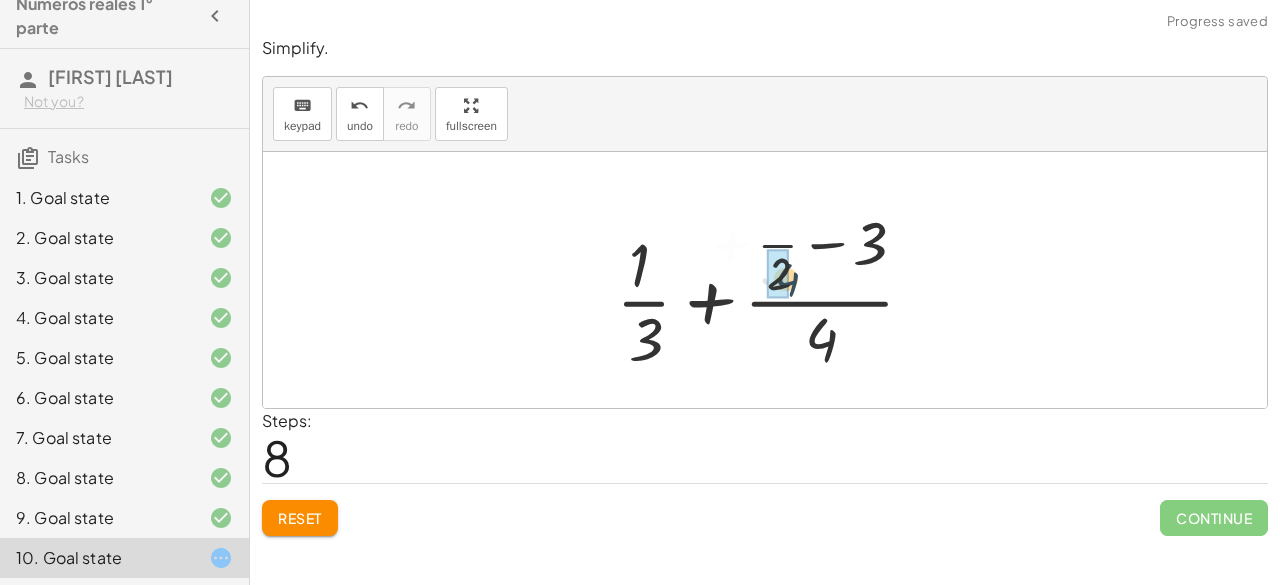 drag, startPoint x: 776, startPoint y: 210, endPoint x: 784, endPoint y: 273, distance: 63.505905 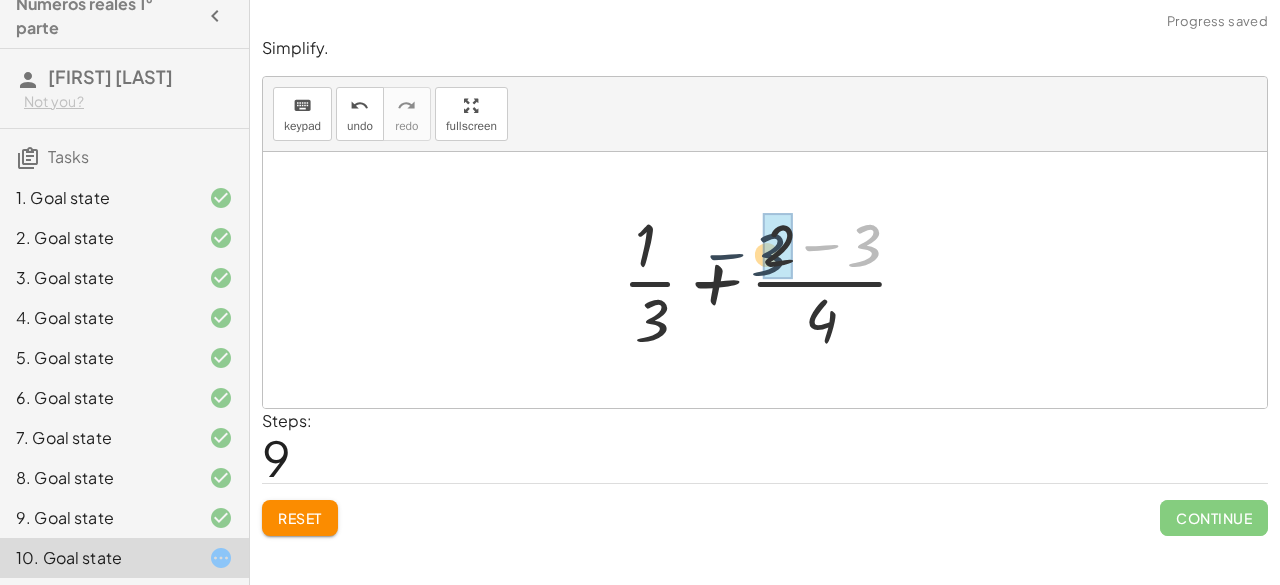 drag, startPoint x: 878, startPoint y: 245, endPoint x: 797, endPoint y: 254, distance: 81.49847 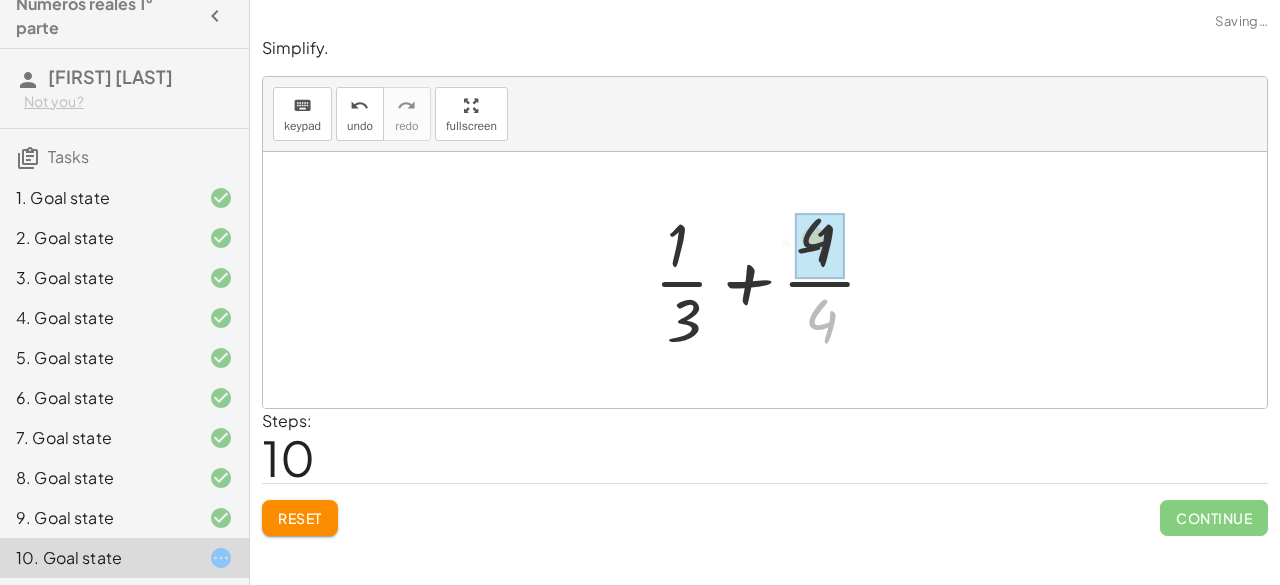 drag, startPoint x: 828, startPoint y: 326, endPoint x: 824, endPoint y: 278, distance: 48.166378 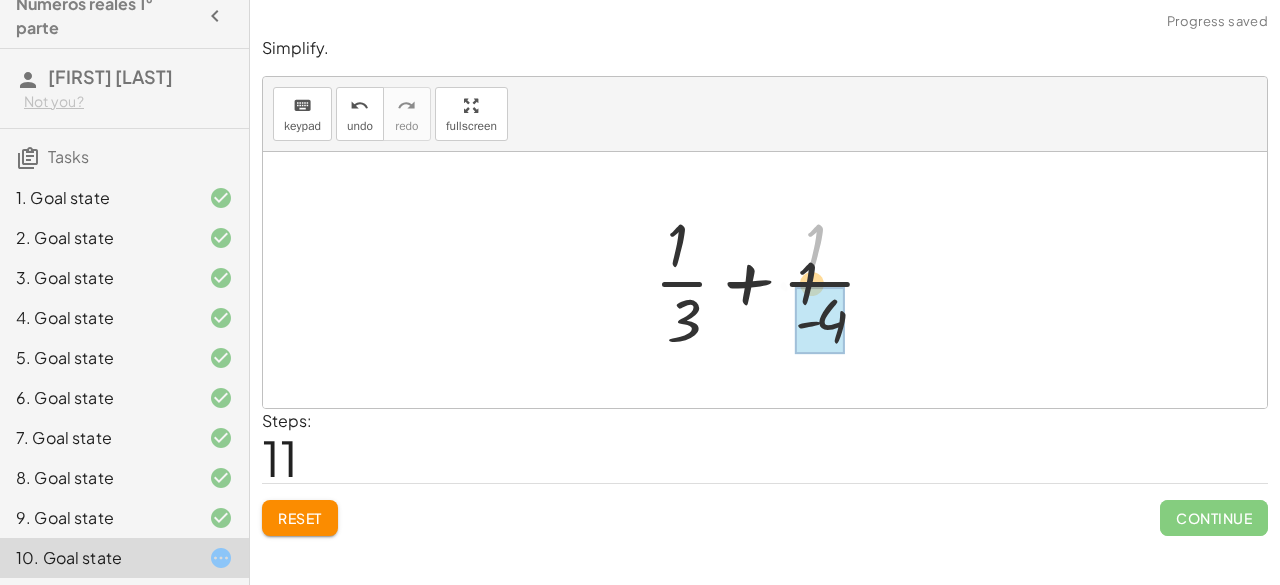 drag, startPoint x: 818, startPoint y: 227, endPoint x: 804, endPoint y: 305, distance: 79.24645 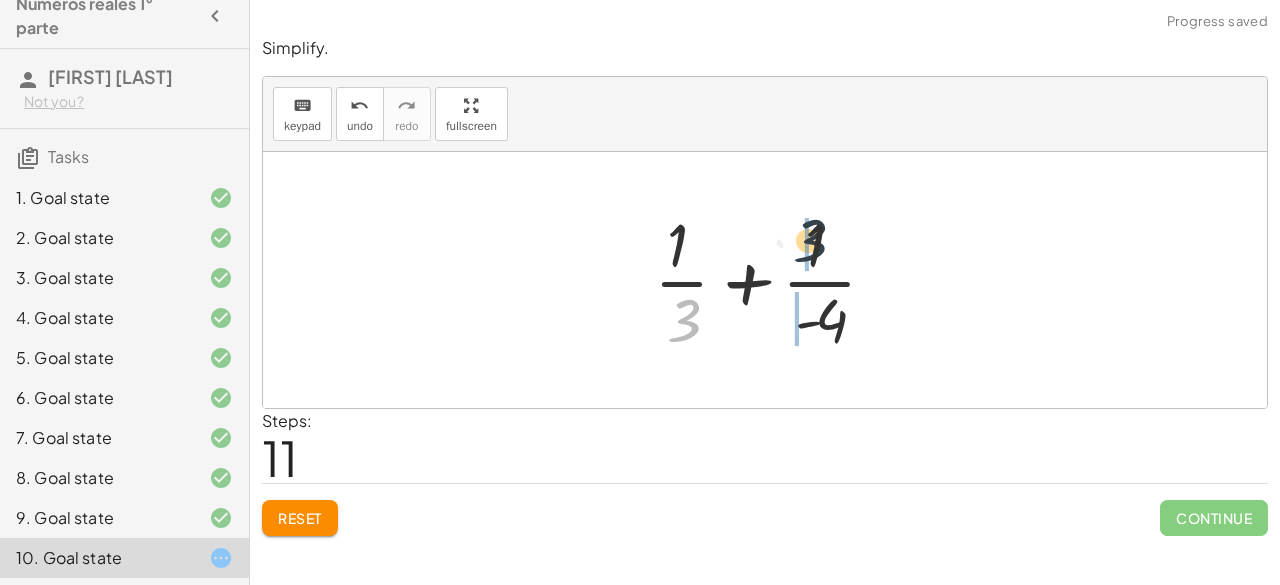 click at bounding box center [773, 280] 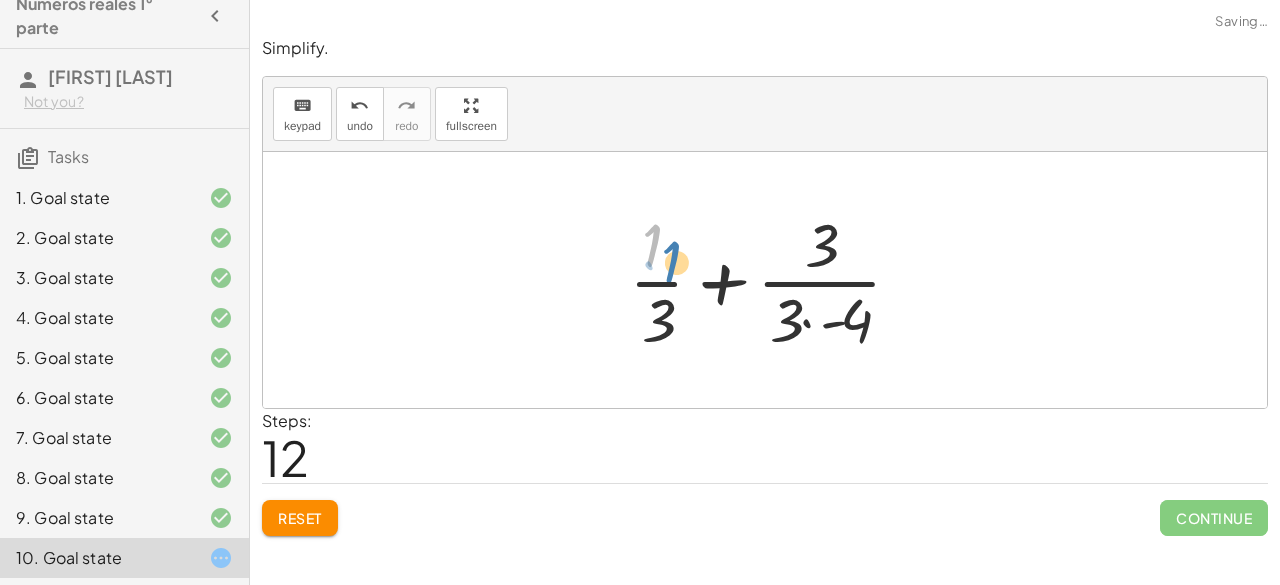 click at bounding box center [773, 280] 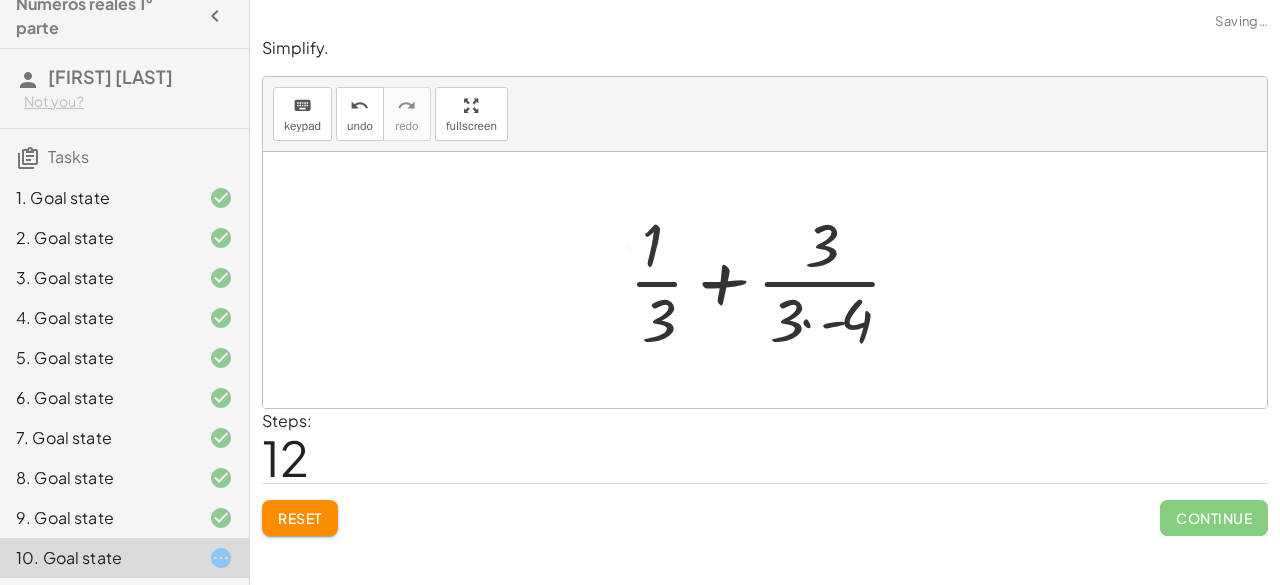 click at bounding box center (773, 280) 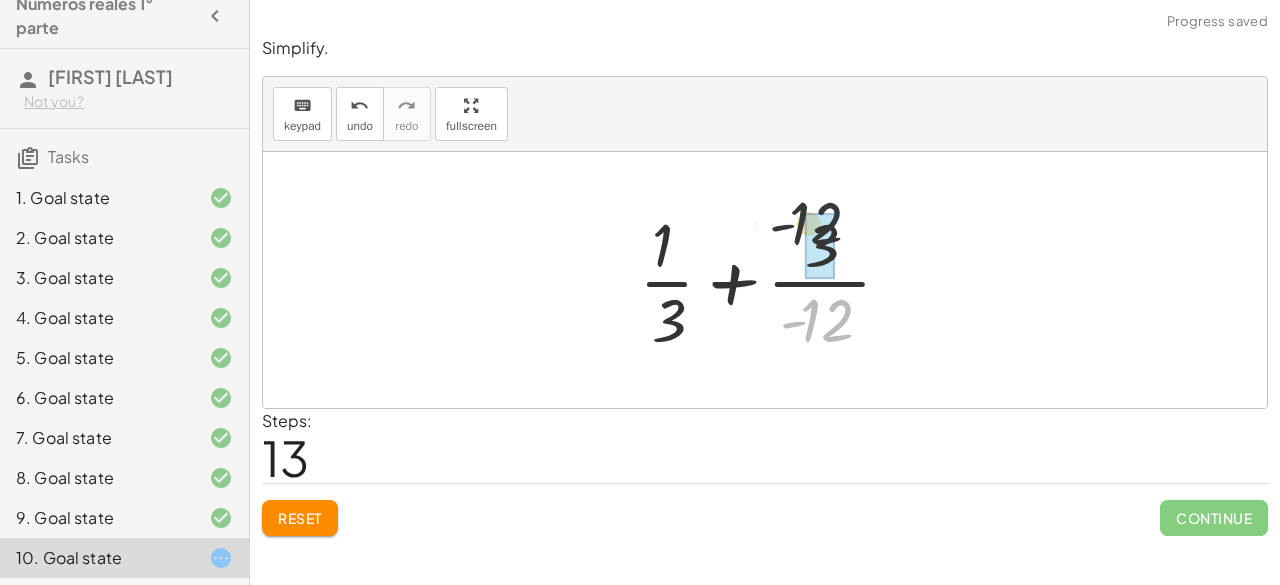 click at bounding box center [773, 280] 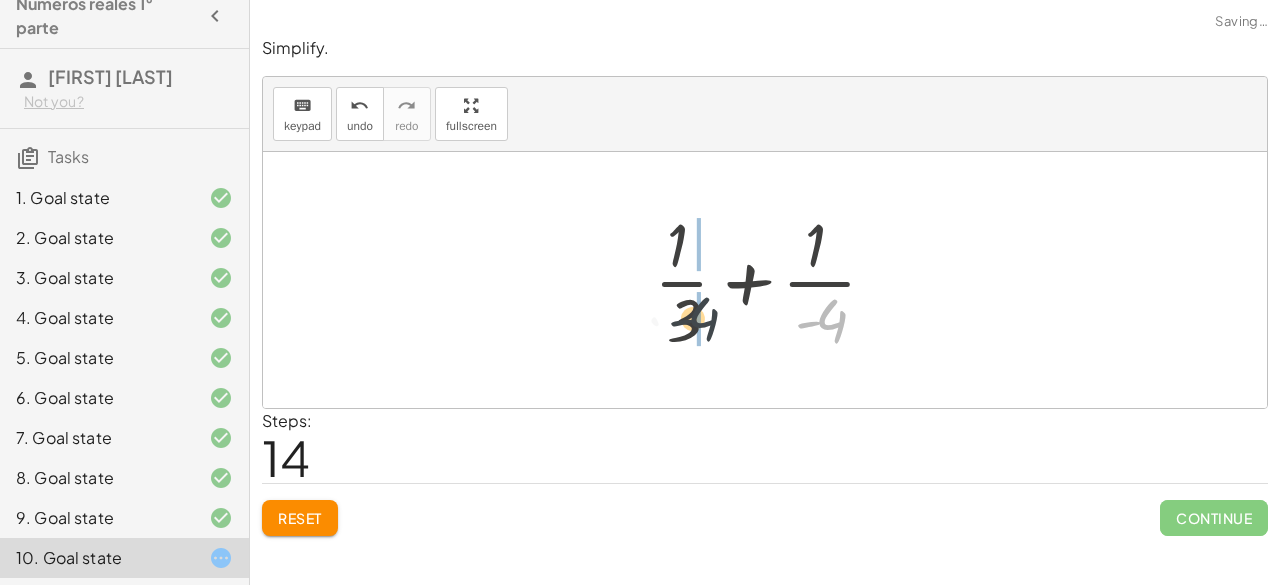 click at bounding box center (773, 280) 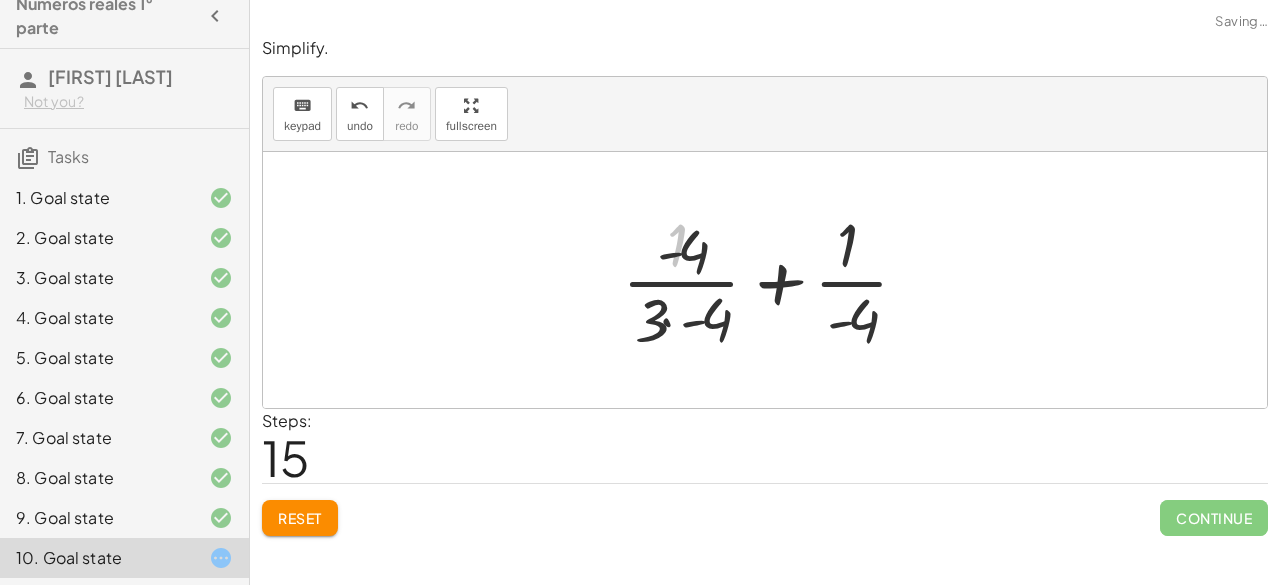 click at bounding box center [773, 280] 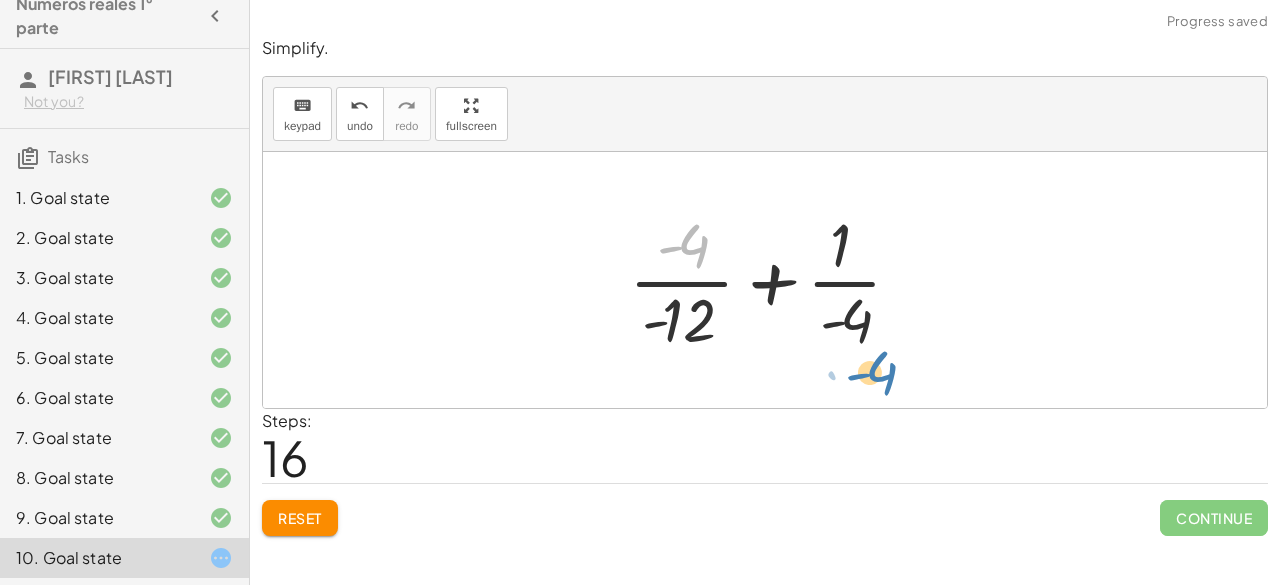 drag, startPoint x: 700, startPoint y: 235, endPoint x: 882, endPoint y: 329, distance: 204.8414 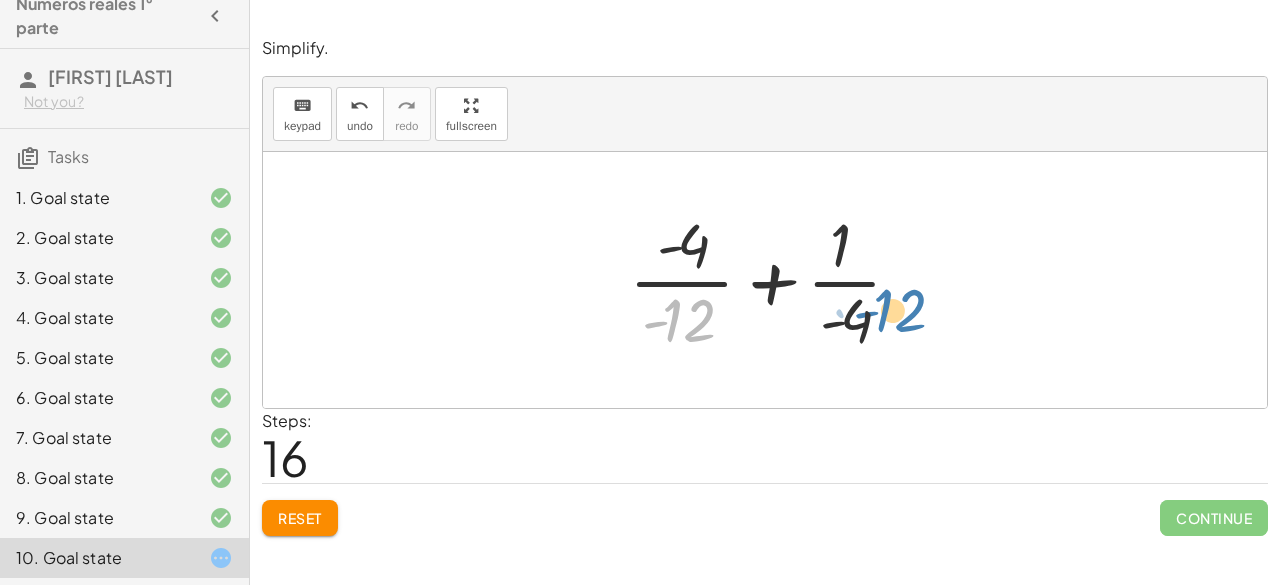 drag, startPoint x: 680, startPoint y: 317, endPoint x: 892, endPoint y: 307, distance: 212.23572 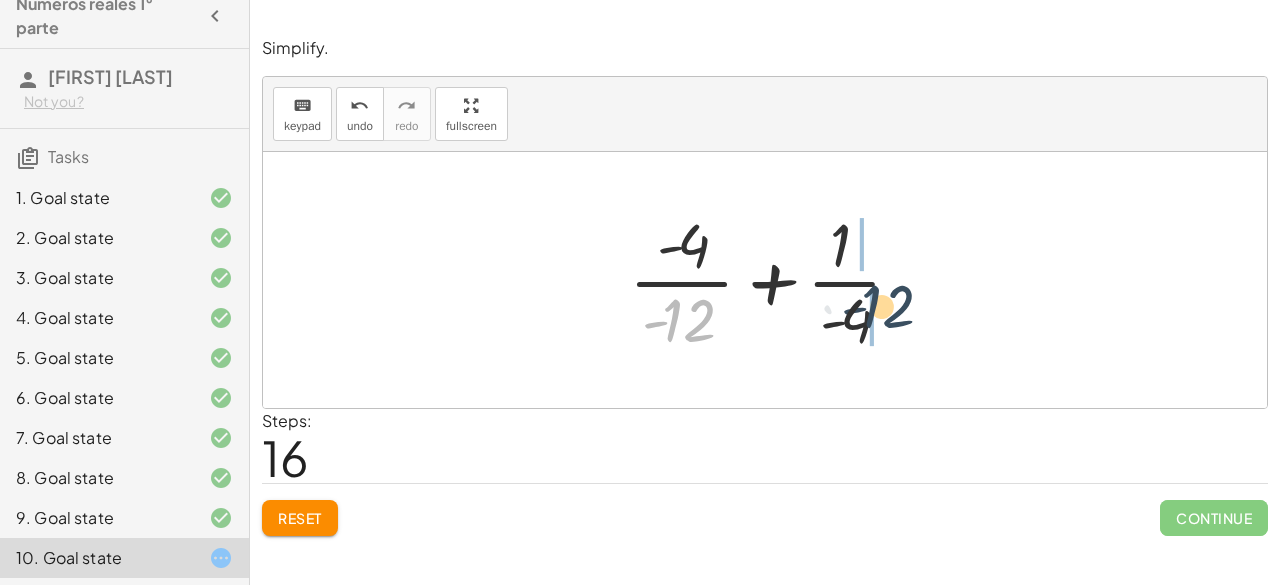 drag, startPoint x: 664, startPoint y: 323, endPoint x: 865, endPoint y: 308, distance: 201.55893 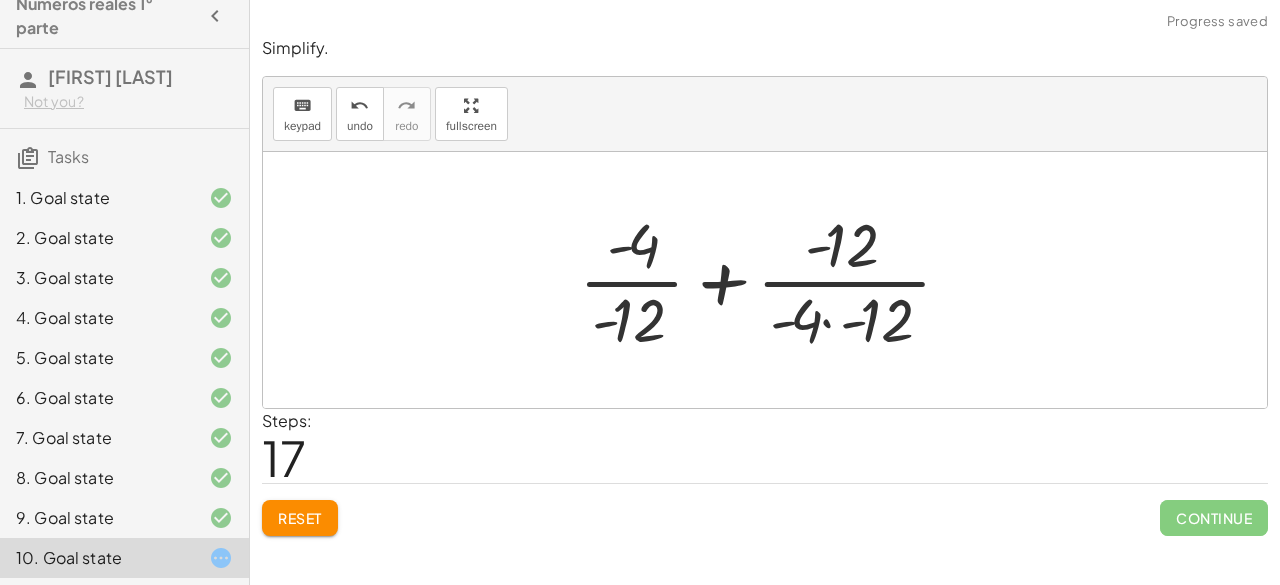 click at bounding box center (773, 280) 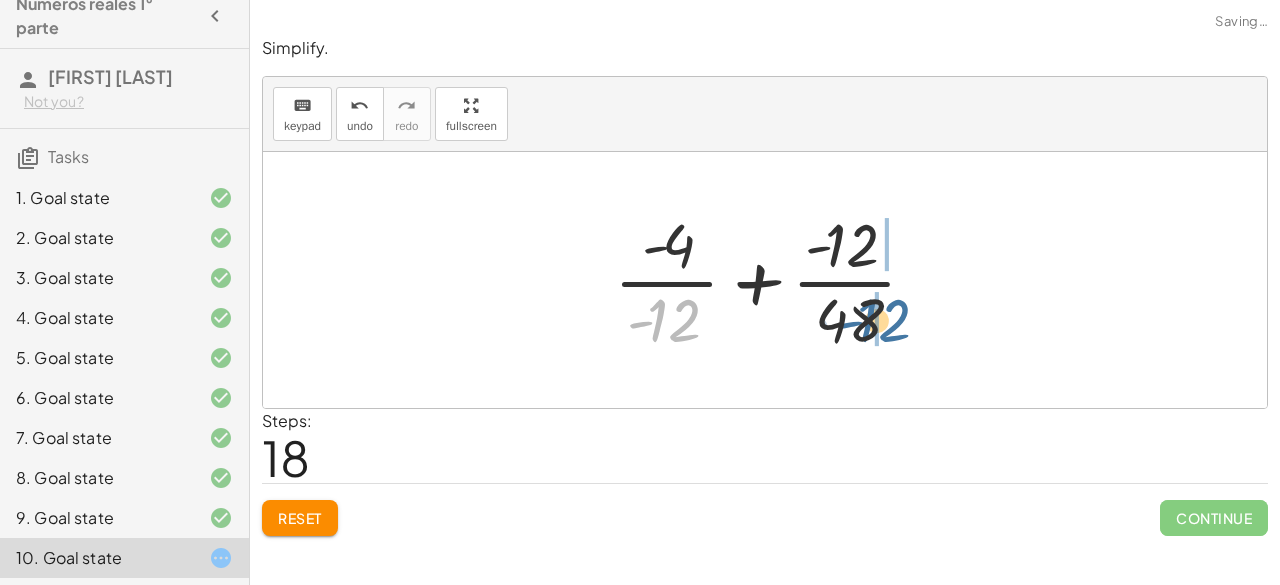drag, startPoint x: 673, startPoint y: 333, endPoint x: 883, endPoint y: 333, distance: 210 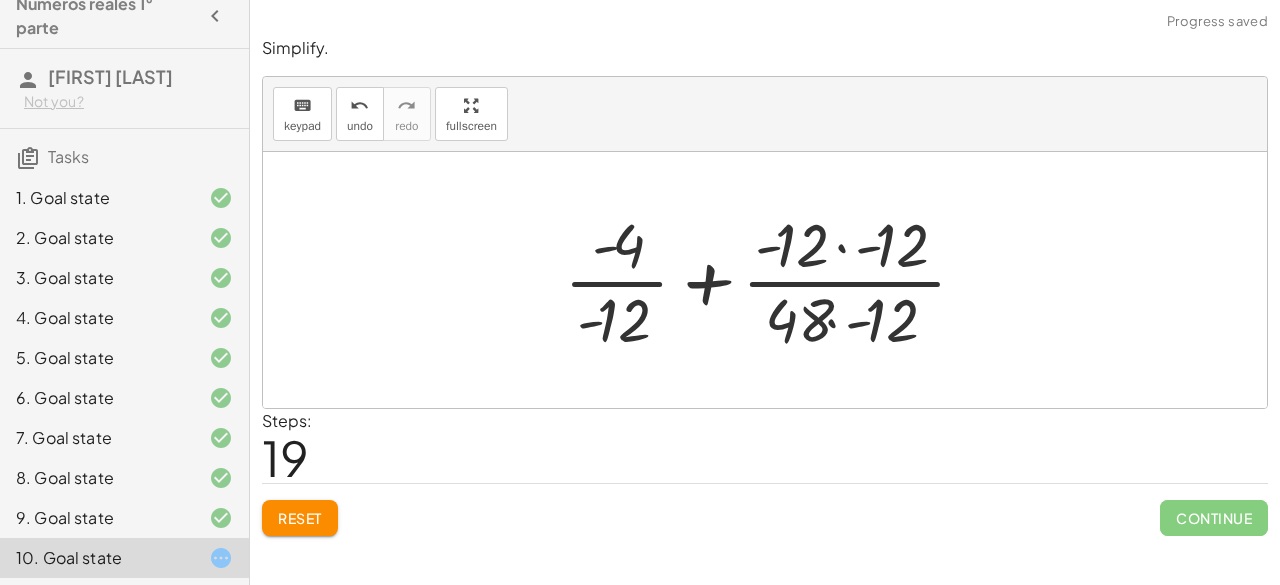 click at bounding box center (773, 280) 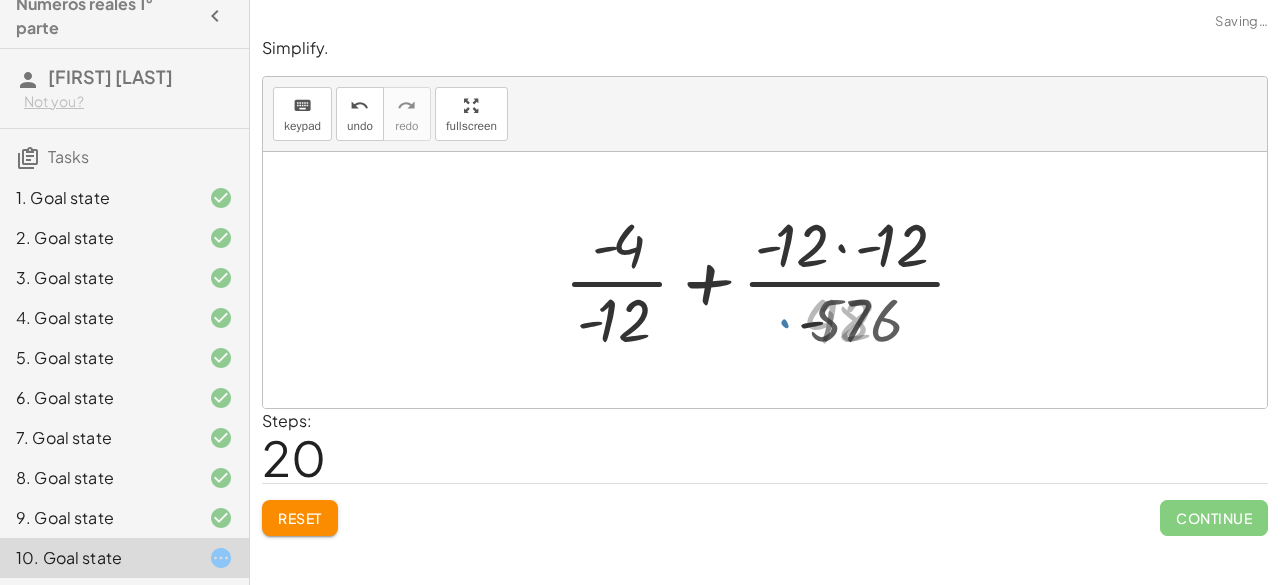 click at bounding box center (773, 280) 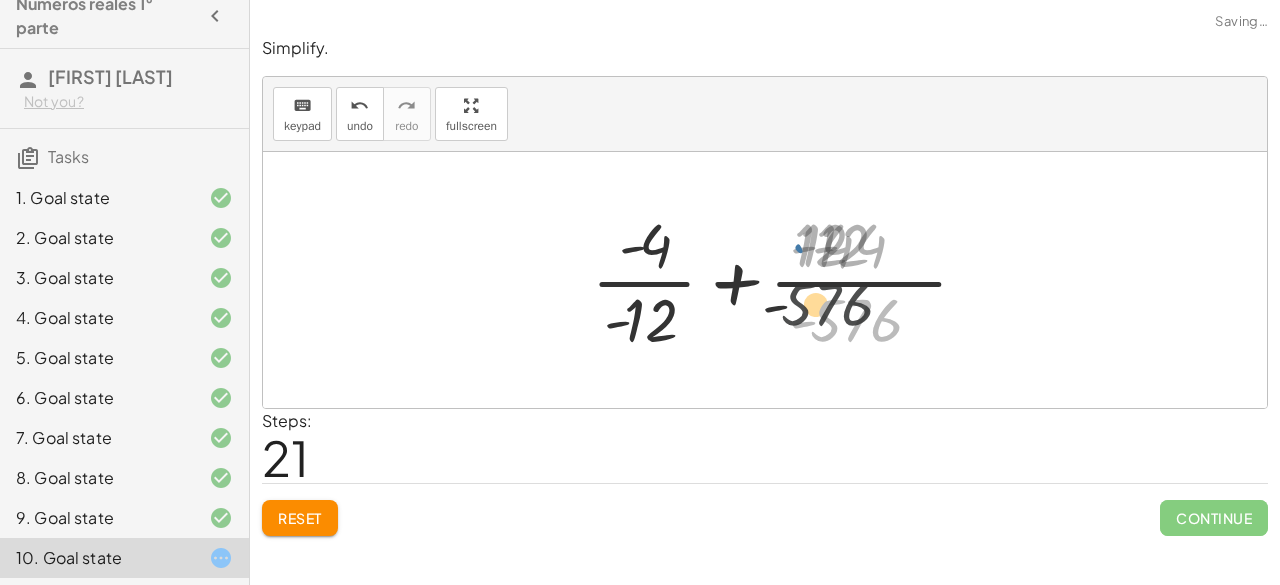 drag, startPoint x: 857, startPoint y: 327, endPoint x: 634, endPoint y: 245, distance: 237.5984 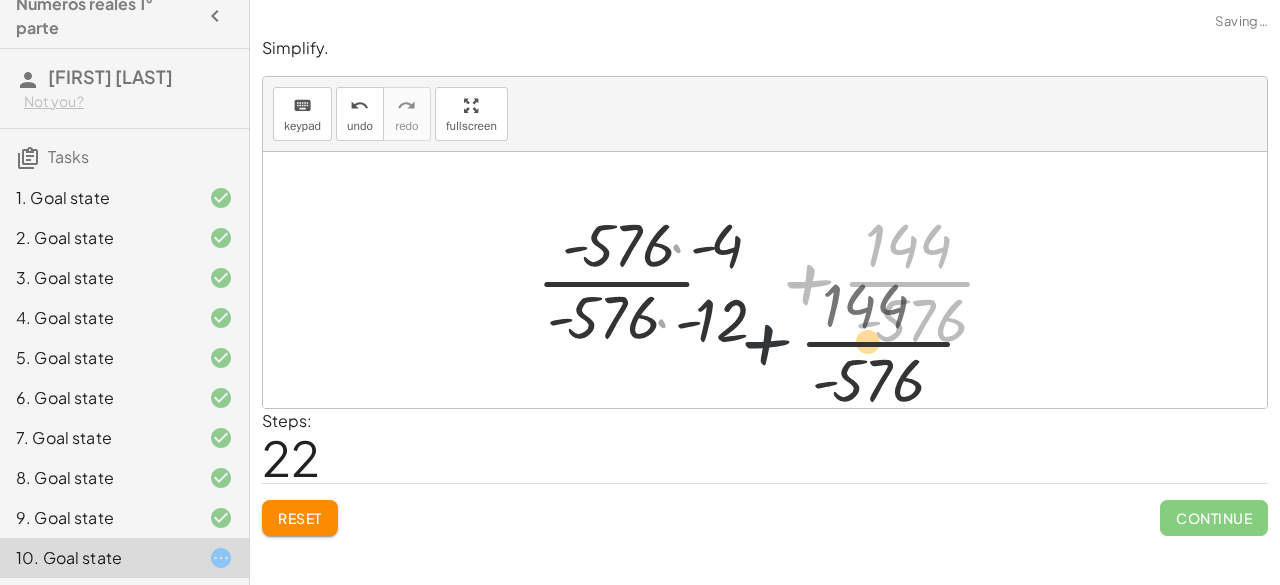 click at bounding box center [773, 280] 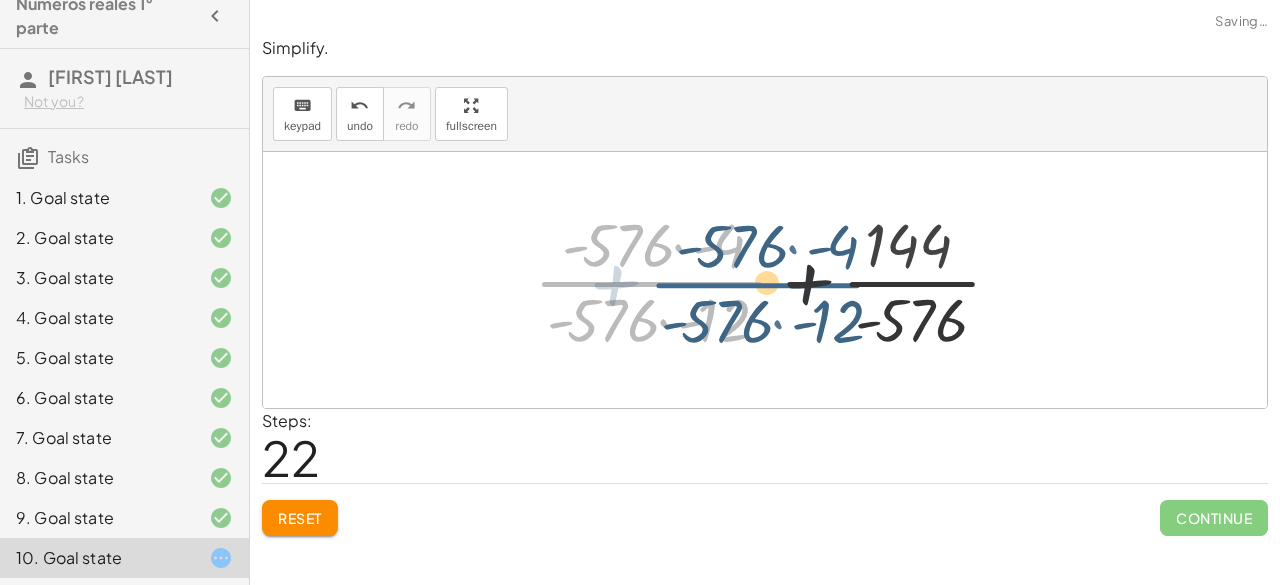click at bounding box center [773, 280] 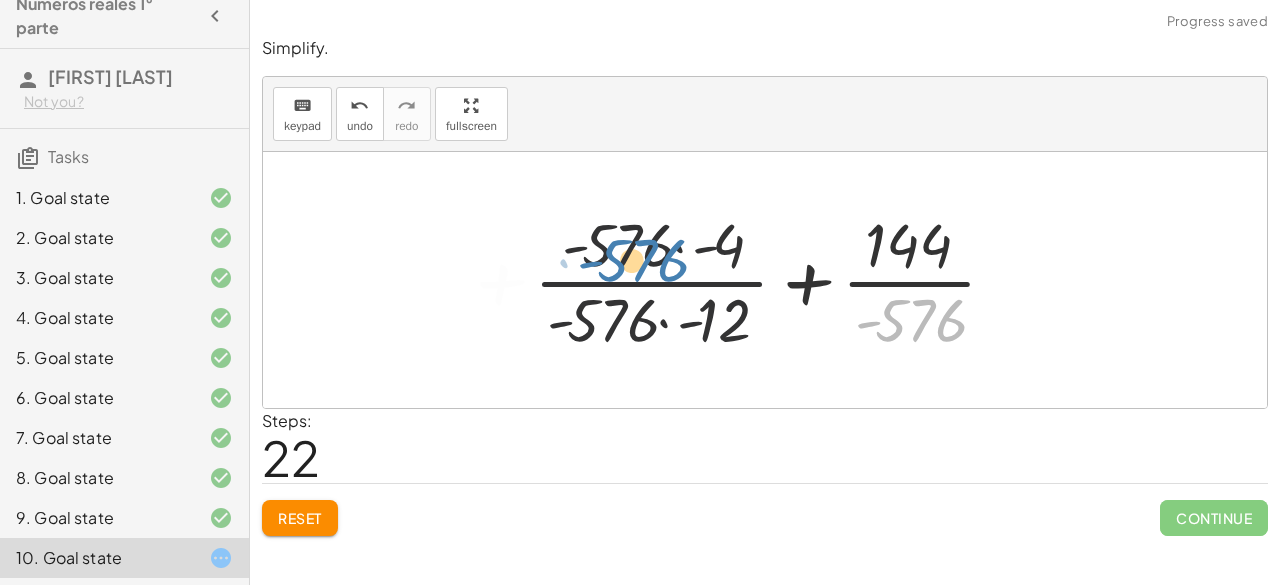 click at bounding box center (773, 280) 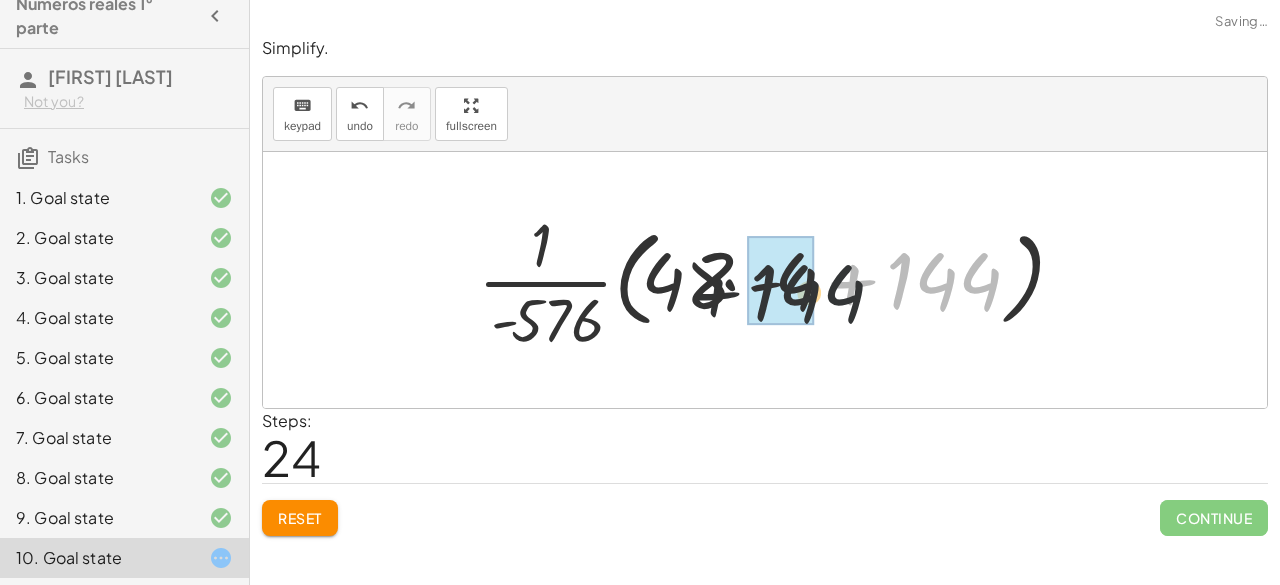 click at bounding box center (772, 280) 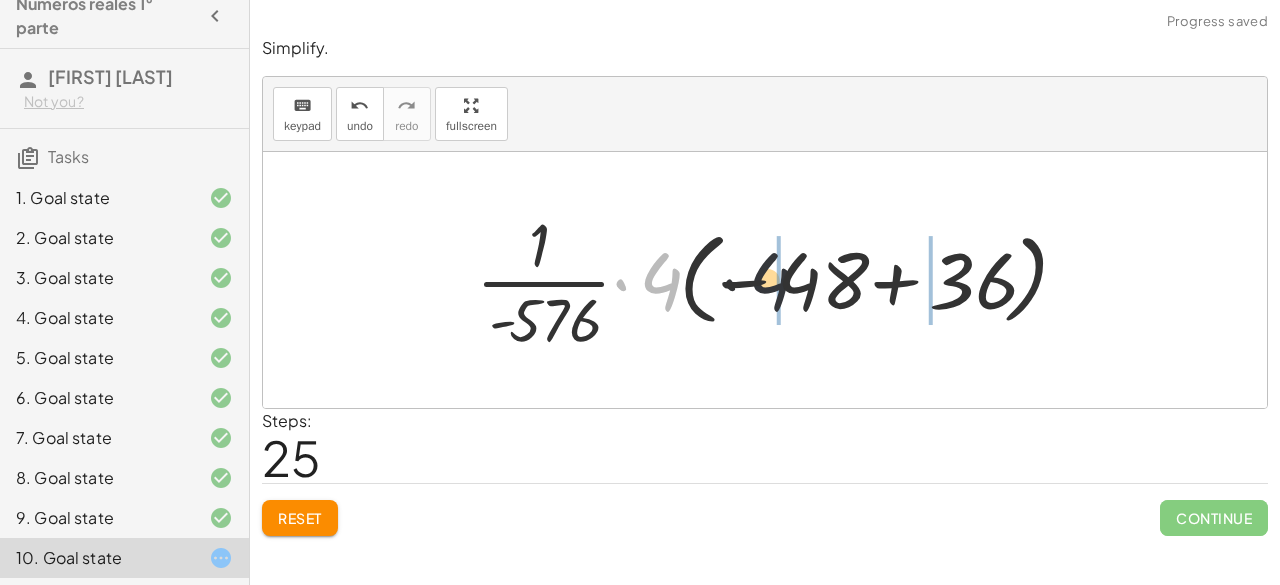 click at bounding box center (773, 280) 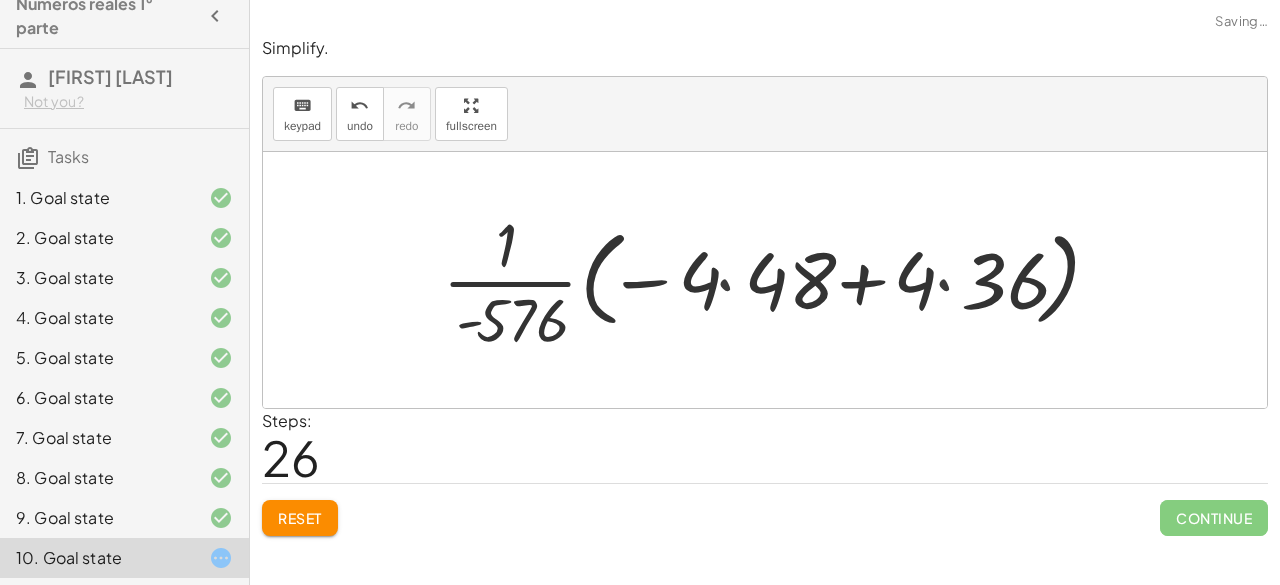 click at bounding box center (772, 280) 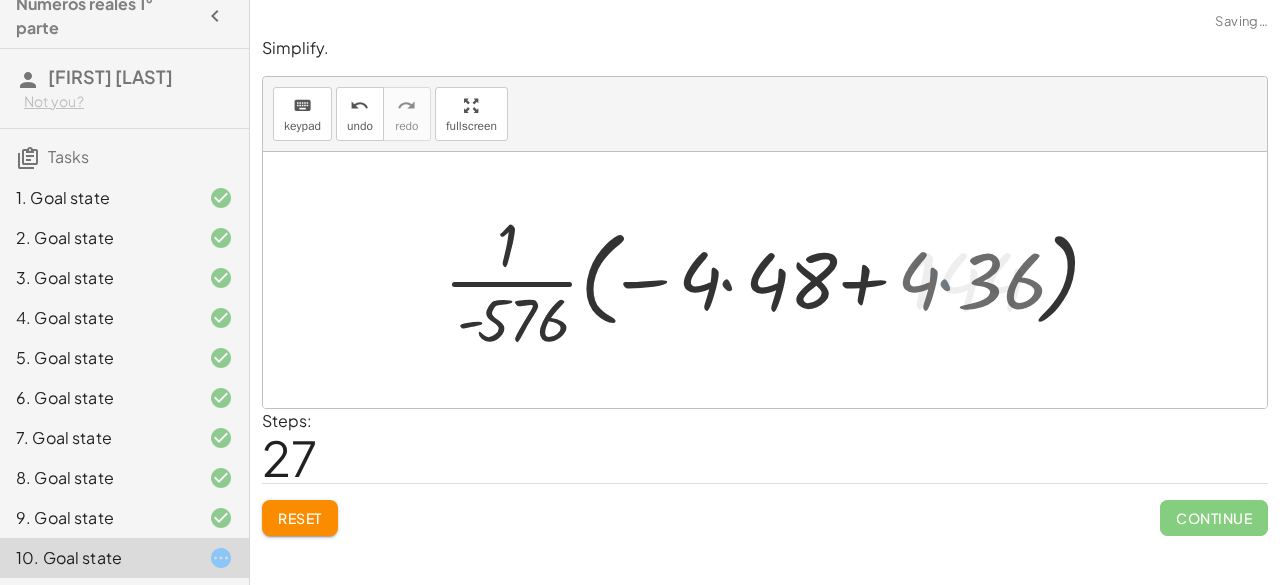 click at bounding box center [773, 280] 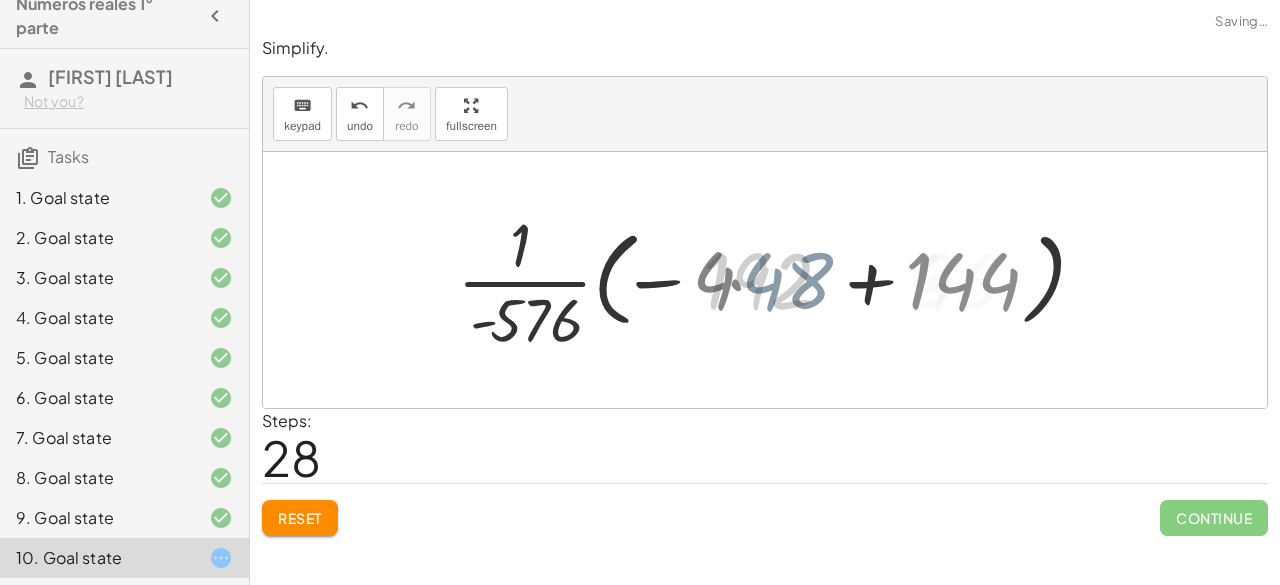 click at bounding box center (773, 280) 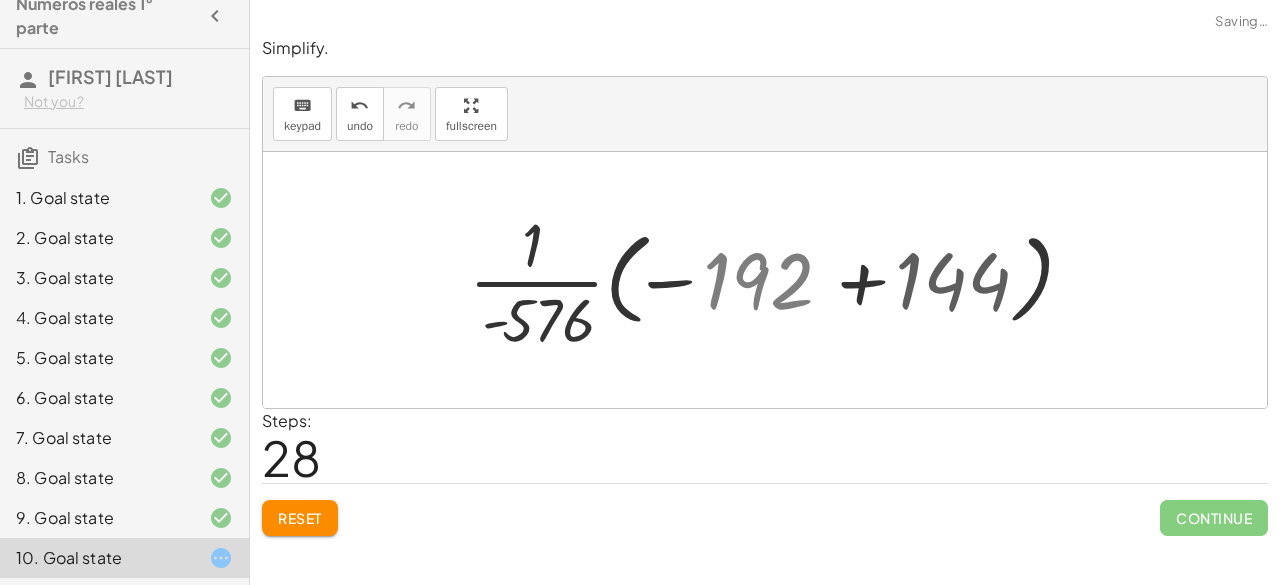 click at bounding box center (773, 280) 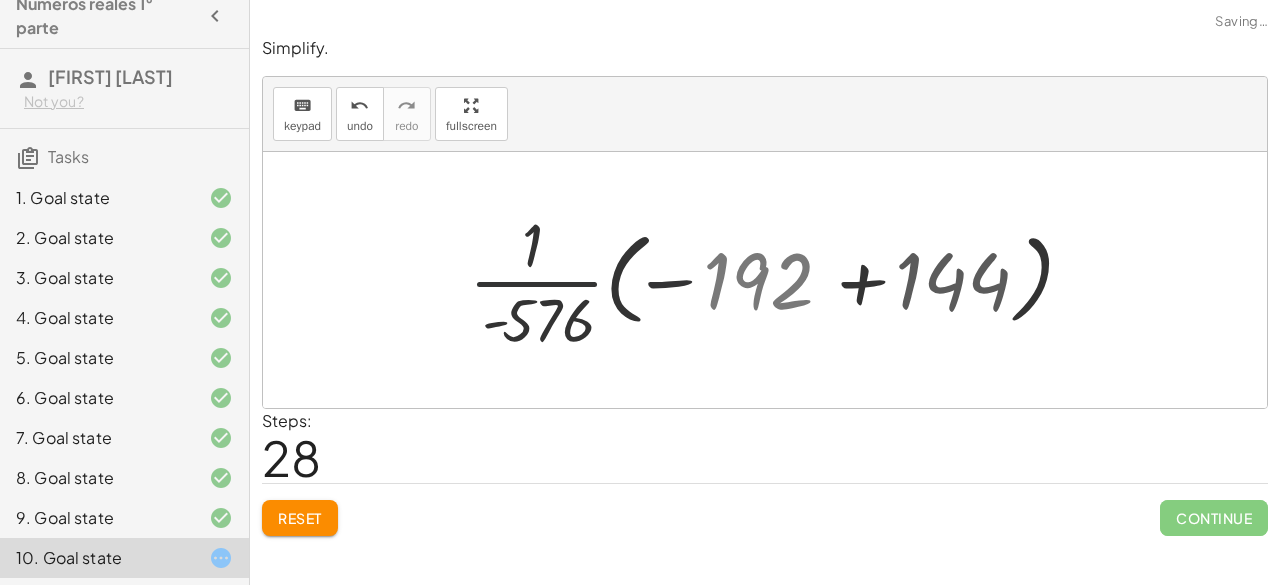click at bounding box center [773, 280] 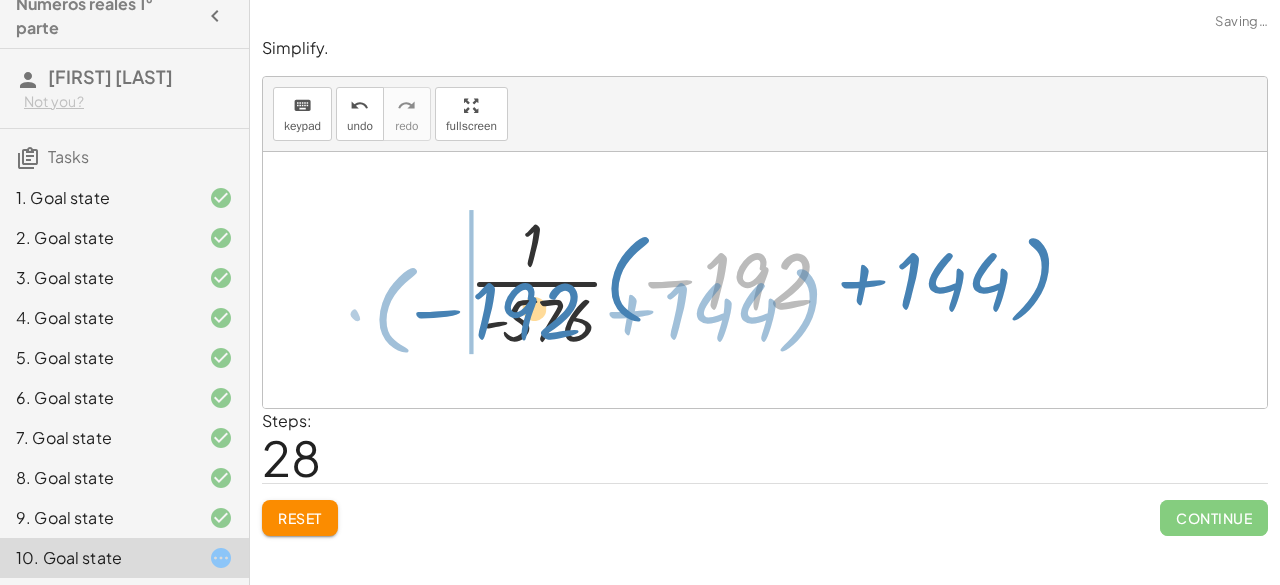 click at bounding box center (773, 280) 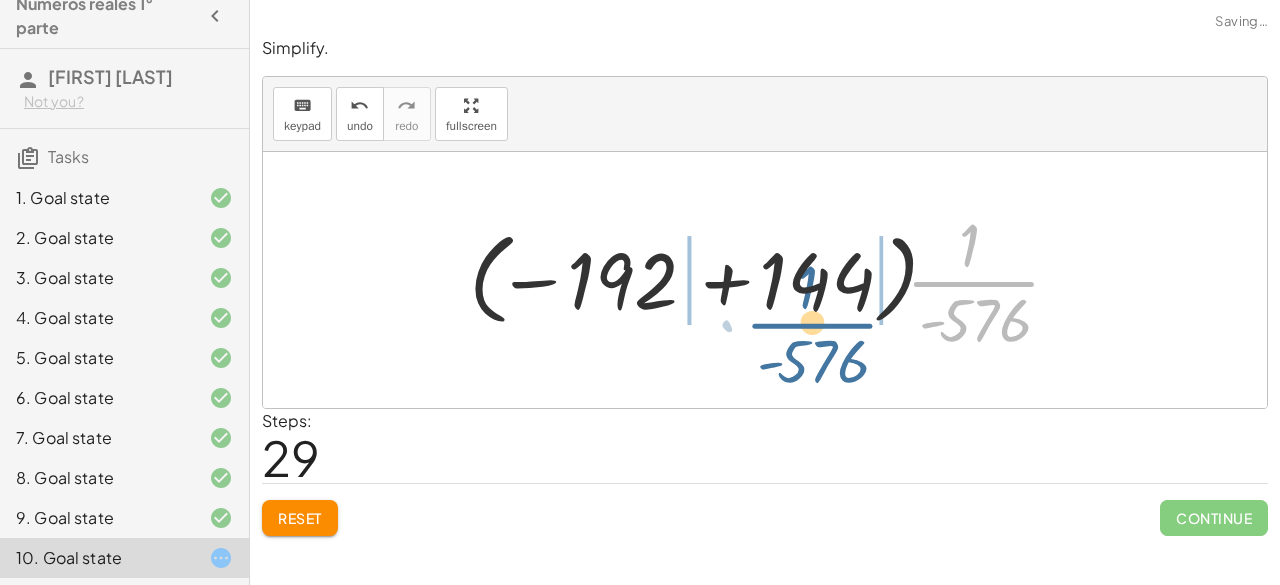 click at bounding box center [773, 280] 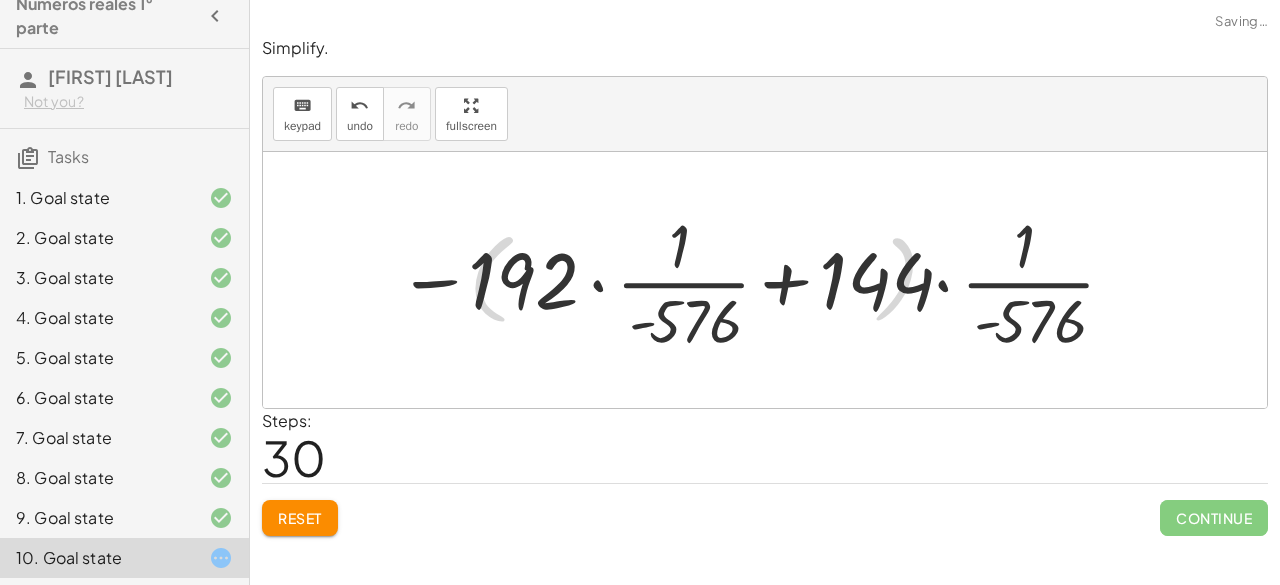 click at bounding box center (759, 280) 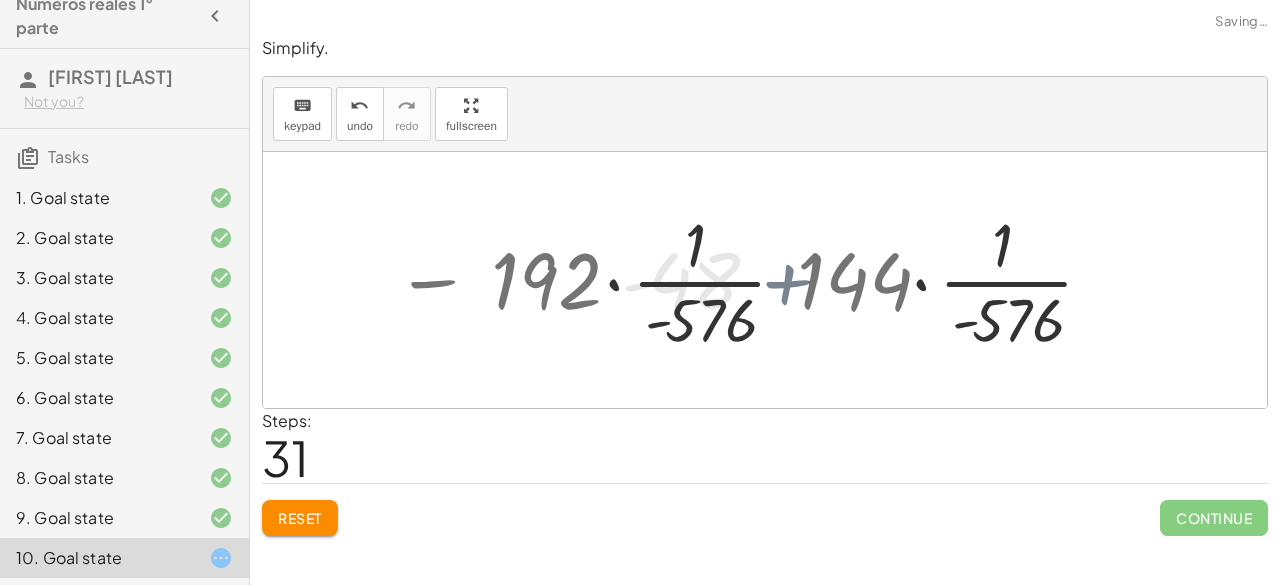click on "+ · 1 · 3 + · 1 · 2 − · 3 · 4 + · 2 · 2 · 3 + · 1 · 2 − · 3 · 4 + · 2 · 2 · 3 + · 4 · 4 · 2 − · 3 · 4 + · 2 · 2 · 3 + · 4 · 4 · 2 − · 3 · · 1 · 4 + · 2 · 2 · 3 + · 4 · 4 · 2 − · · 3 · 4 · 1 + · 2 · 2 · 3 + · 4 · 4 · 2 − · 3 · 4 + · 2 · 2 · 3 + · · 1 · 4 · ( + · 4 · 2 − 3 ) + · 2 · 2 · 3 + · 1 · · ( + · 4 · 2 − 3 ) · 4 + · 2 · 2 · 3 + · ( + · 4 · 2 − 3 ) · 4 + · 2 · 6 + · ( + · 4 · 2 − 3 ) · 4 + · 1 · 3 + · ( + · 4 · 2 − 3 ) · 4 + · 1 · 3 + · ( + · 2 · 2 · 2 − 3 ) · 4 + · 1 · 3 + · ( + 2 − 3 ) · 4 + · 1 · 3 + · - 1 · 4 + · 1 · 3 + · 1 · - 4 + · 1 · 3 + · 3 · 3 · - 4 + · 1 · 3 + · 3 · - 12 + · 1 · 3 + · 3 · - 4 · 3 + · 1 · 3 + · 1 · - 4 + · - 4 · 3 · - 4 + · 1 · - 4 + · - 4 · - 12 + · 1 · - 4 + · - 4 · - 12 + · - 12 · - 4 · - 12 + · - 4 · - 12 + · - 12 · 48 + · - 4 · - 12 + · - 12 · - 12 · 48 · - 12 + · - 4 · - 12 + · - 12 · - 12 · - +" at bounding box center [765, 280] 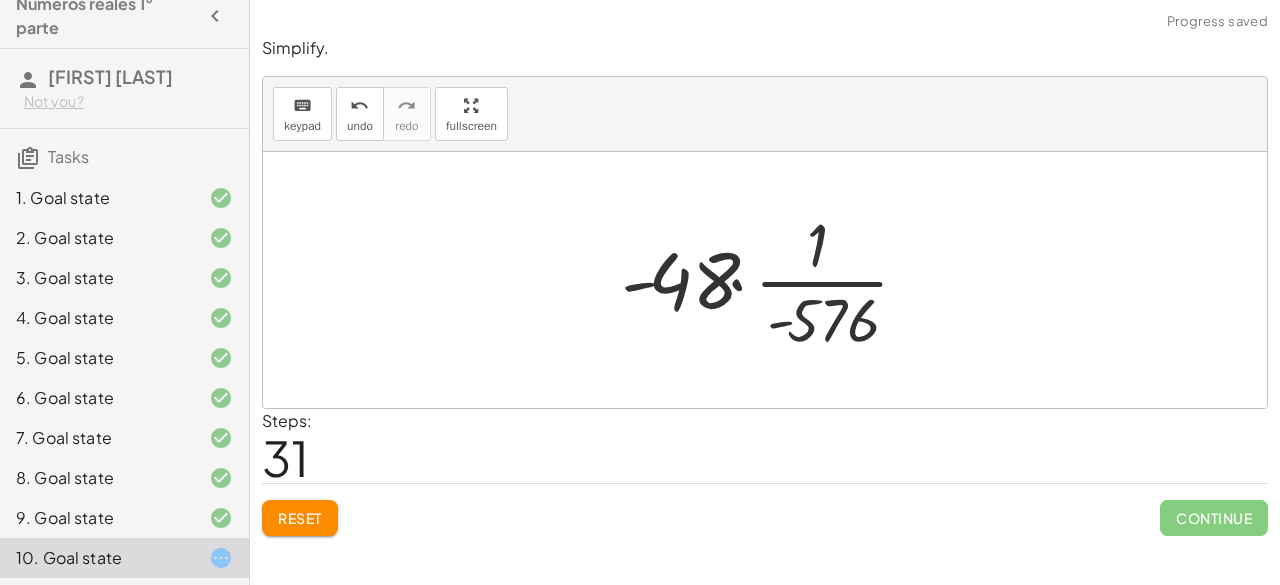 click at bounding box center [773, 280] 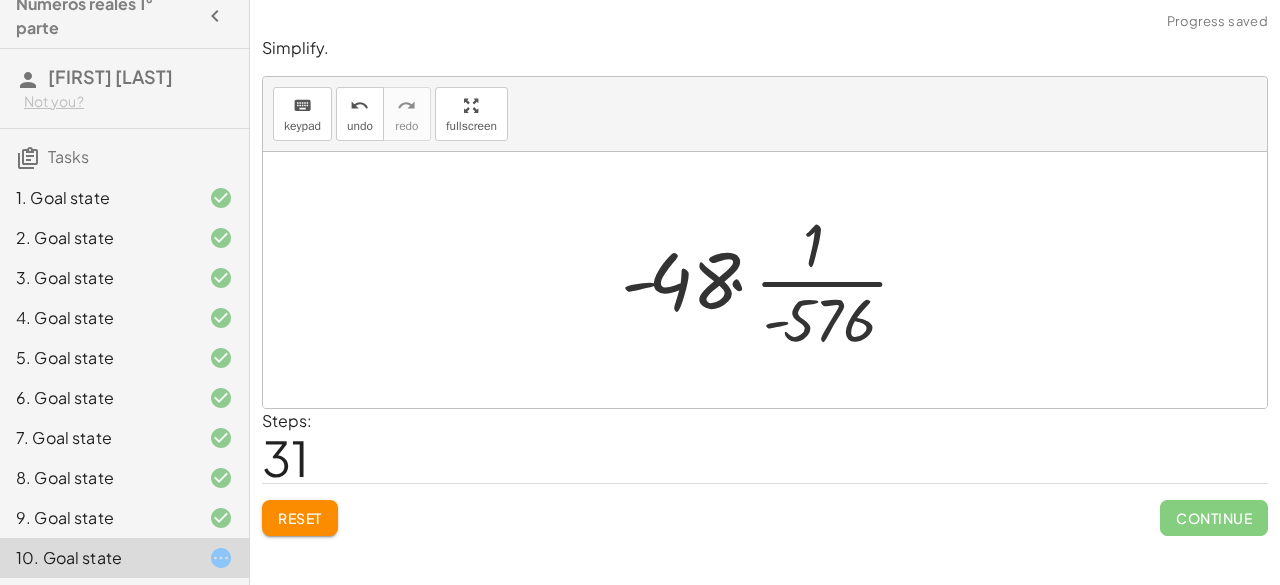 click at bounding box center [773, 280] 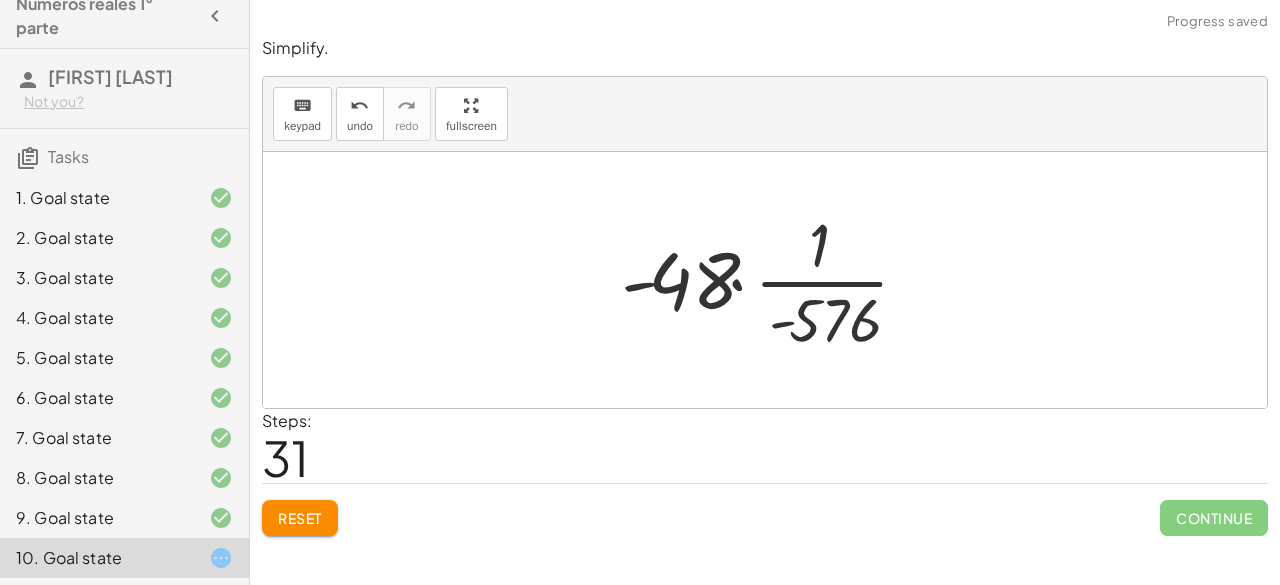 click at bounding box center [773, 280] 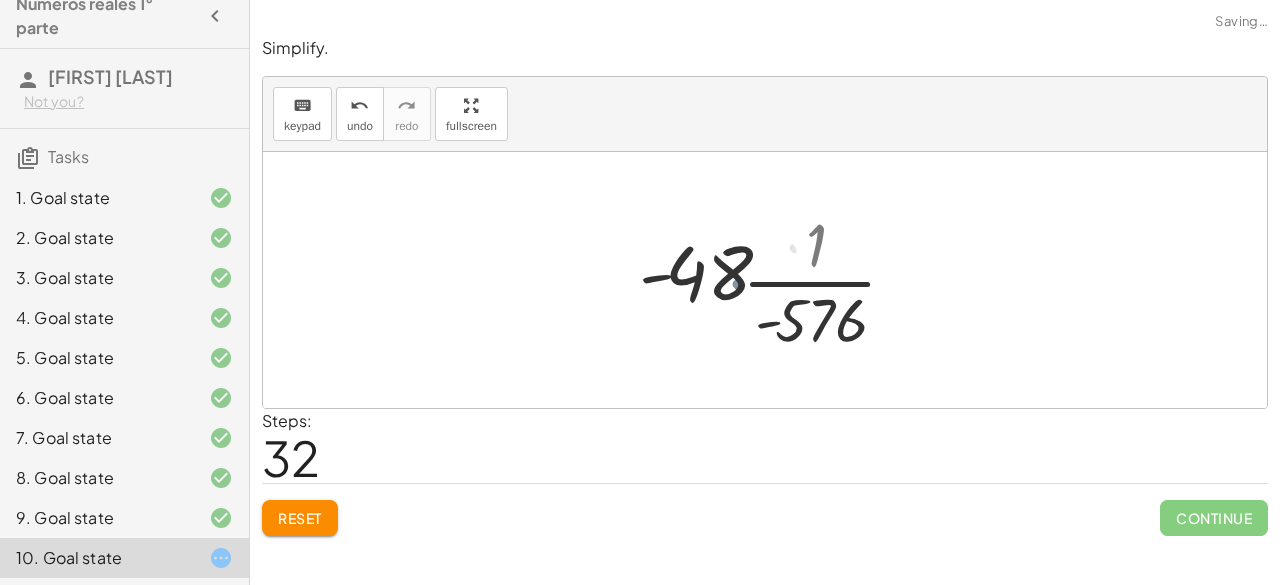 click at bounding box center [773, 280] 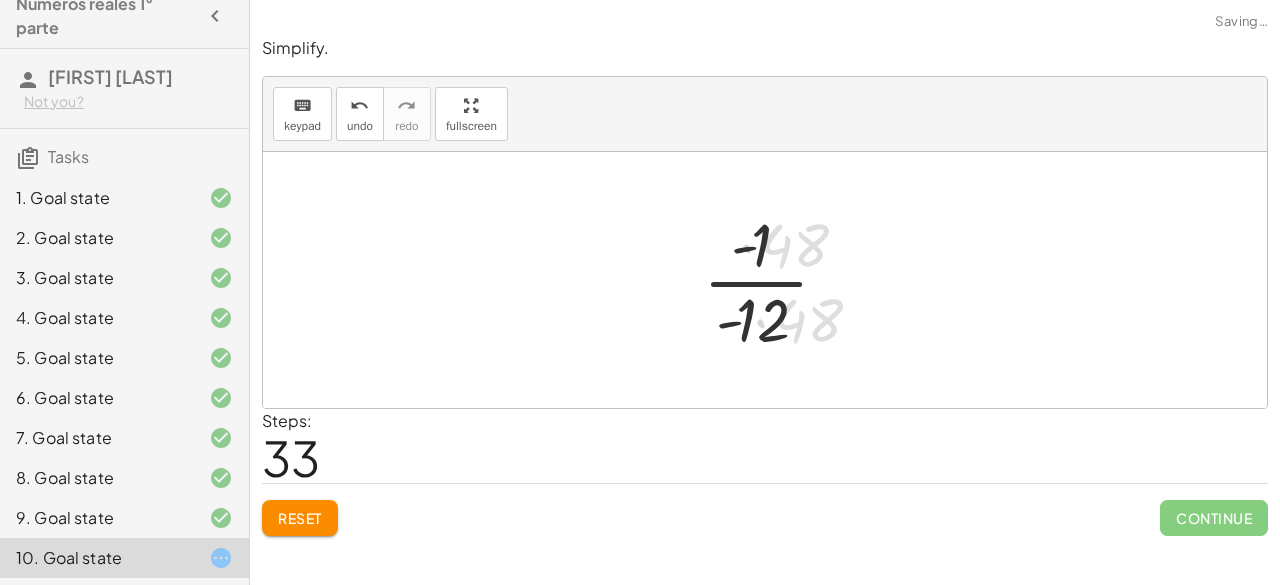 click at bounding box center [773, 280] 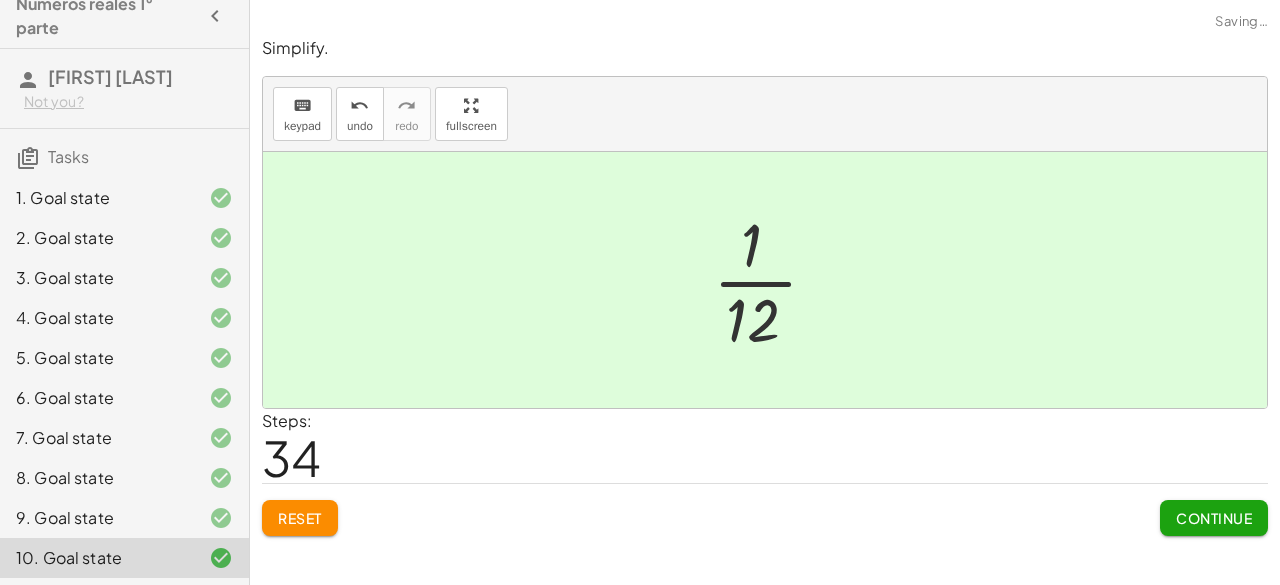 click on "Continue" 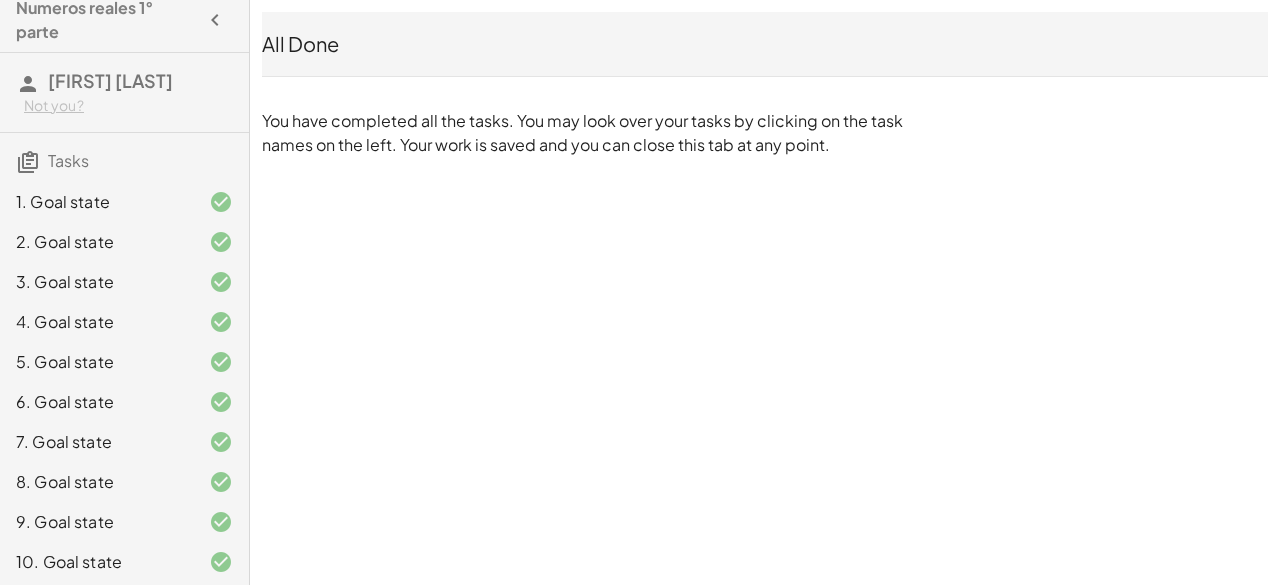 scroll, scrollTop: 16, scrollLeft: 0, axis: vertical 